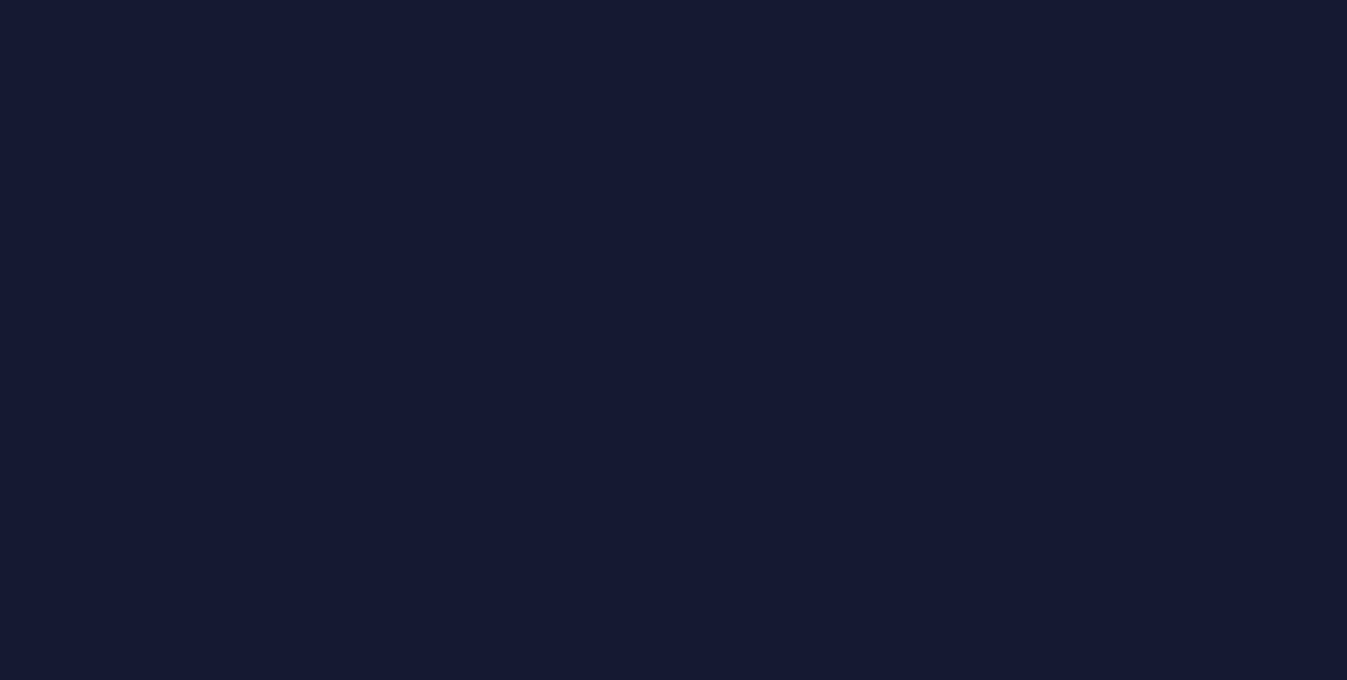 scroll, scrollTop: 0, scrollLeft: 0, axis: both 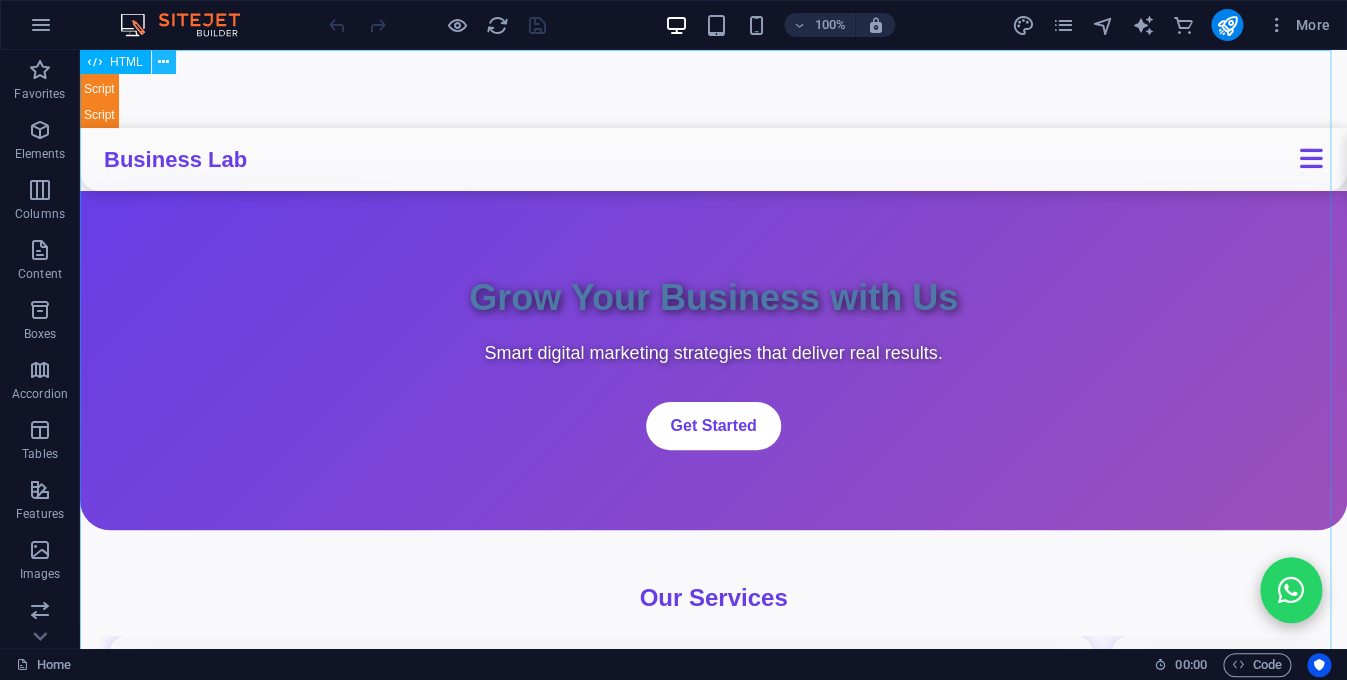 click at bounding box center (163, 62) 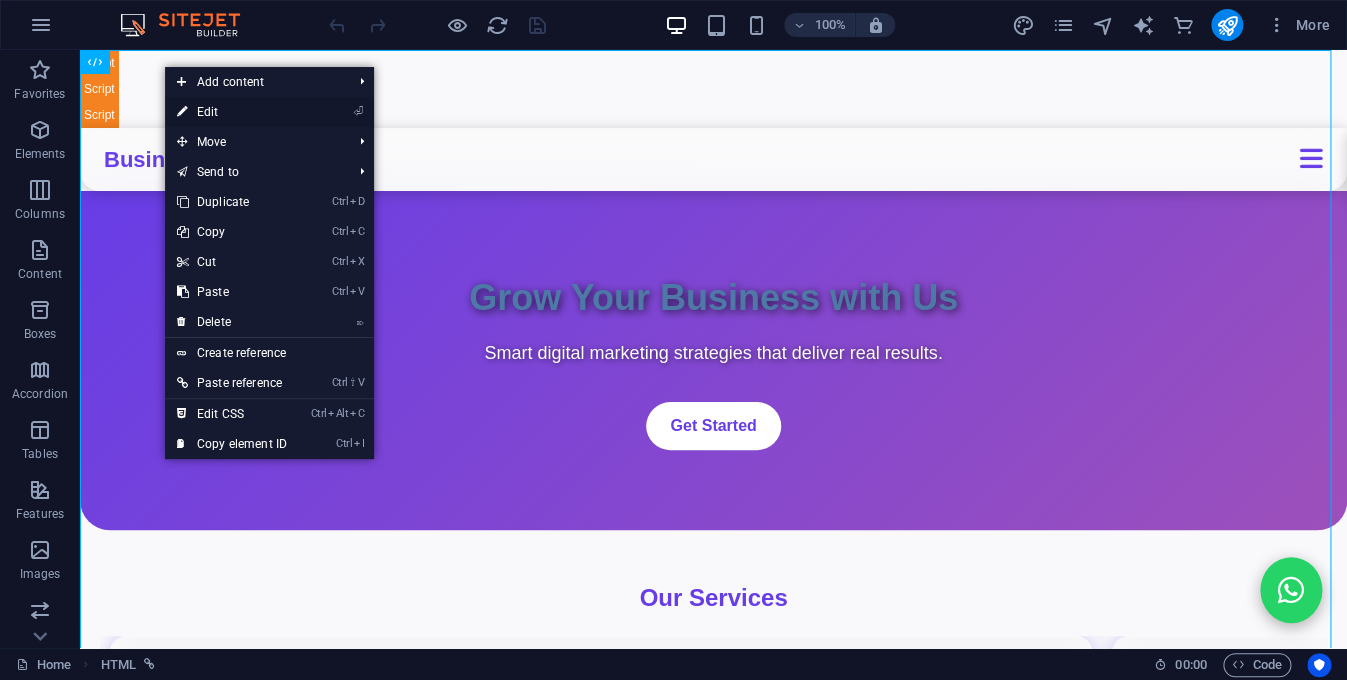 click on "⏎  Edit" at bounding box center (232, 112) 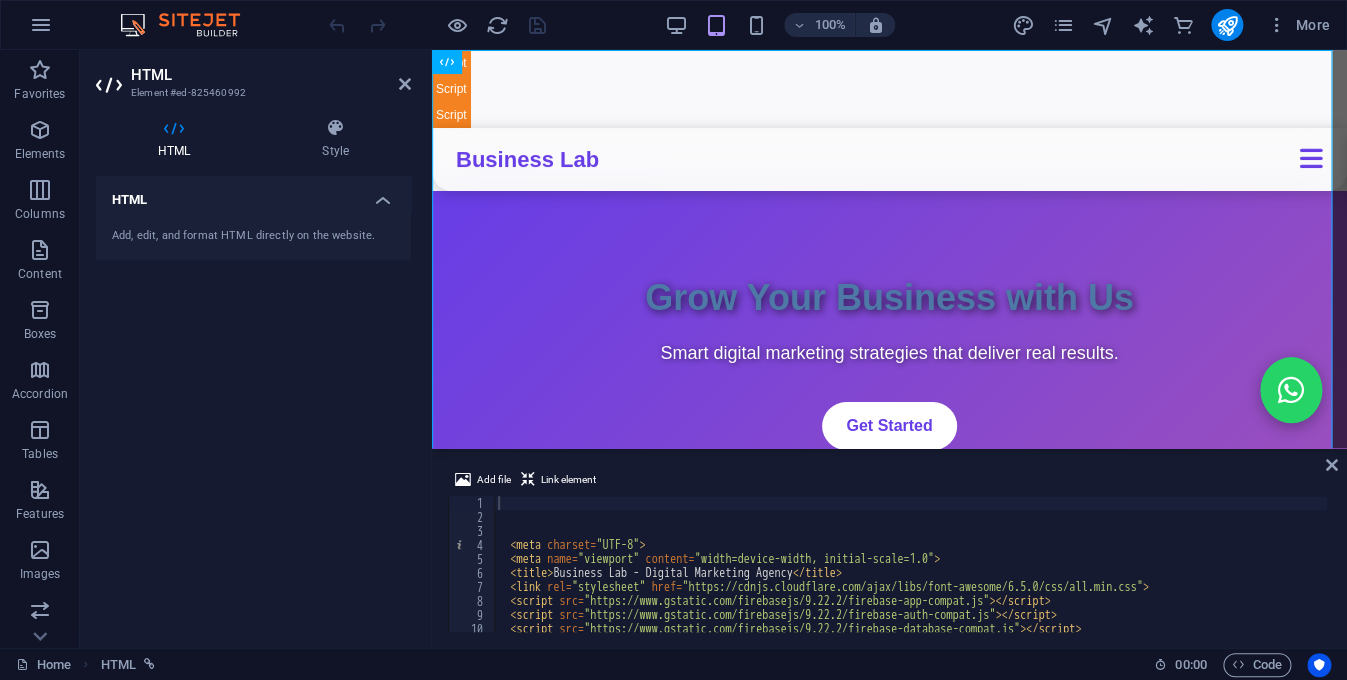 drag, startPoint x: 561, startPoint y: 495, endPoint x: 585, endPoint y: 527, distance: 40 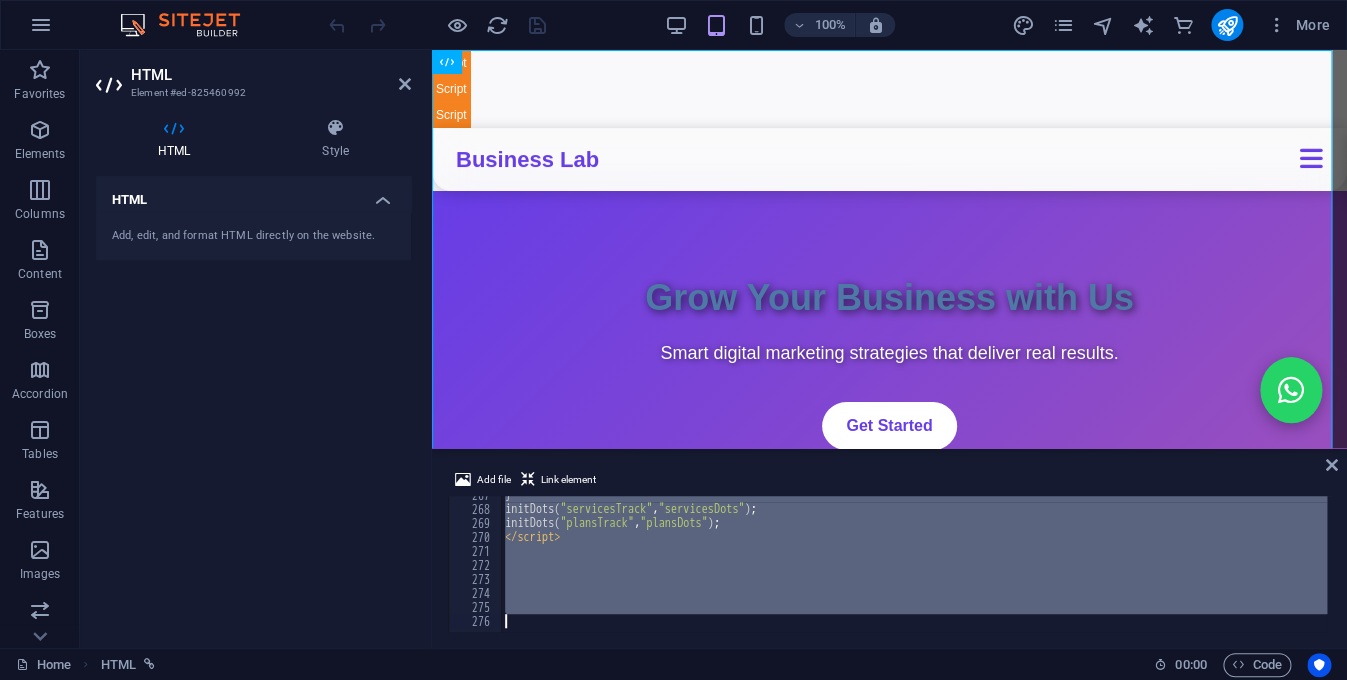 scroll, scrollTop: 3731, scrollLeft: 0, axis: vertical 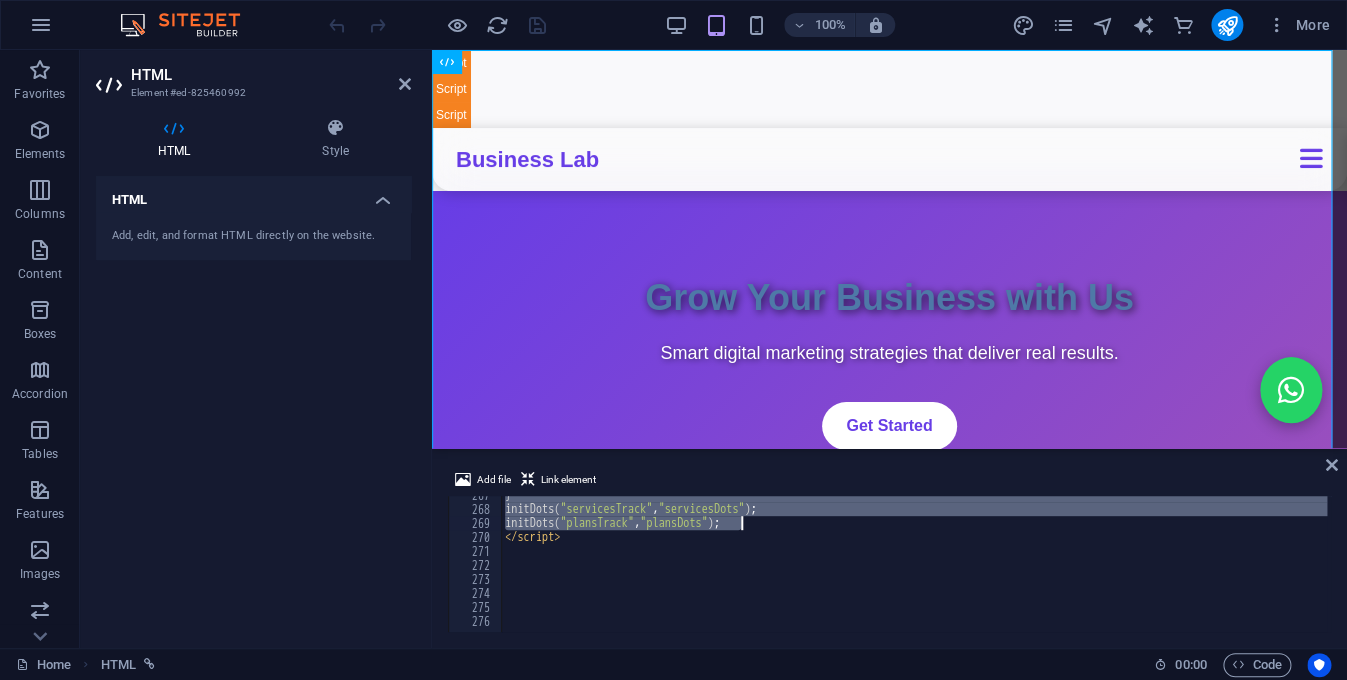 drag, startPoint x: 585, startPoint y: 527, endPoint x: 754, endPoint y: 529, distance: 169.01184 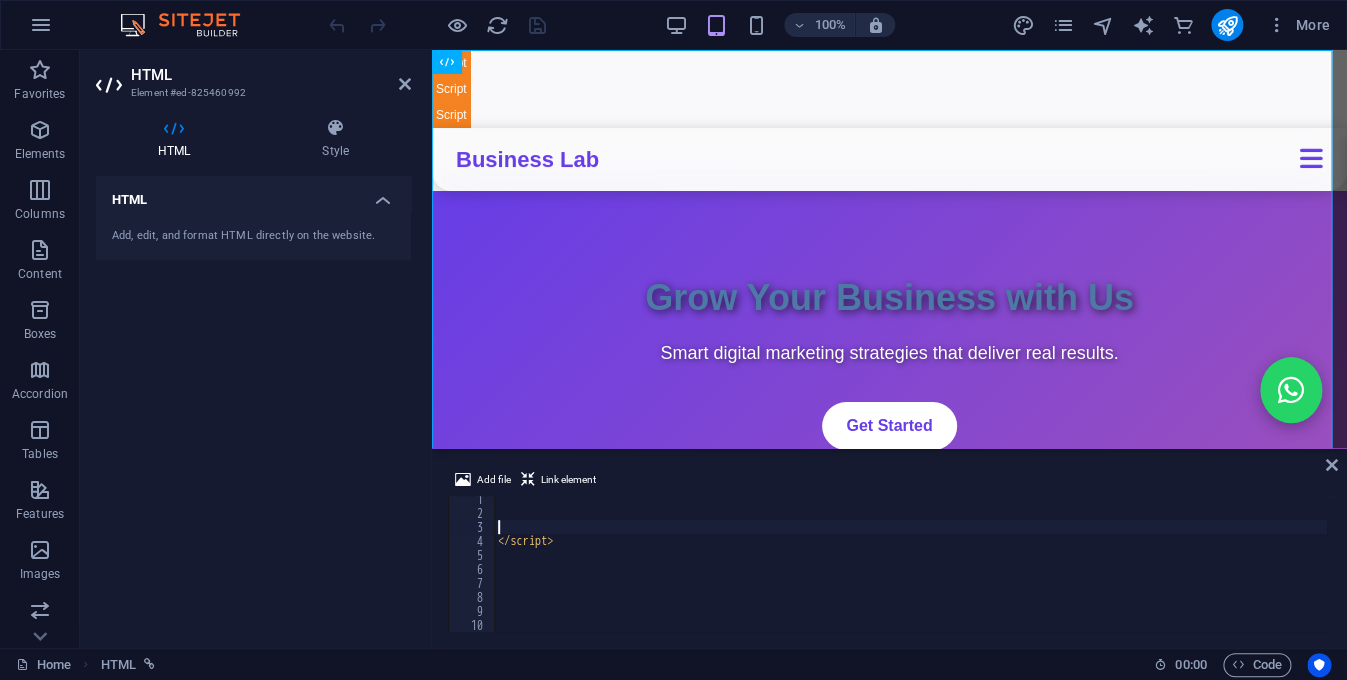 scroll, scrollTop: 3, scrollLeft: 0, axis: vertical 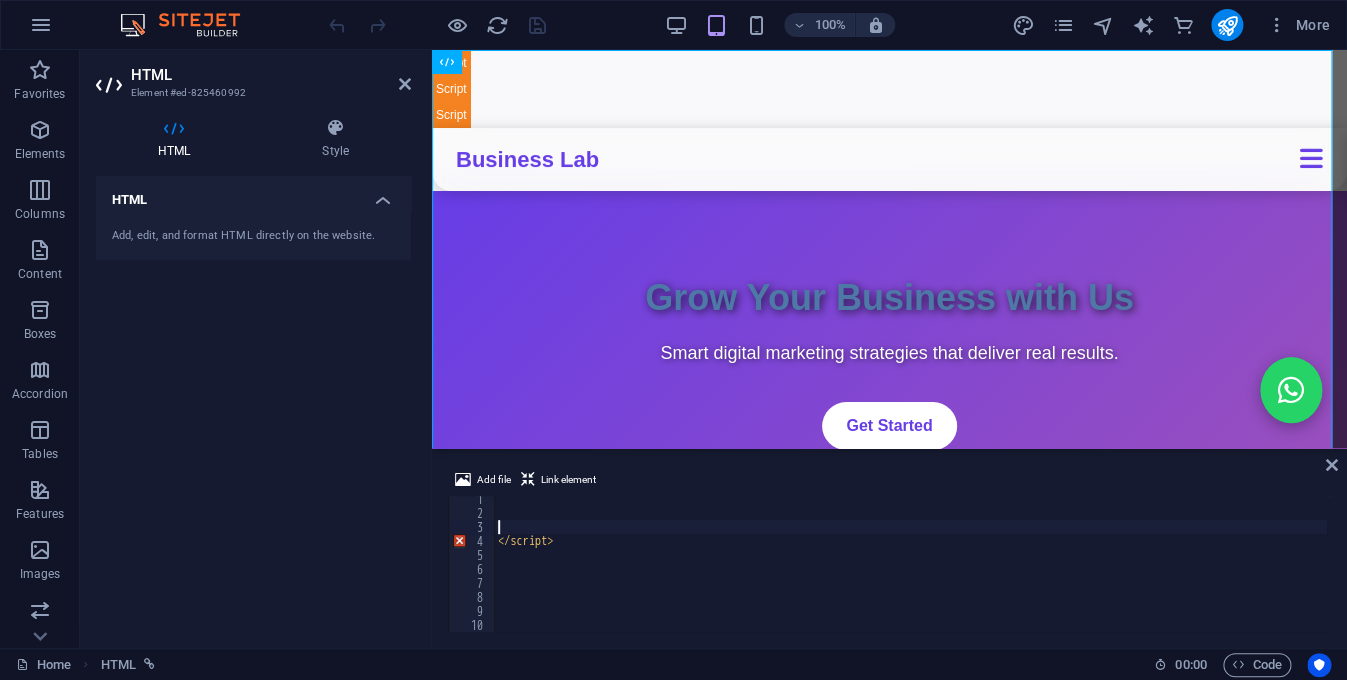 paste on "</script>" 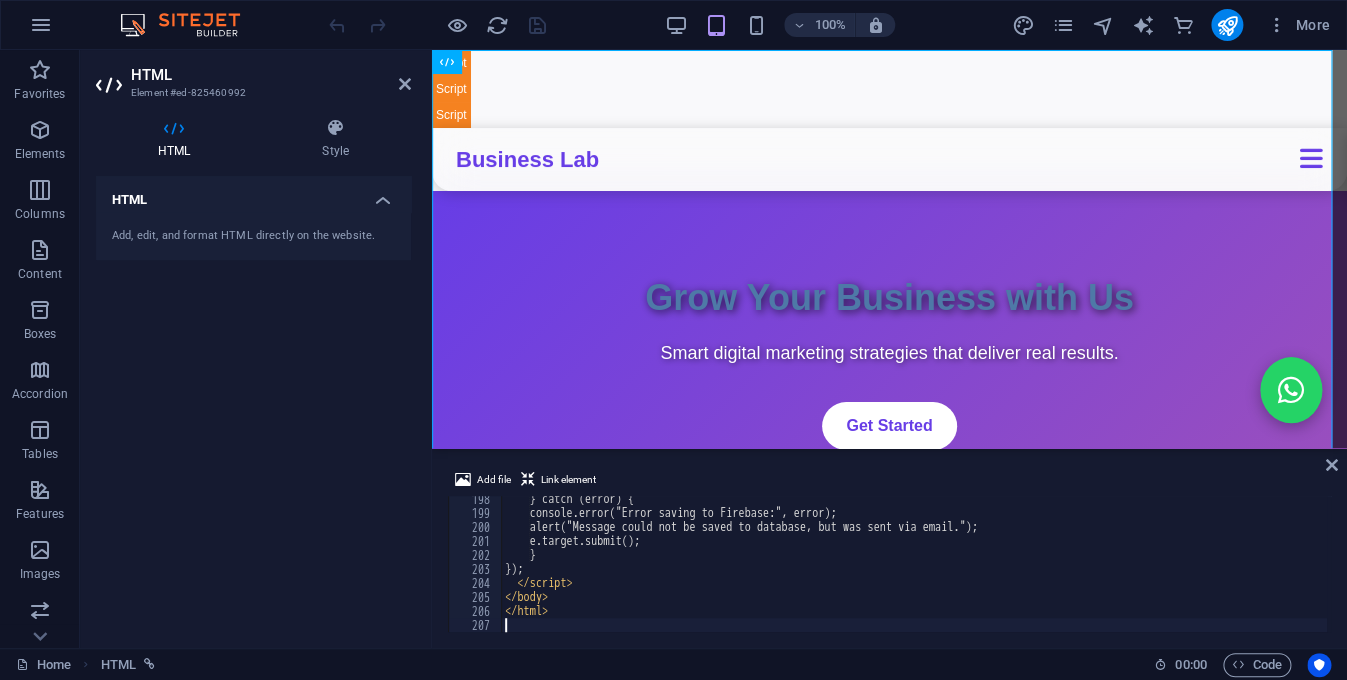 scroll, scrollTop: 2860, scrollLeft: 0, axis: vertical 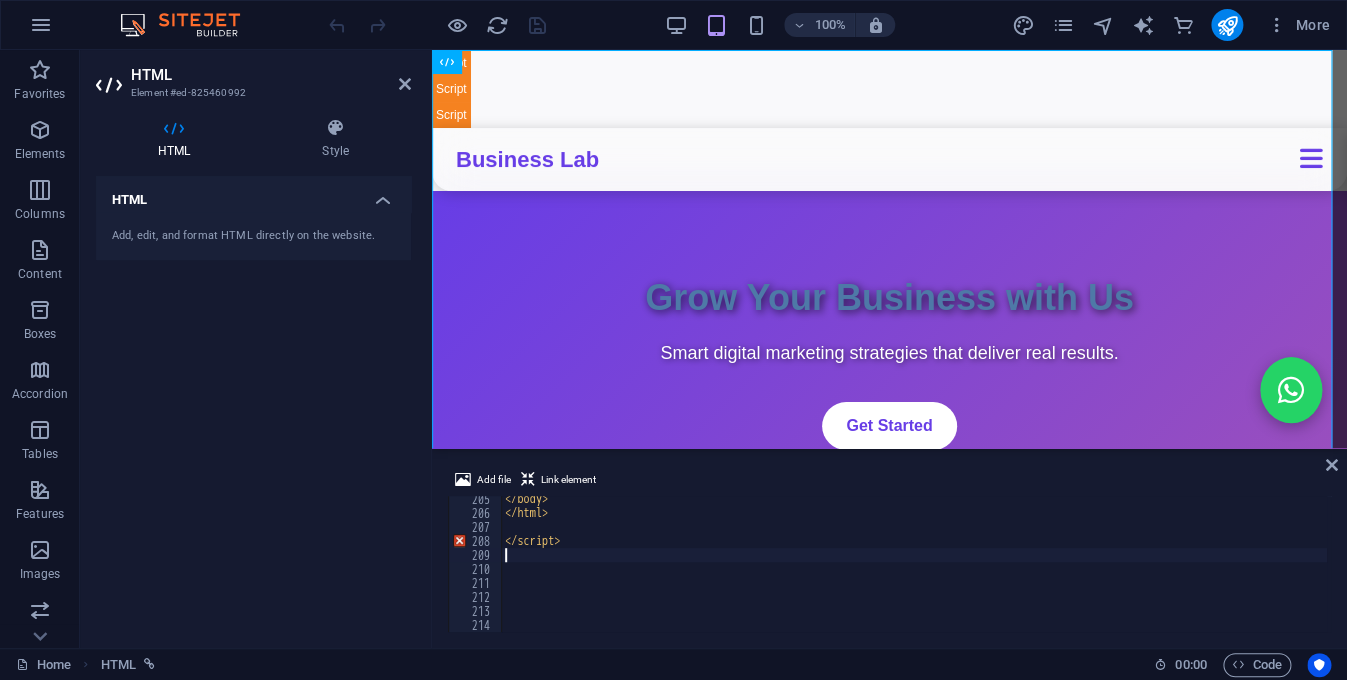 click on "</ body > </ html > </ script >" at bounding box center (914, 574) 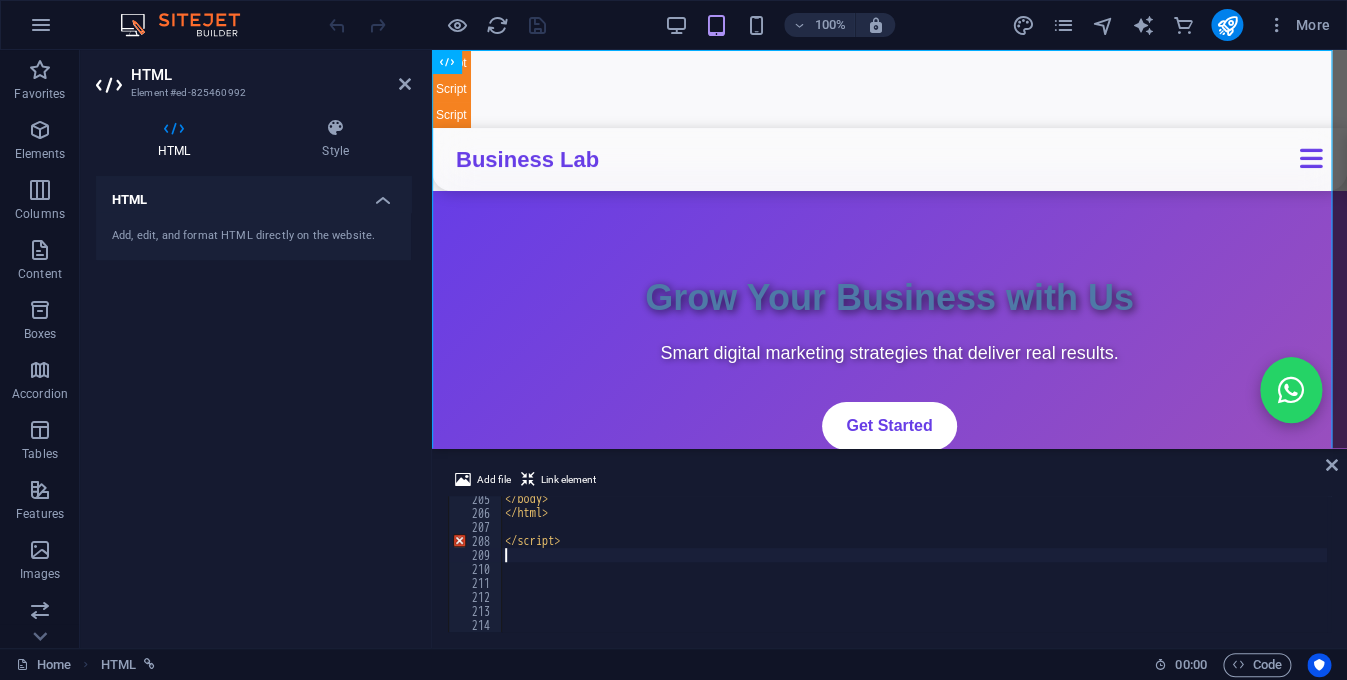scroll, scrollTop: 2845, scrollLeft: 0, axis: vertical 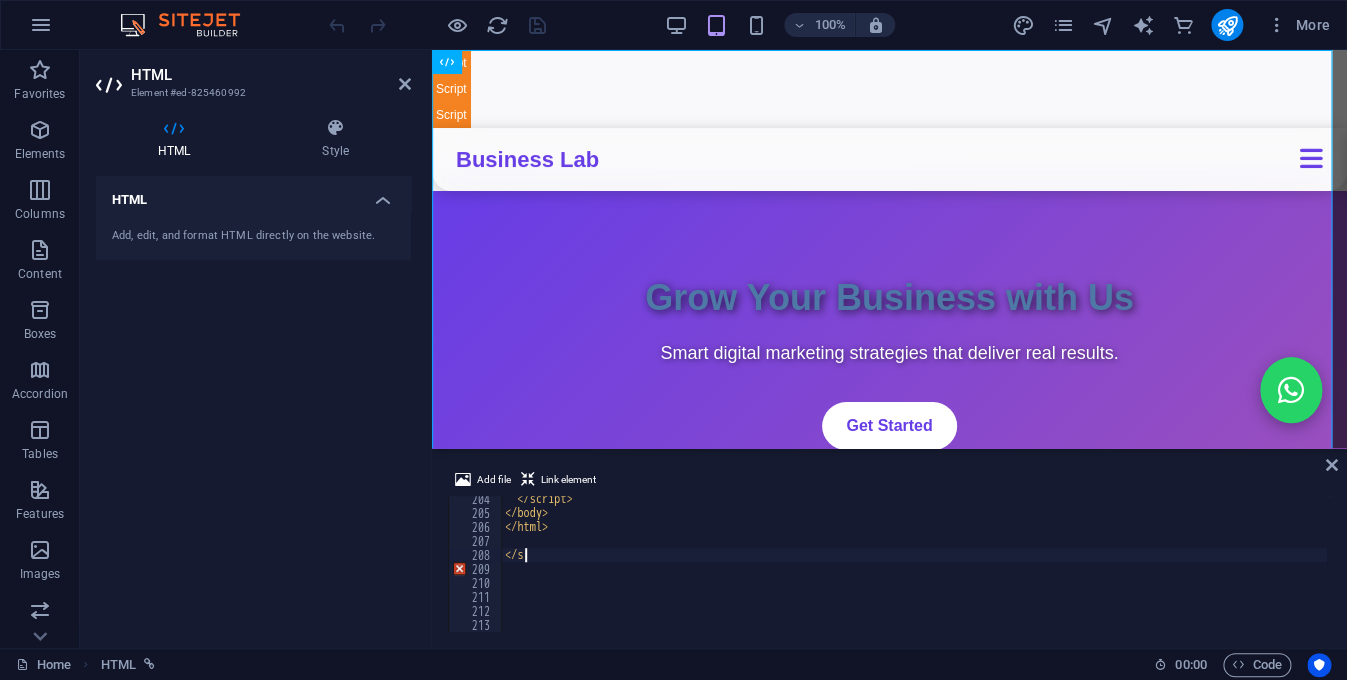 type on "<" 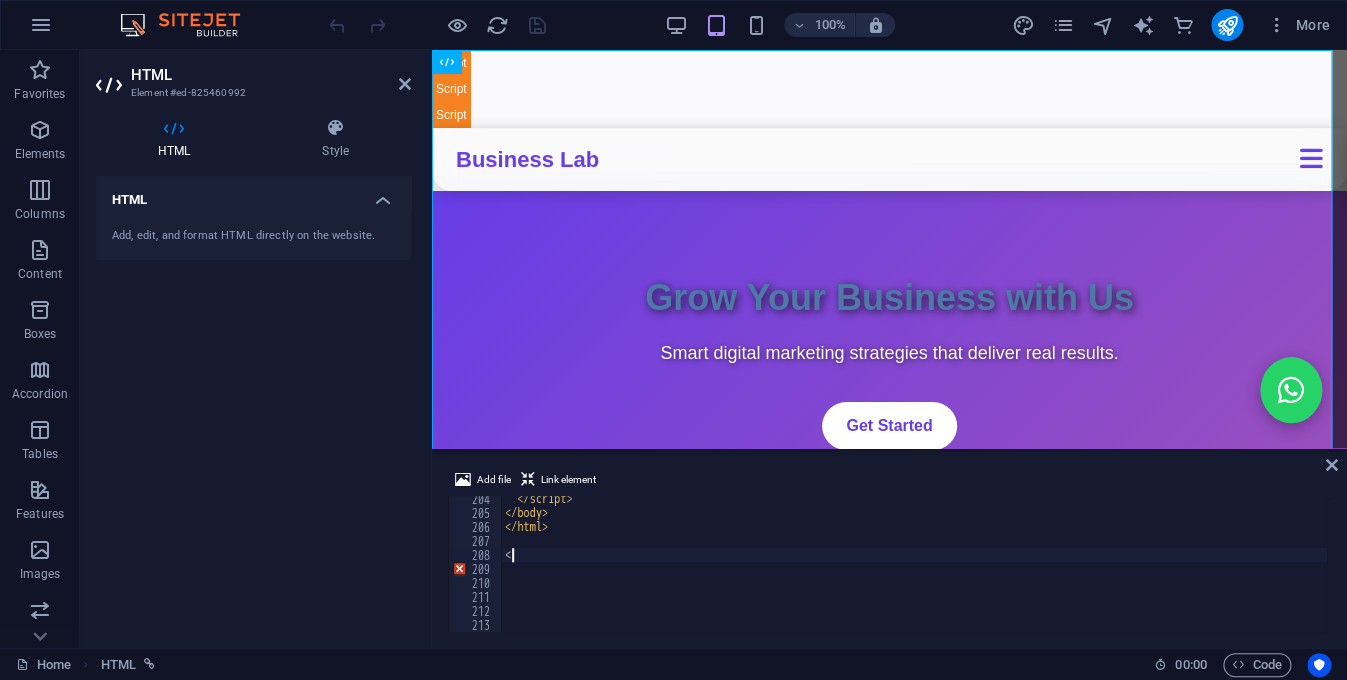 type 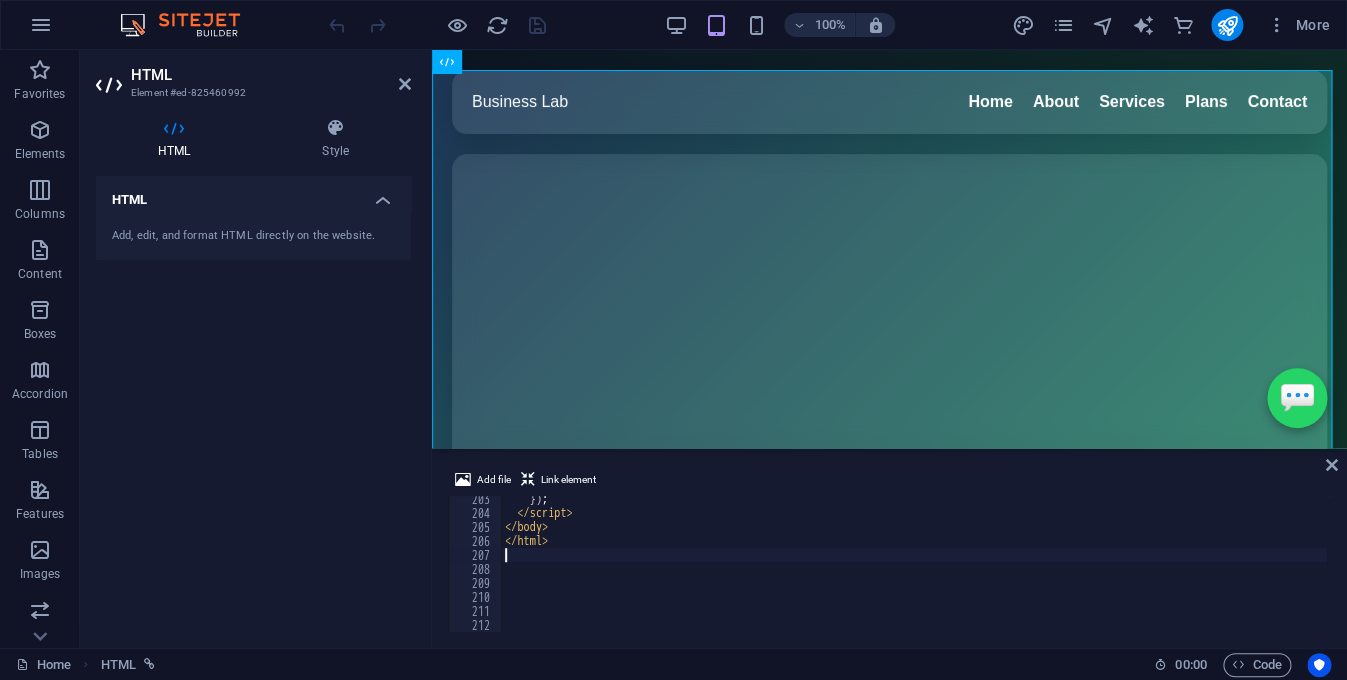 scroll, scrollTop: 2831, scrollLeft: 0, axis: vertical 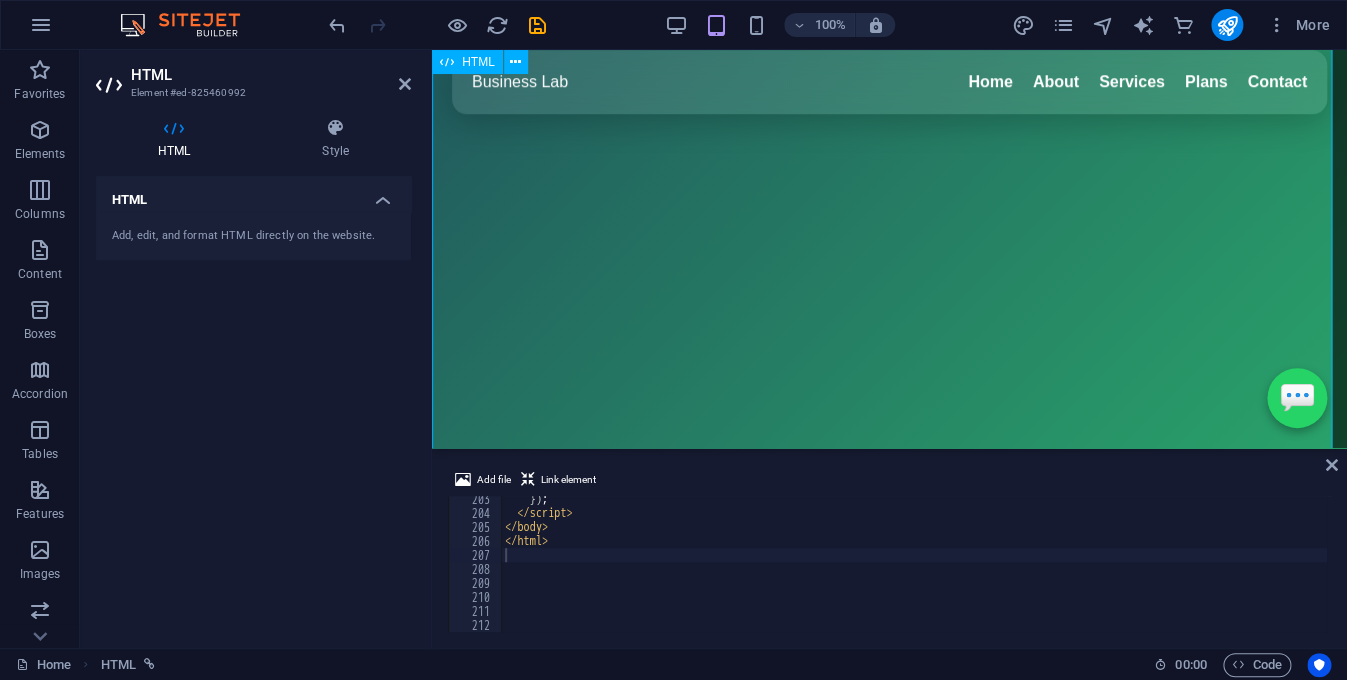 type 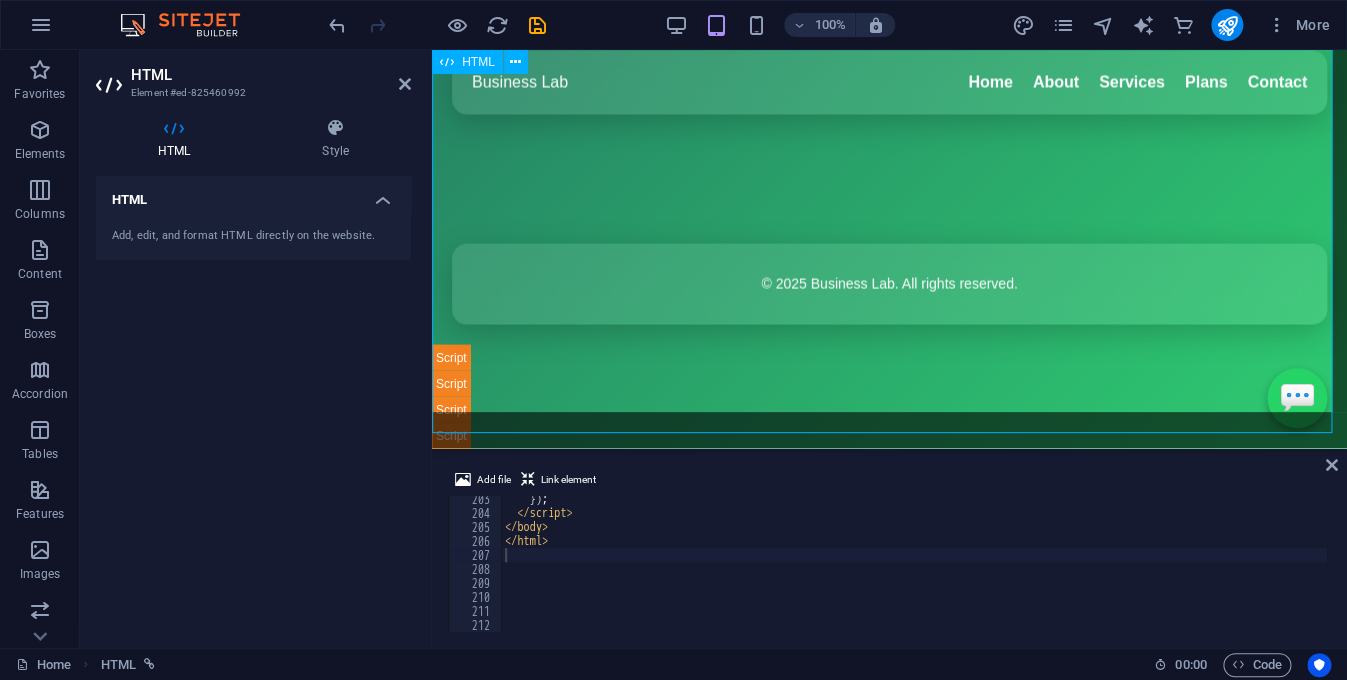 scroll, scrollTop: 1458, scrollLeft: 0, axis: vertical 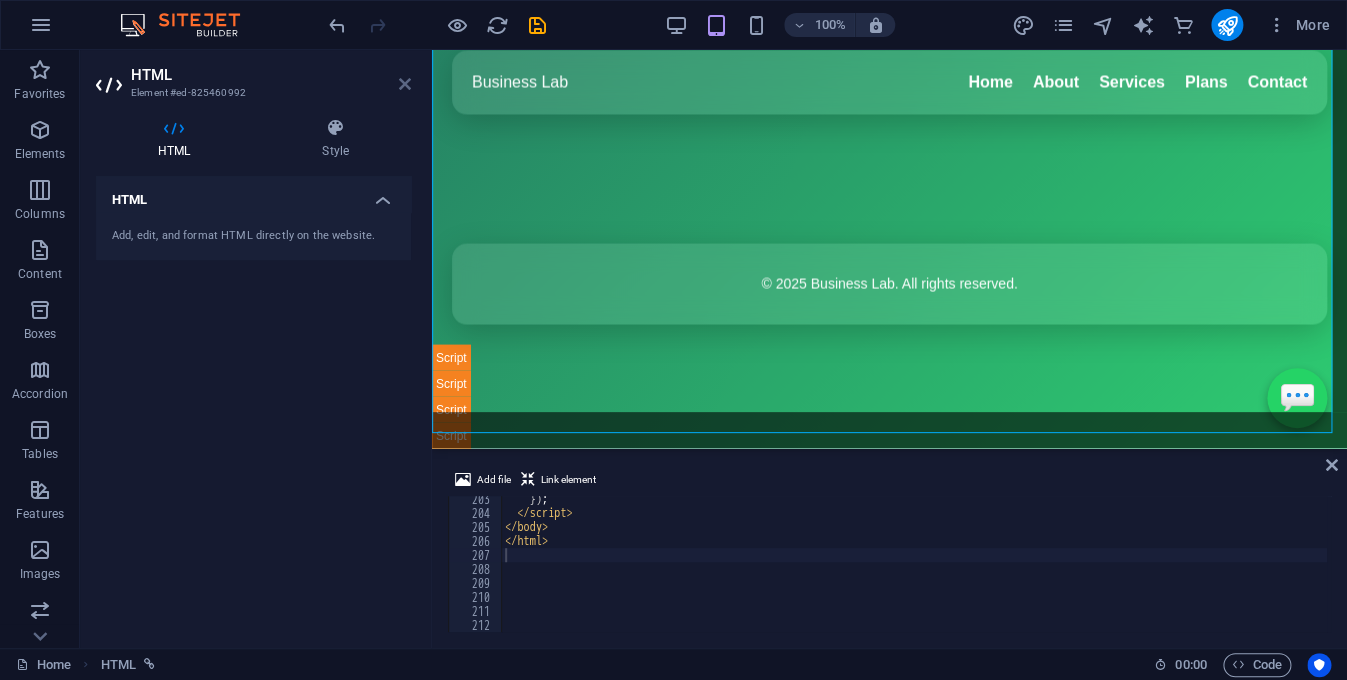 click at bounding box center [405, 84] 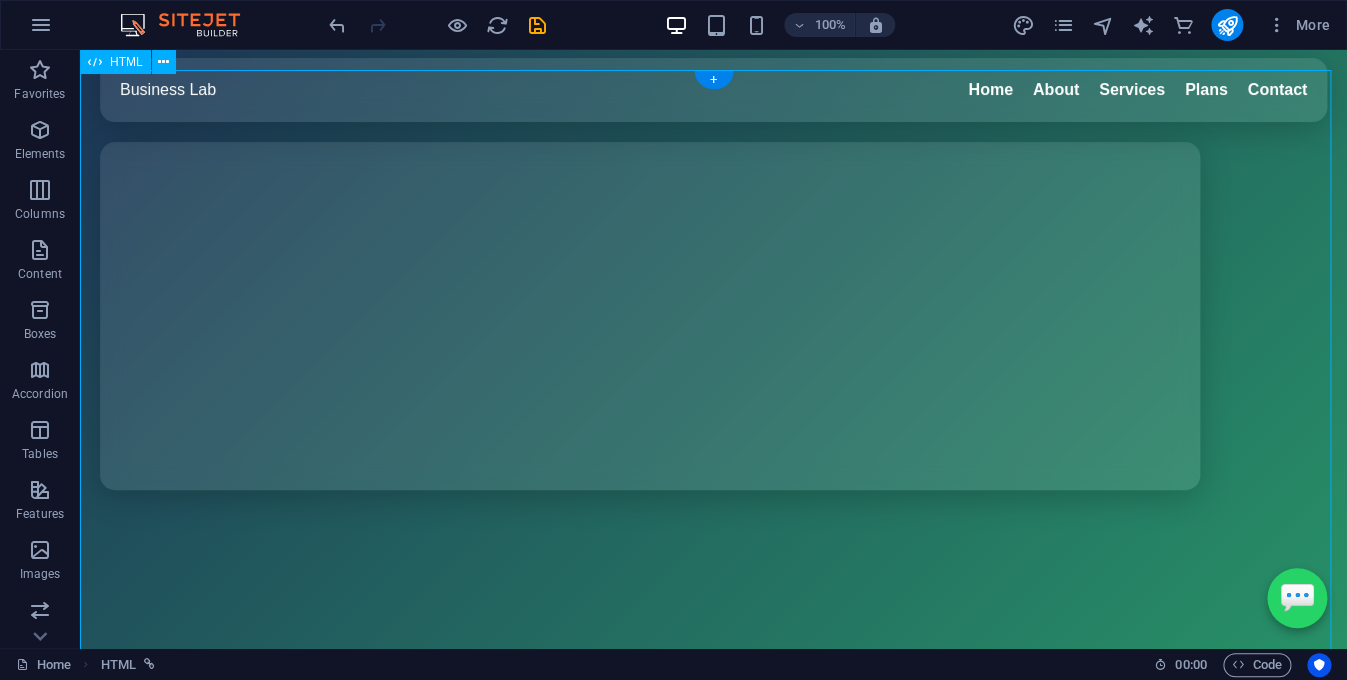 scroll, scrollTop: 0, scrollLeft: 0, axis: both 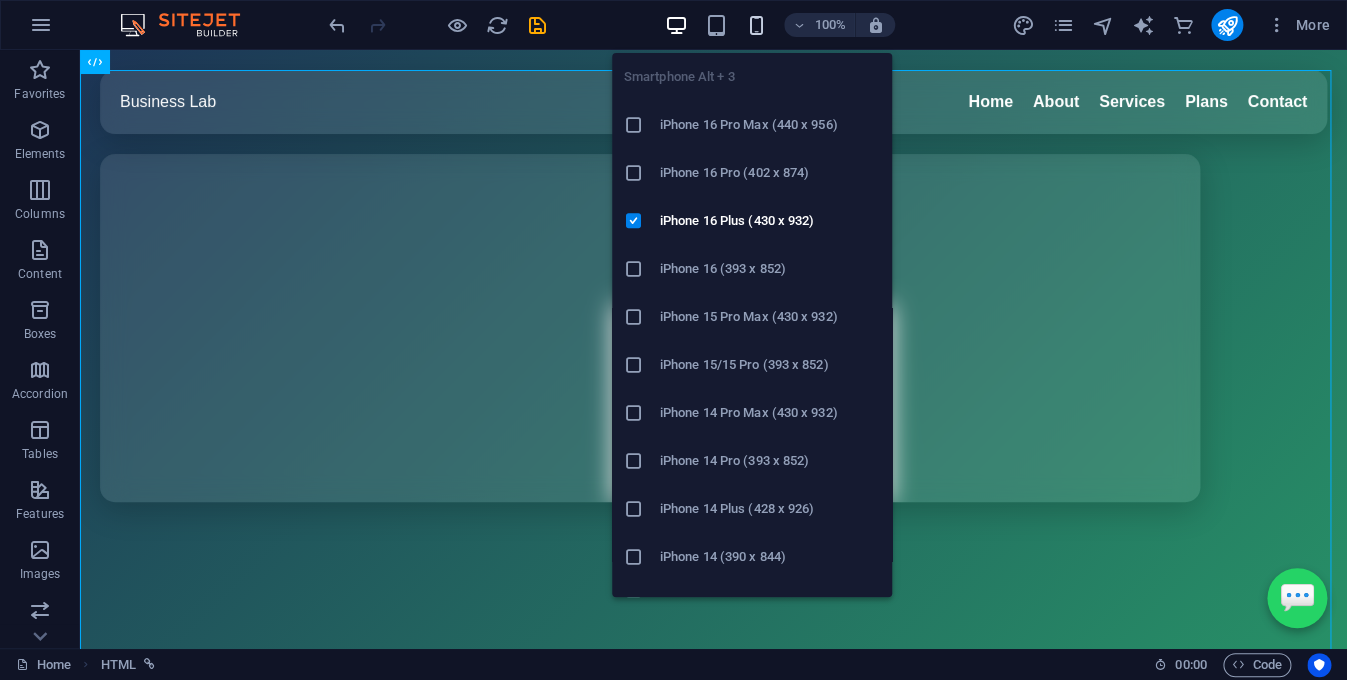 click at bounding box center [756, 25] 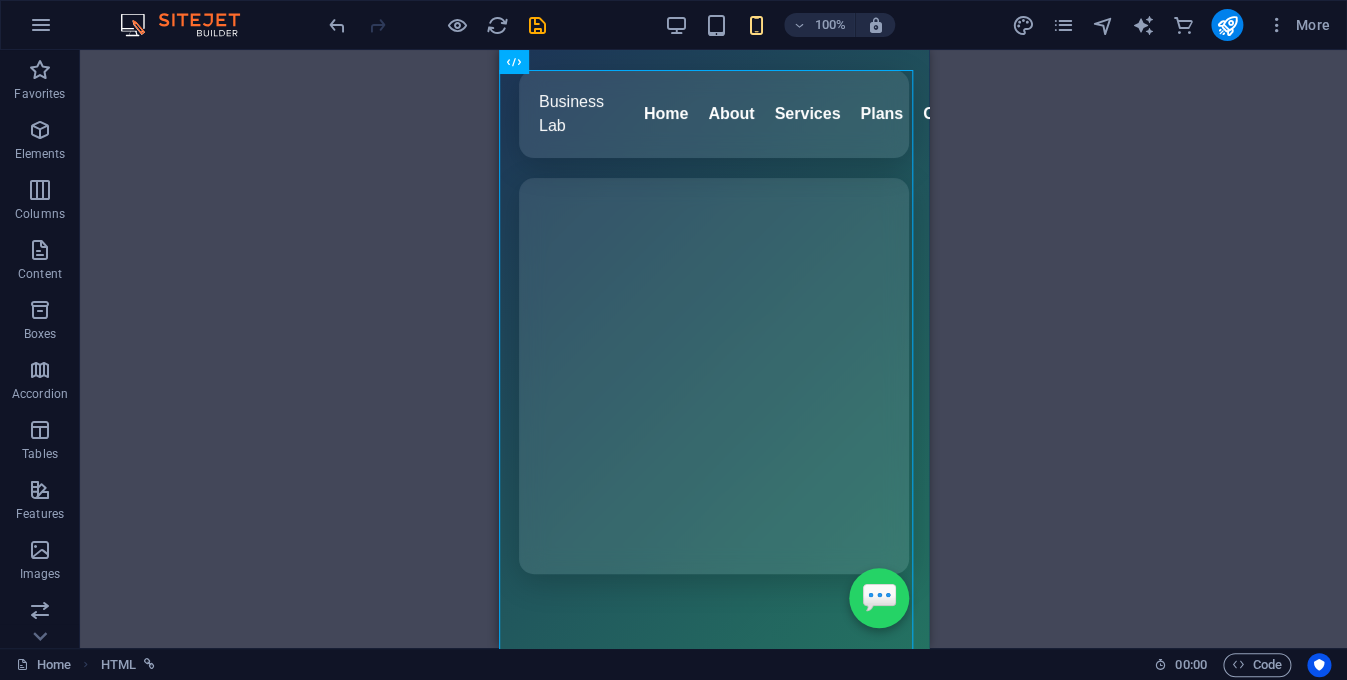 click on "HTML" at bounding box center [713, 349] 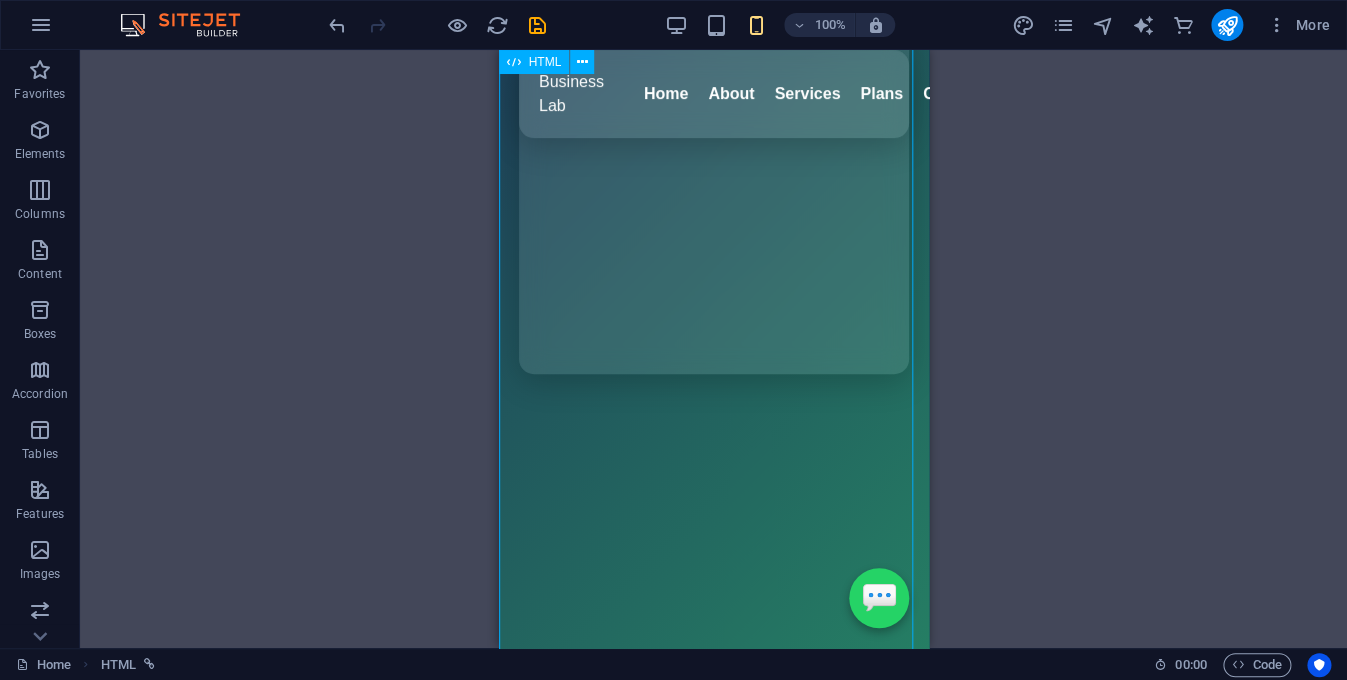 scroll, scrollTop: 0, scrollLeft: 0, axis: both 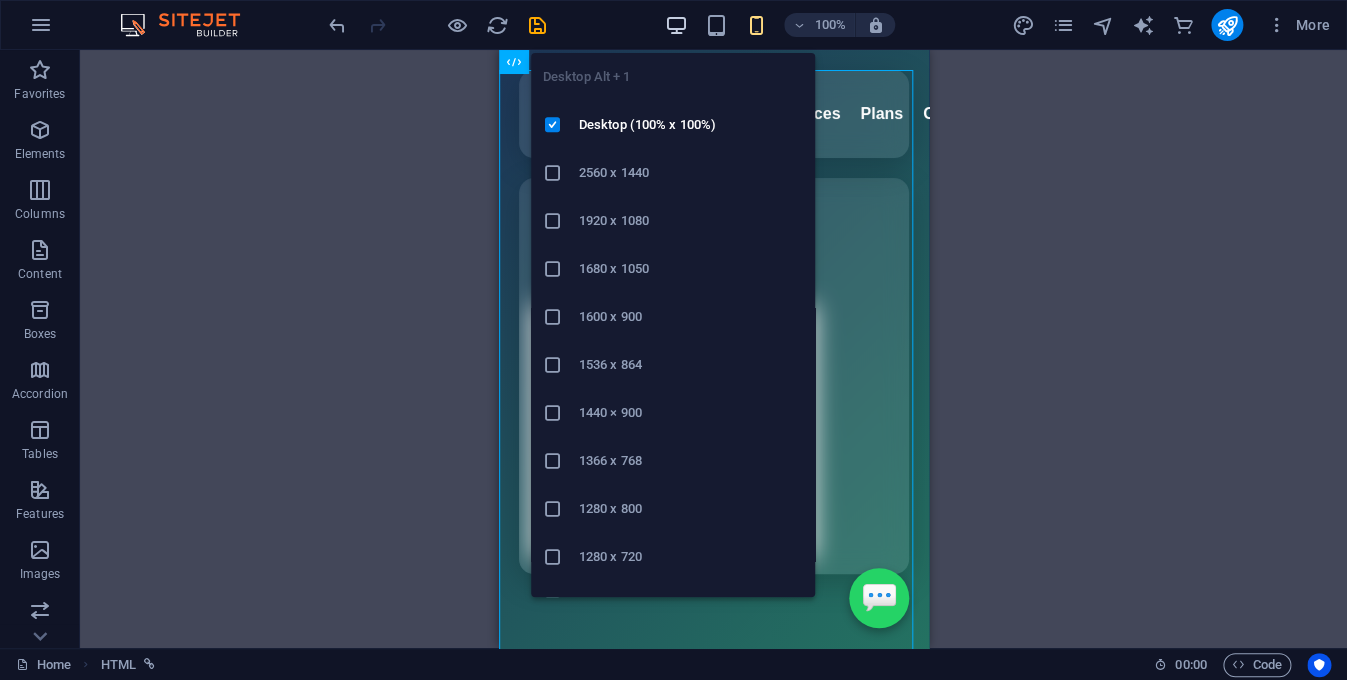 click at bounding box center [676, 25] 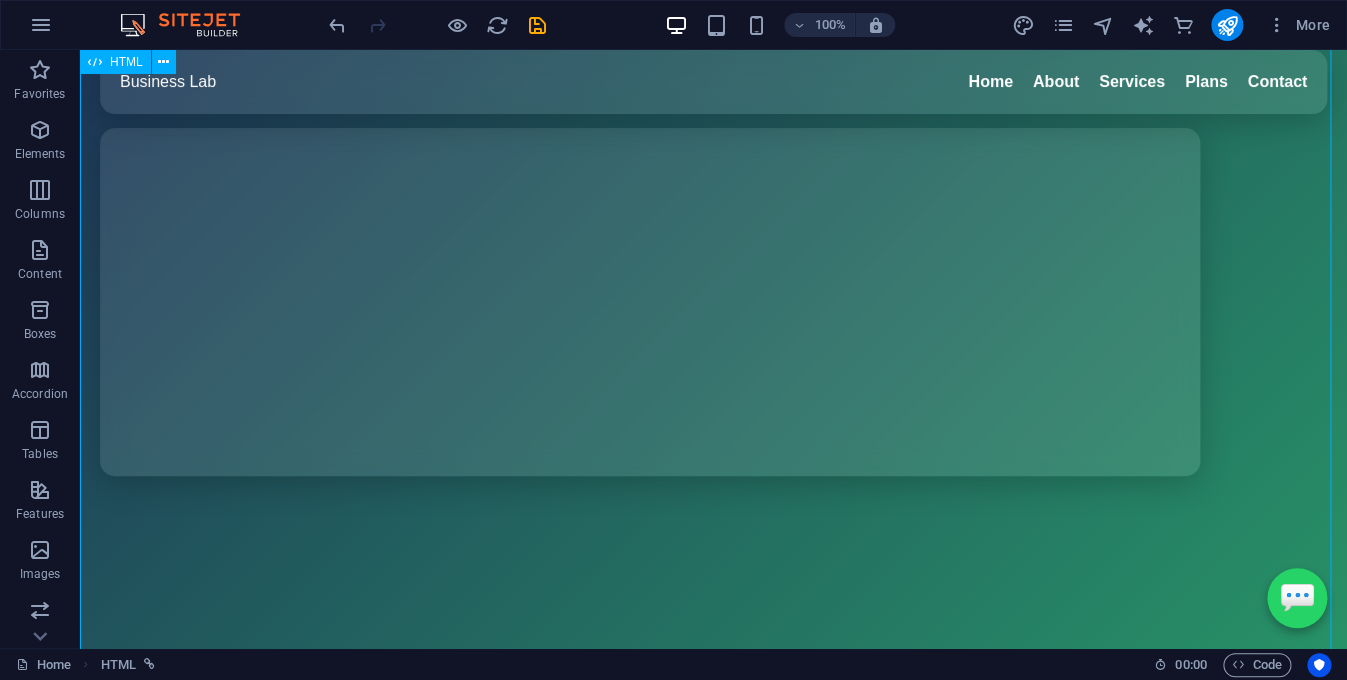 scroll, scrollTop: 25, scrollLeft: 0, axis: vertical 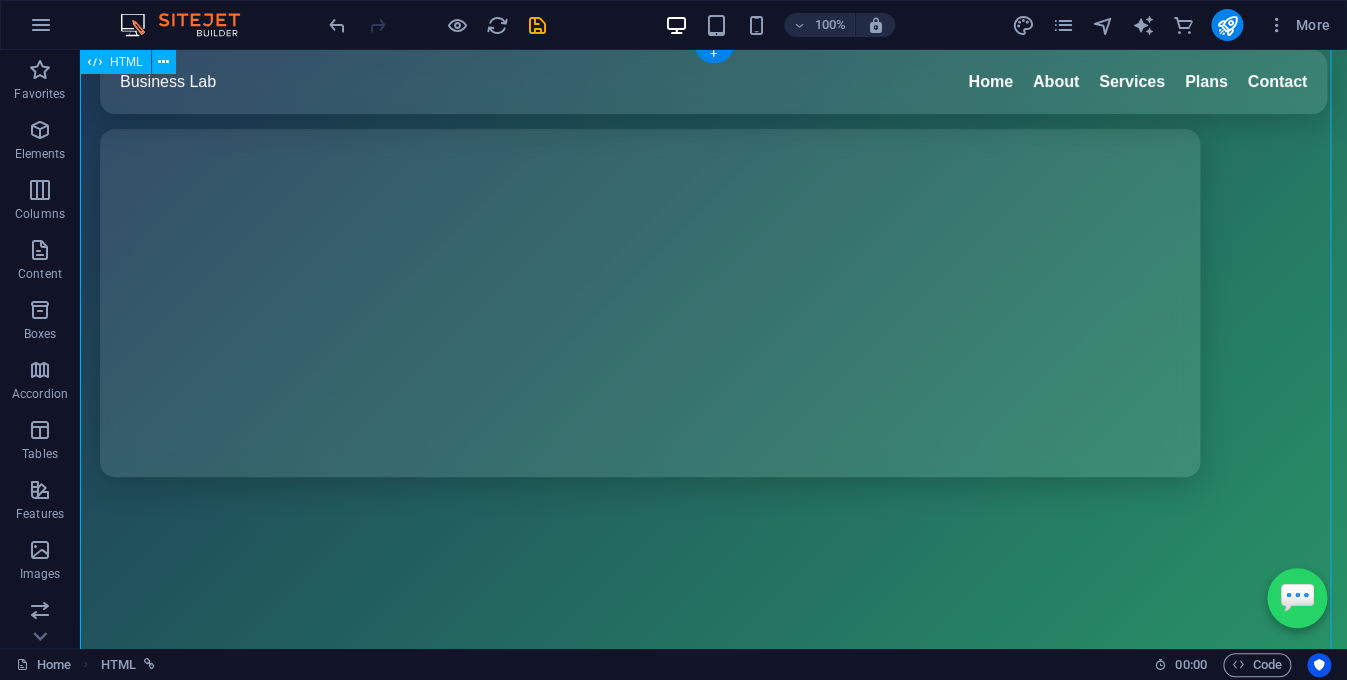 click on "Business Lab - Digital Marketing Agency
Business Lab
Home
About
Services
Plans
Contact
Smart Marketing. Measurable Results.
Helping businesses grow with Social Media, SEO & Paid Ads.
View Plans
About Us
At Business Lab, we experiment with innovative marketing strategies
to deliver measurable results for our clients.
Our Services
Social Media Marketing
Engage your audience with powerful campaigns.
SEO & Content Marketing
Rank higher on Google and attract organic traffic.
Paid Advertising
Get more leads with Facebook & Google Ads.
Our Plans
Starter
1 Platform Social Media Management
$200/month
Growth
2 Platforms + Paid Ads
$500/month" at bounding box center (713, 945) 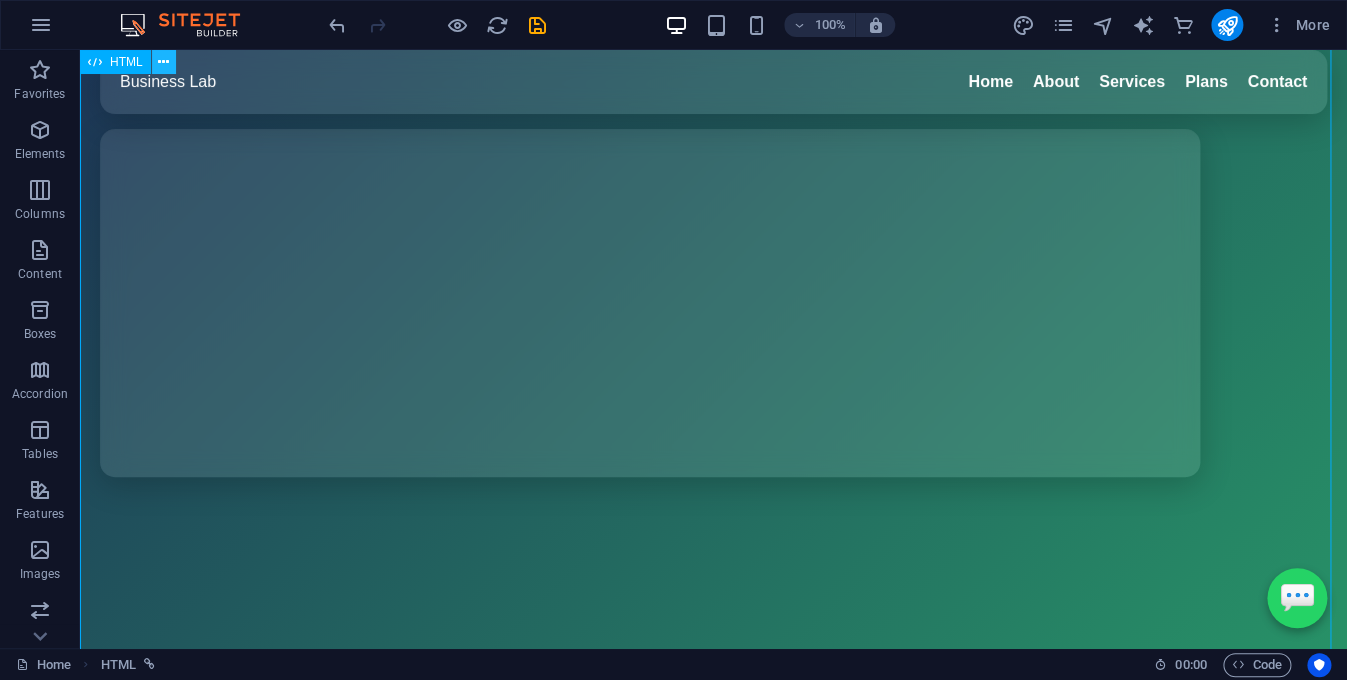 click at bounding box center [164, 62] 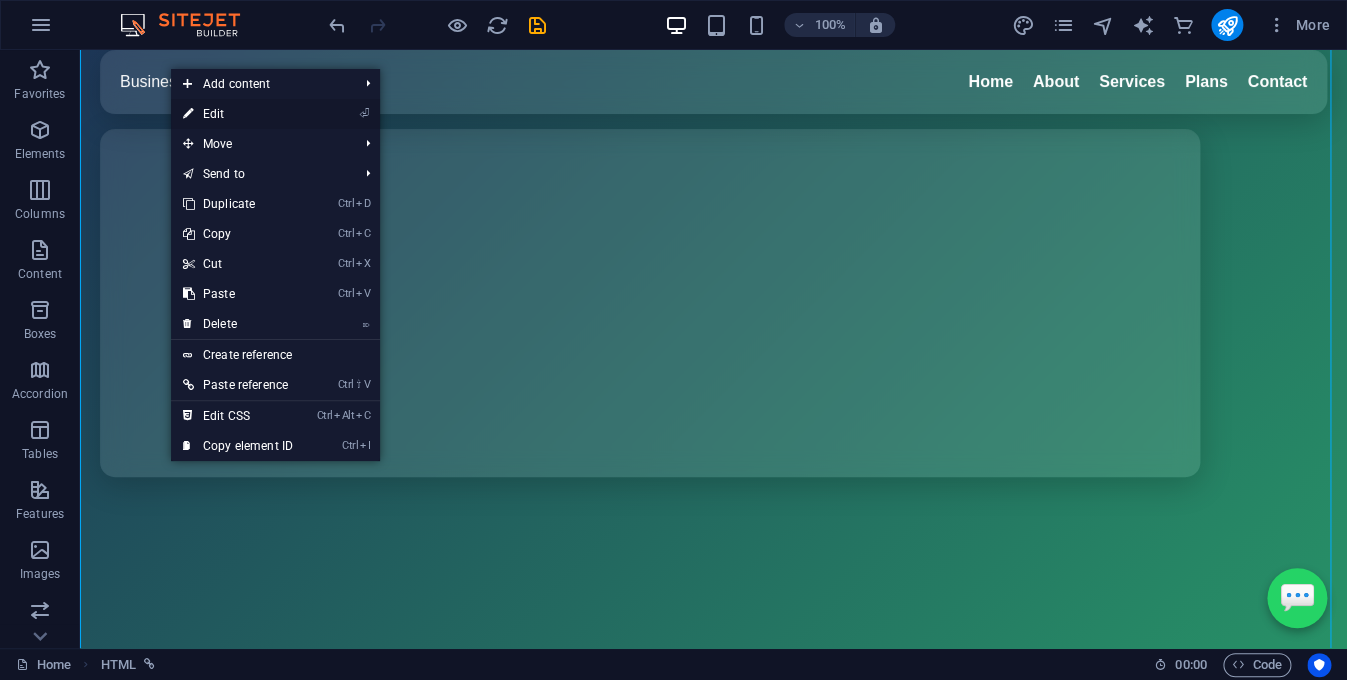 click on "⏎  Edit" at bounding box center [238, 114] 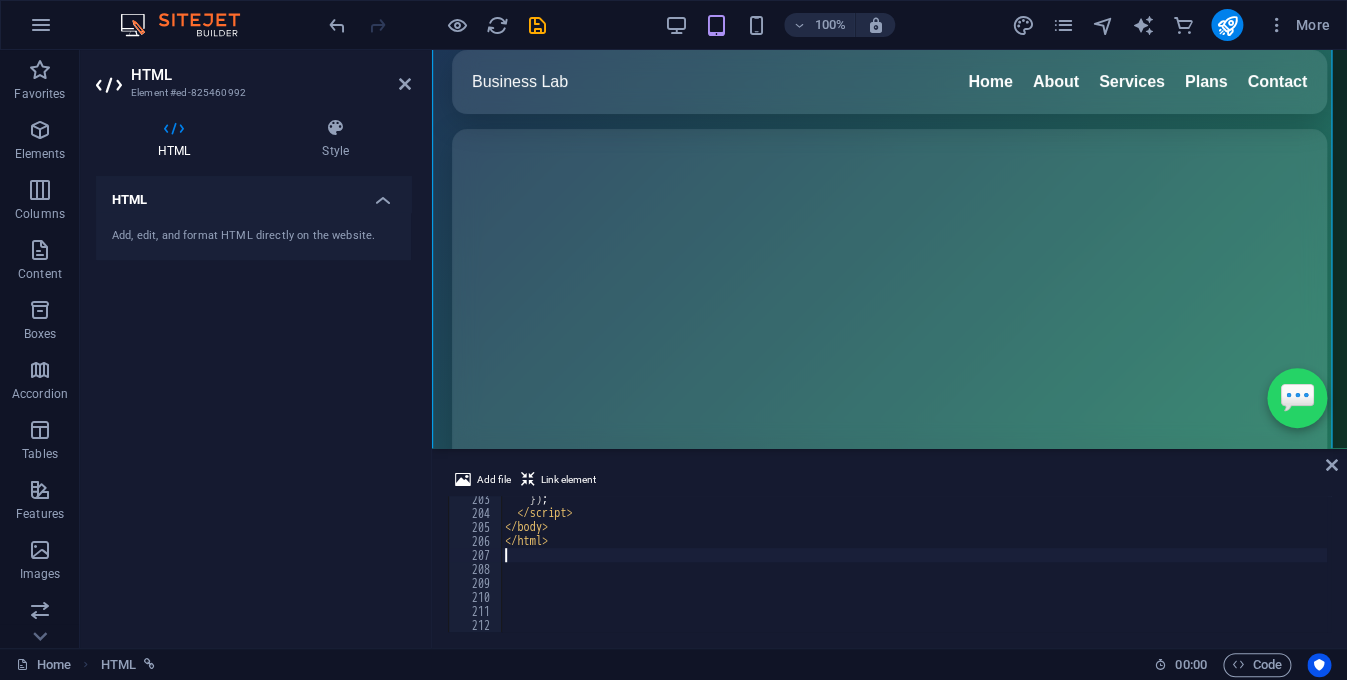 scroll, scrollTop: 24, scrollLeft: 0, axis: vertical 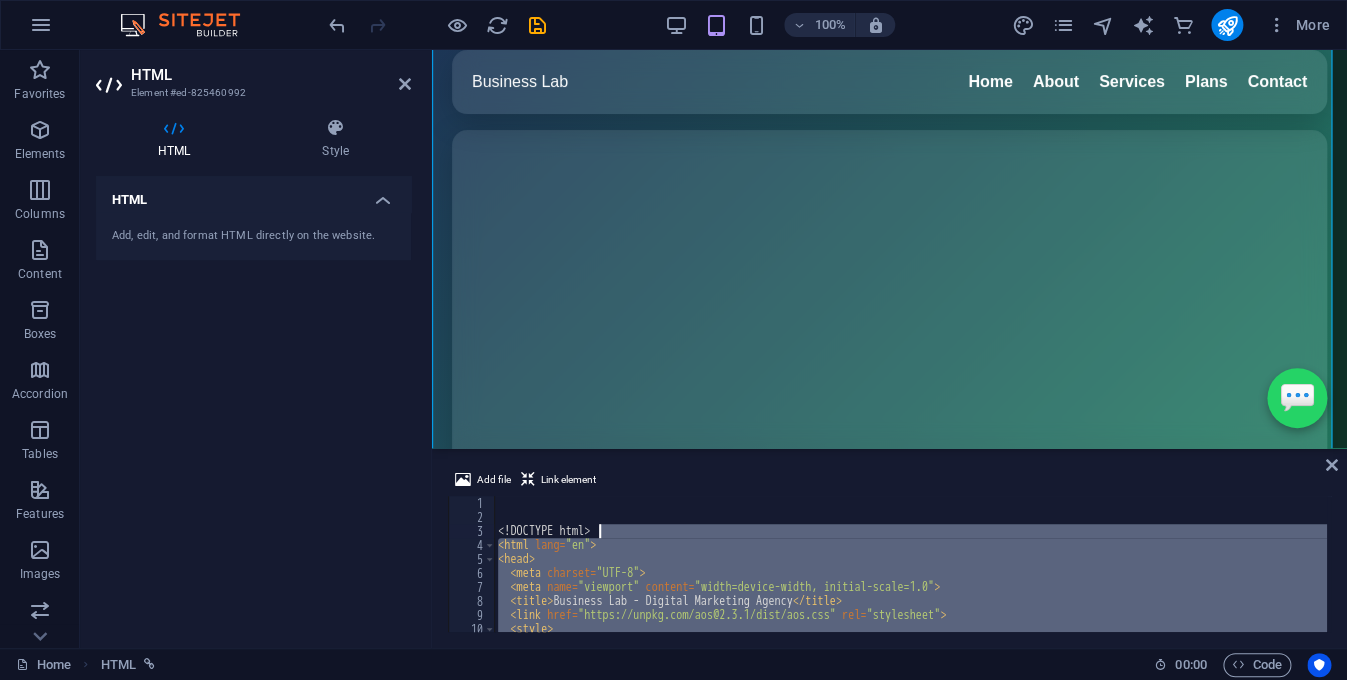 drag, startPoint x: 737, startPoint y: 571, endPoint x: 721, endPoint y: 530, distance: 44.011364 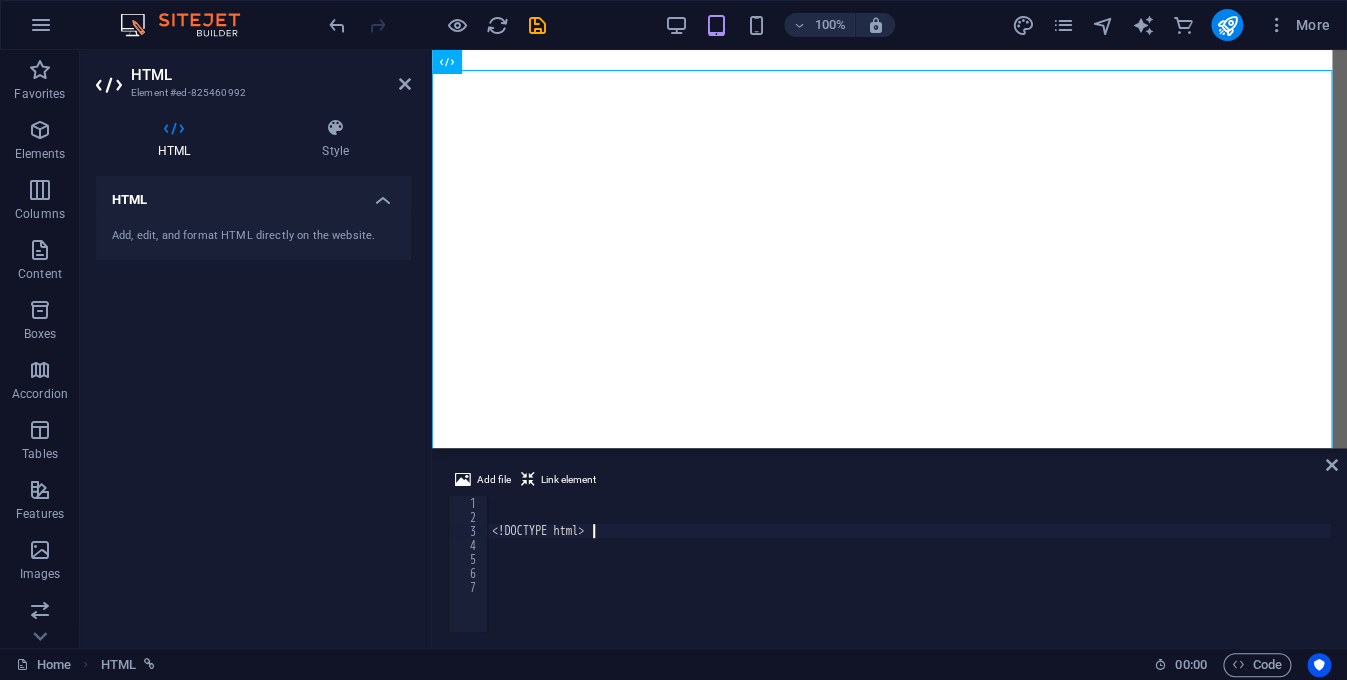 scroll, scrollTop: 0, scrollLeft: 0, axis: both 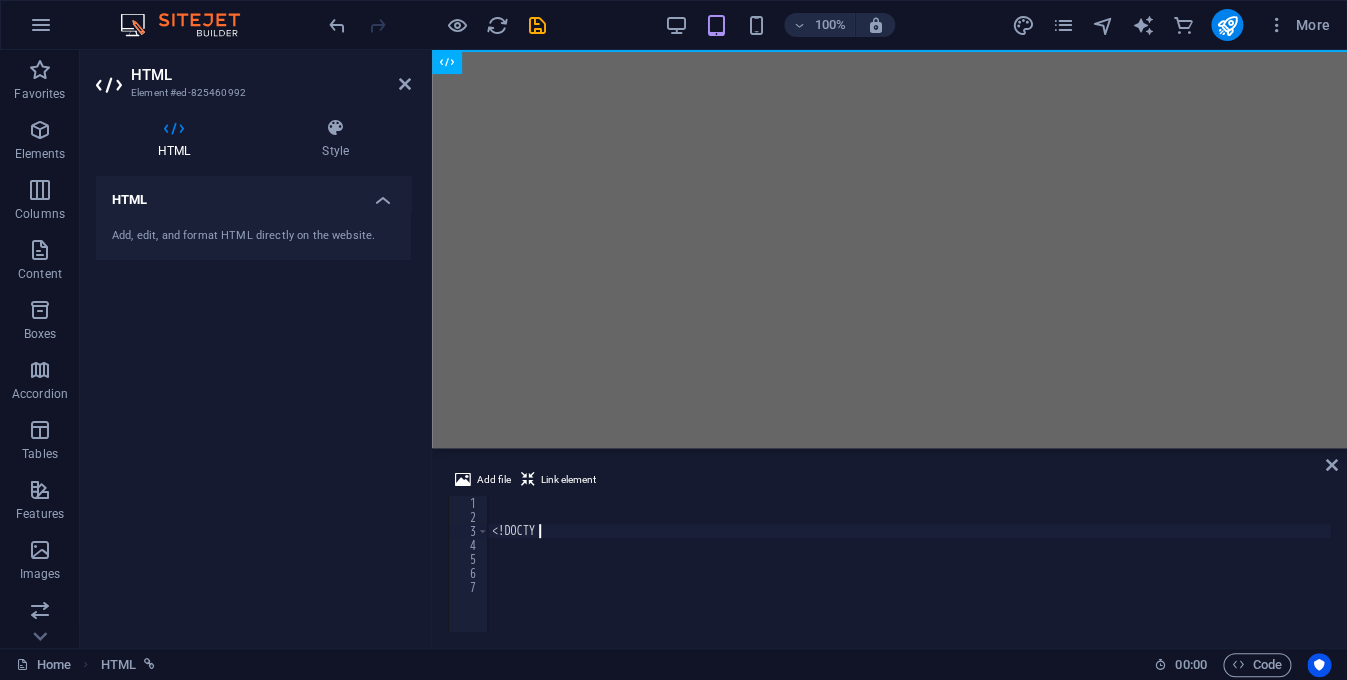 type on "<" 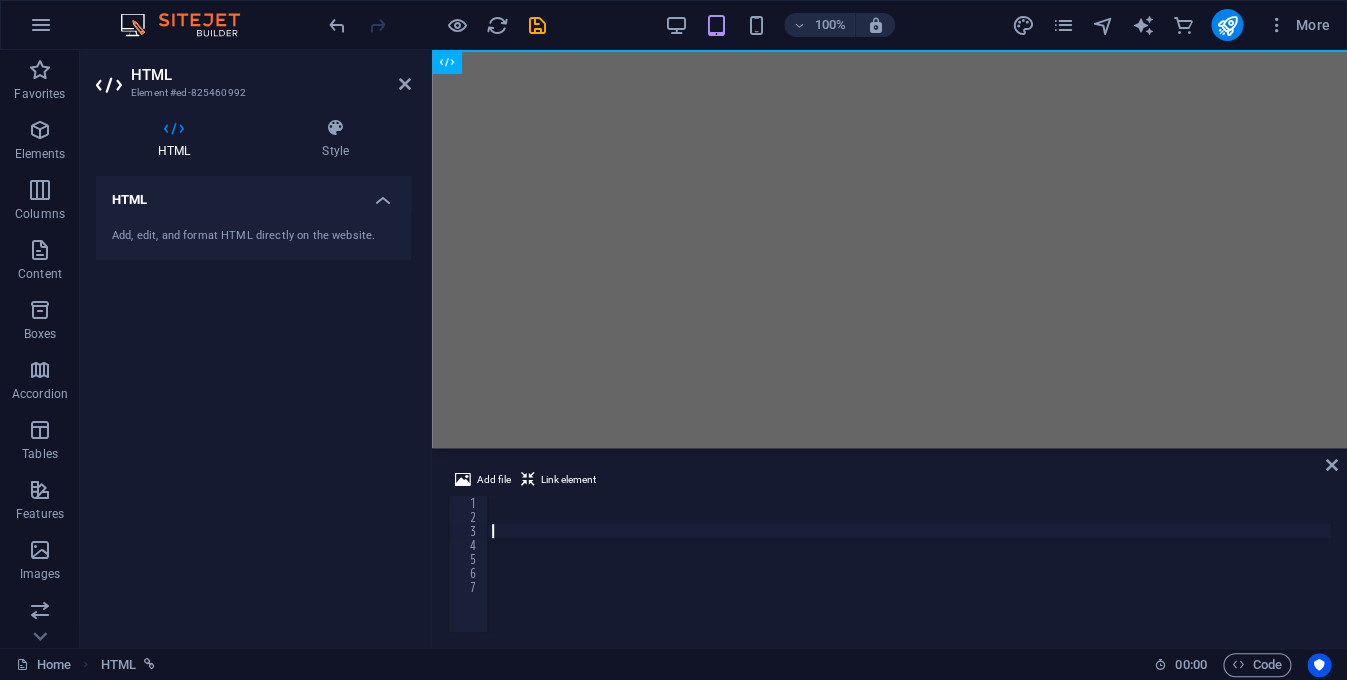 type 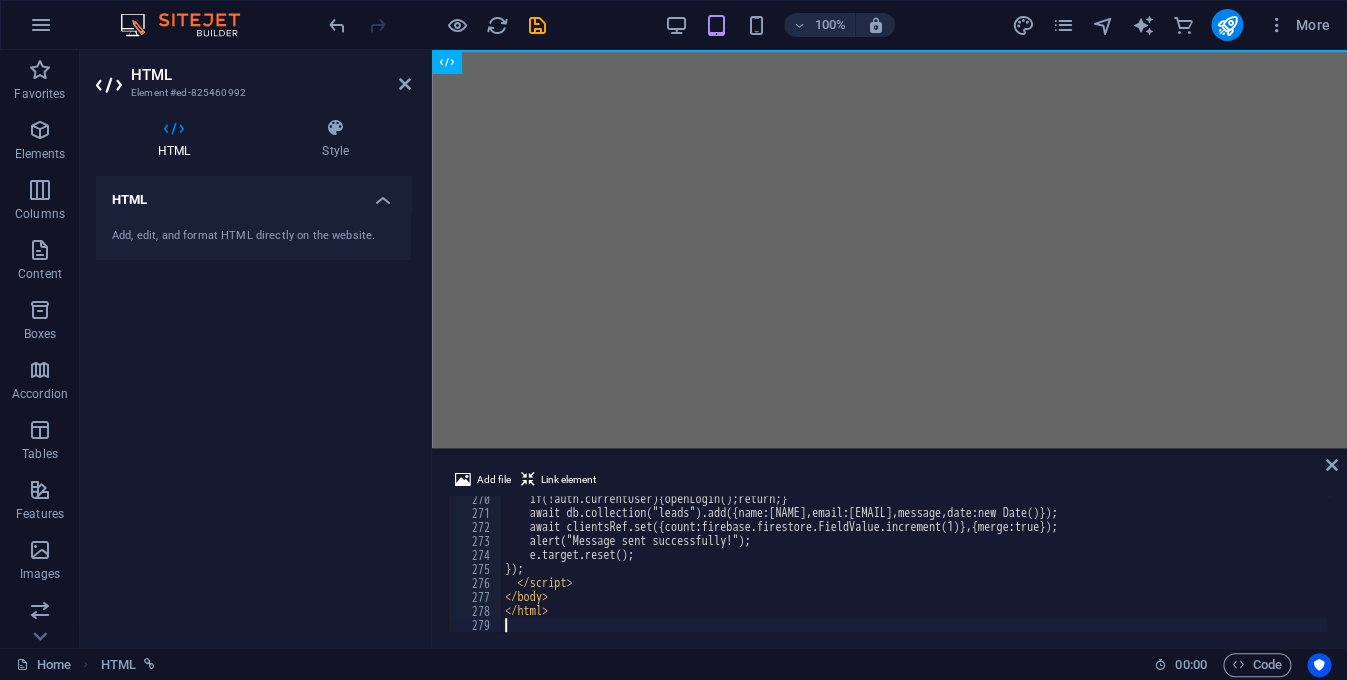 scroll, scrollTop: 3770, scrollLeft: 0, axis: vertical 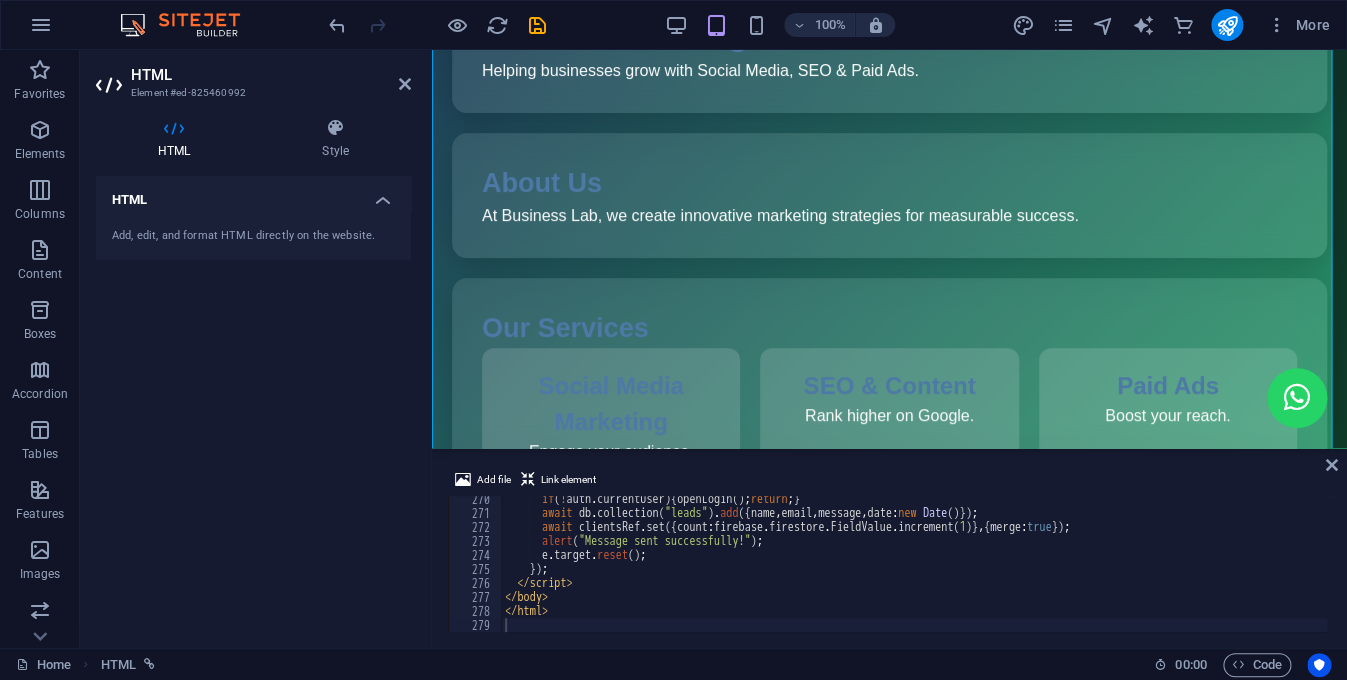 click on "100% More" at bounding box center (673, 25) 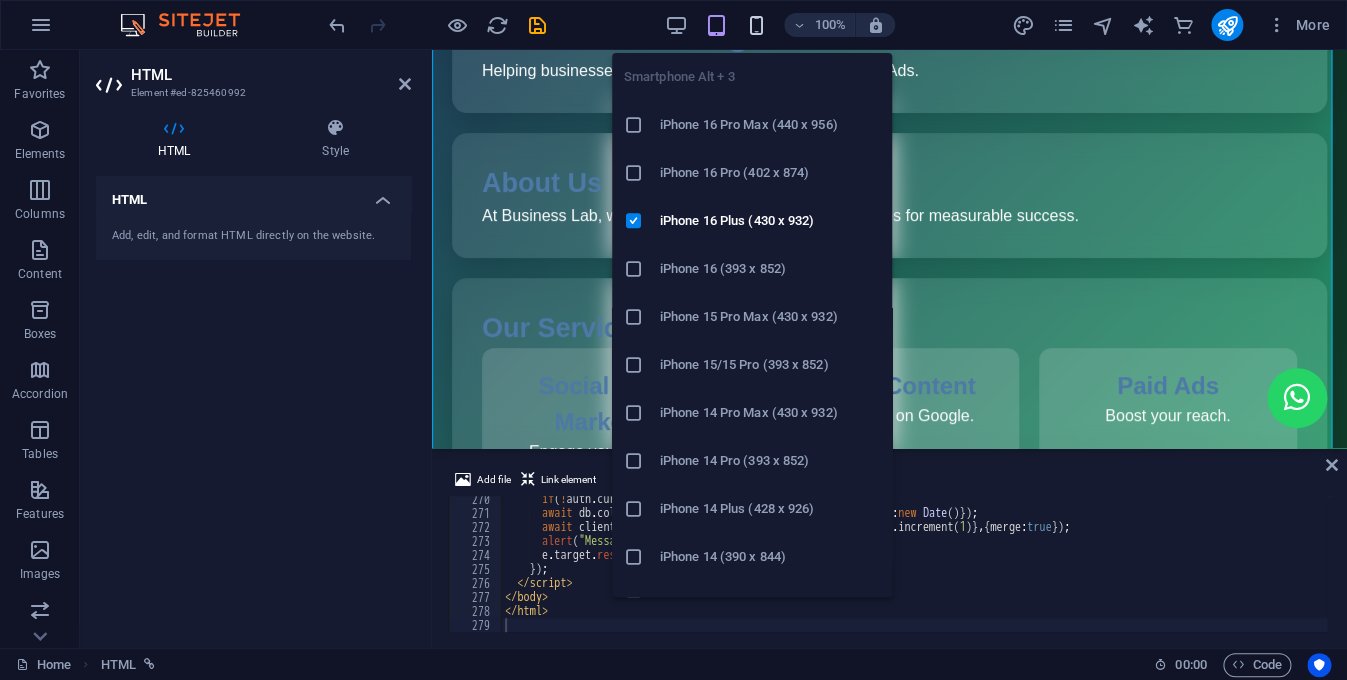 click at bounding box center [756, 25] 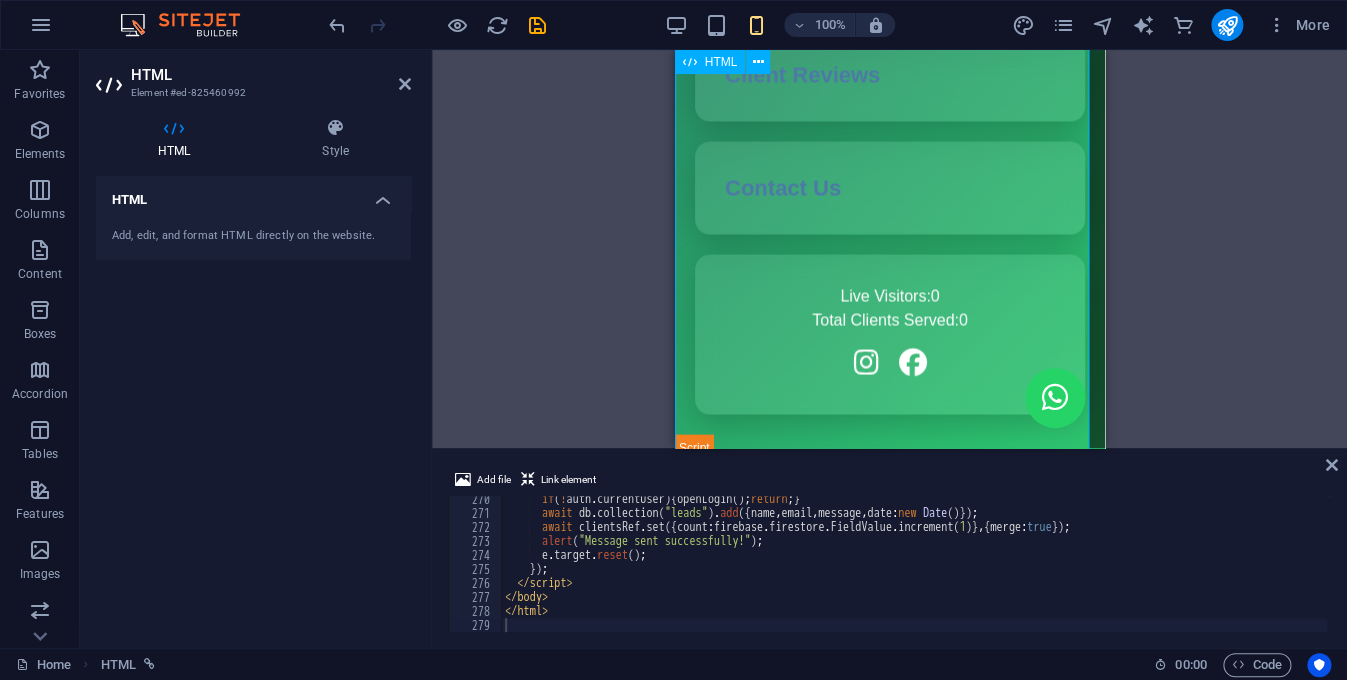scroll, scrollTop: 1190, scrollLeft: 0, axis: vertical 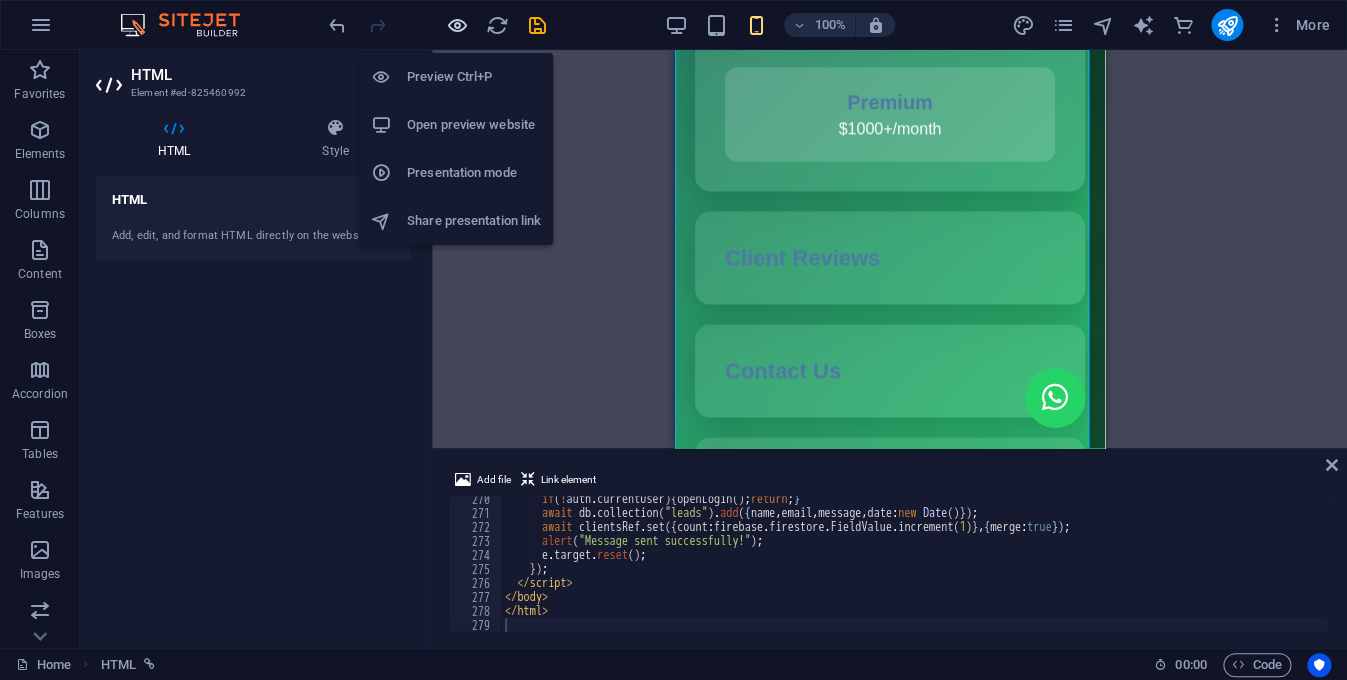 click at bounding box center (457, 25) 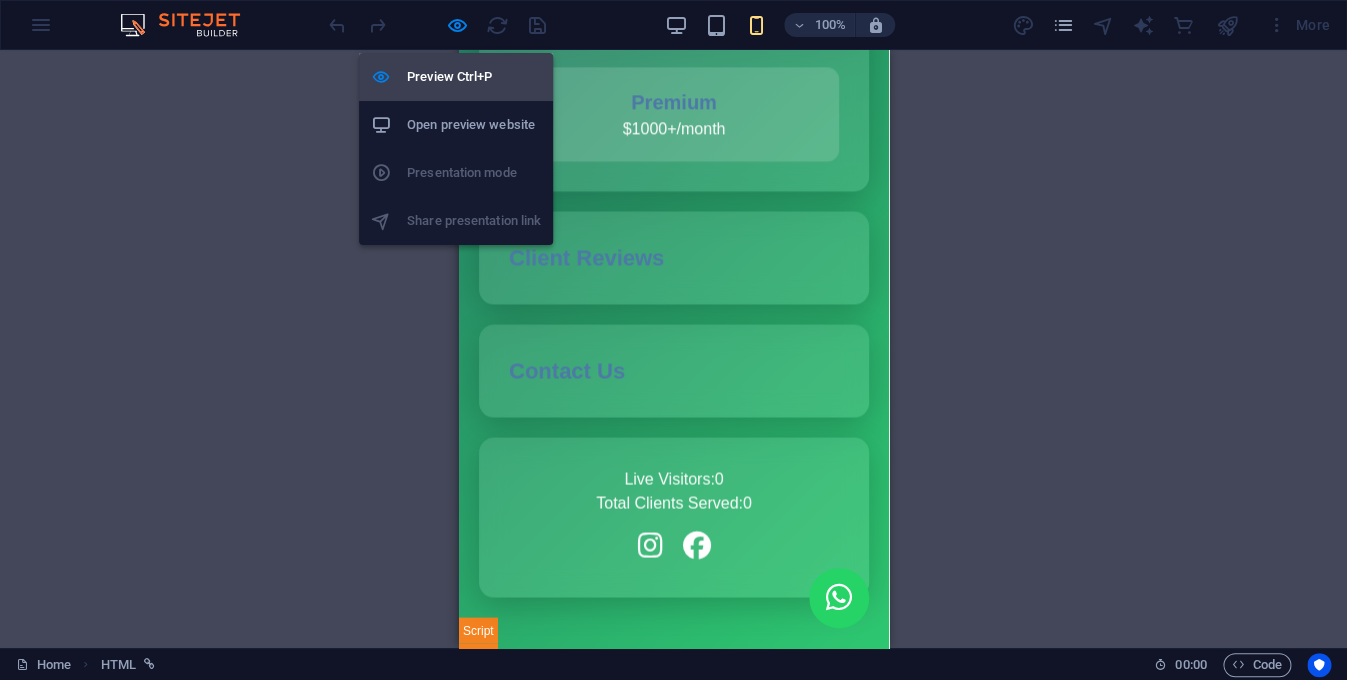 scroll, scrollTop: 1182, scrollLeft: 0, axis: vertical 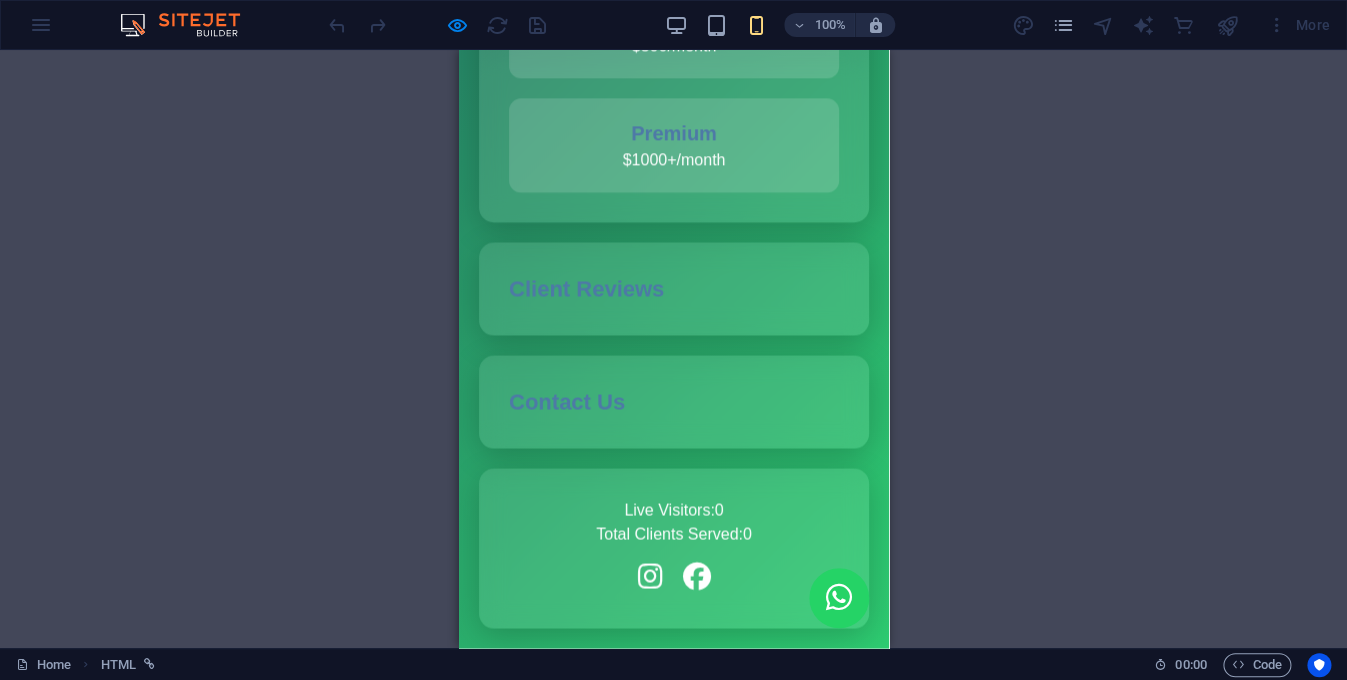 drag, startPoint x: 645, startPoint y: 408, endPoint x: 648, endPoint y: 393, distance: 15.297058 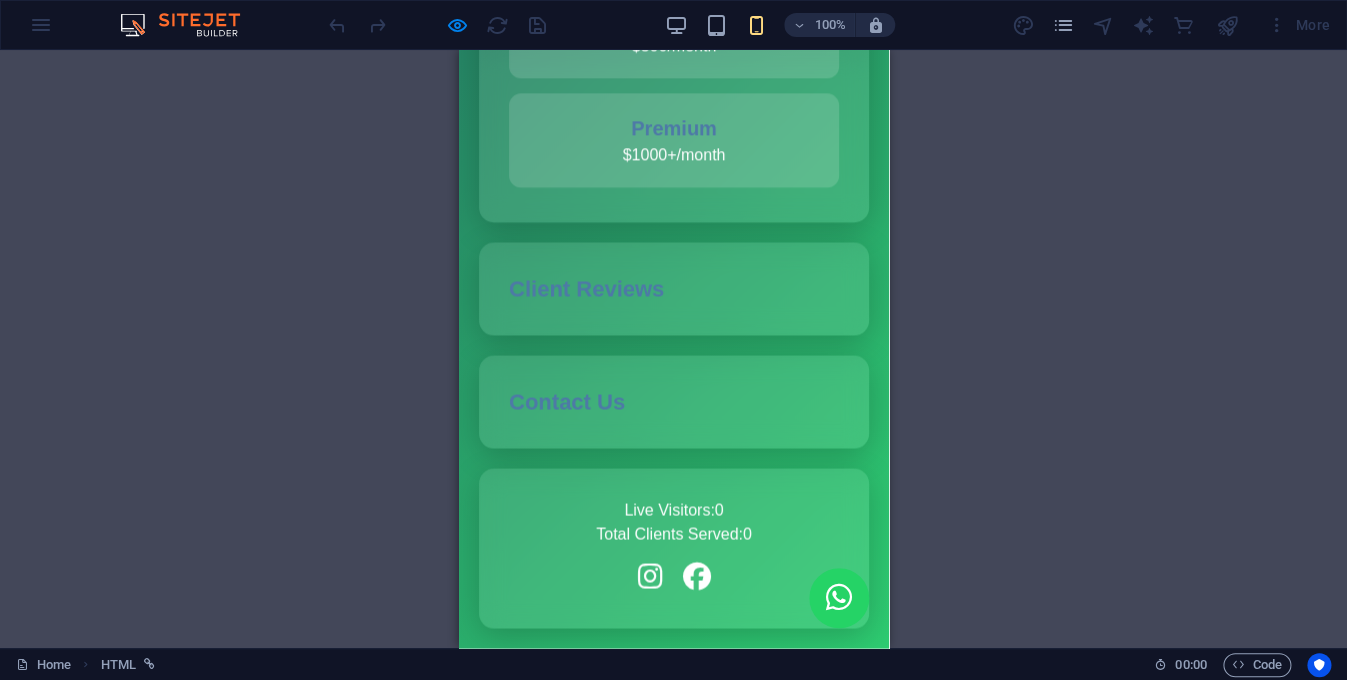 click on "Premium" at bounding box center (673, 128) 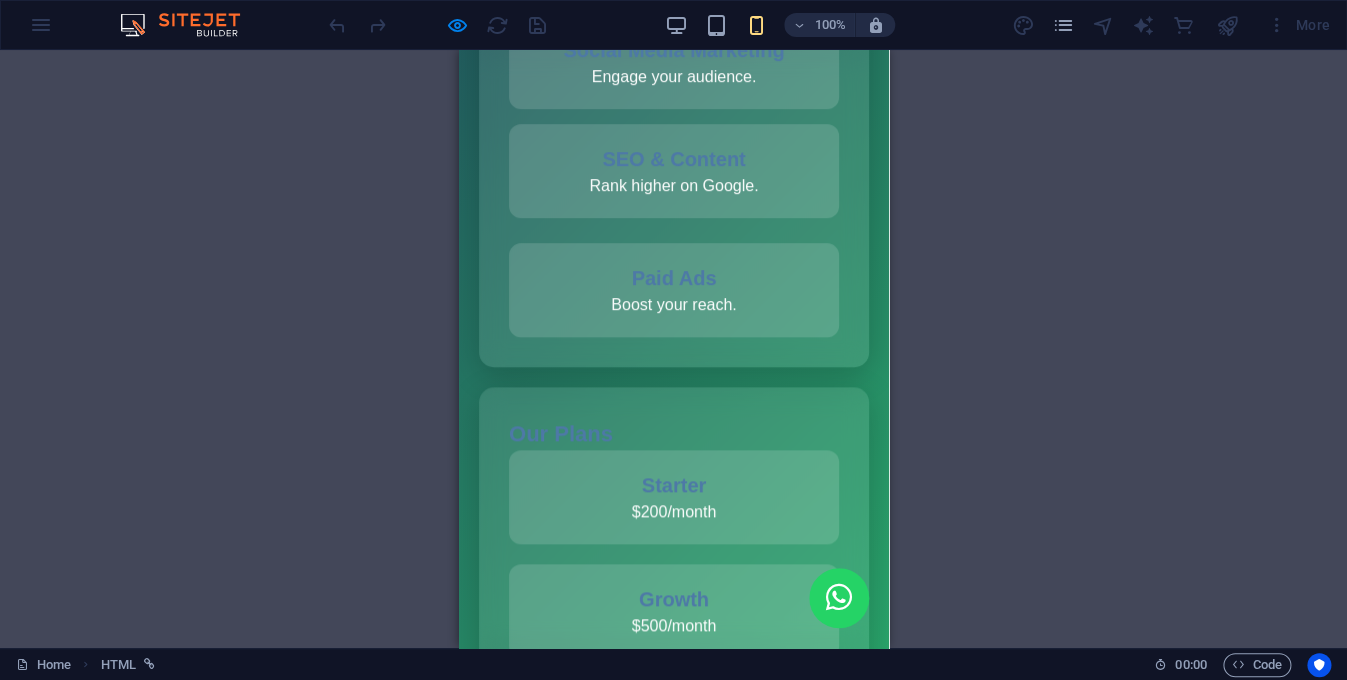 scroll, scrollTop: 700, scrollLeft: 0, axis: vertical 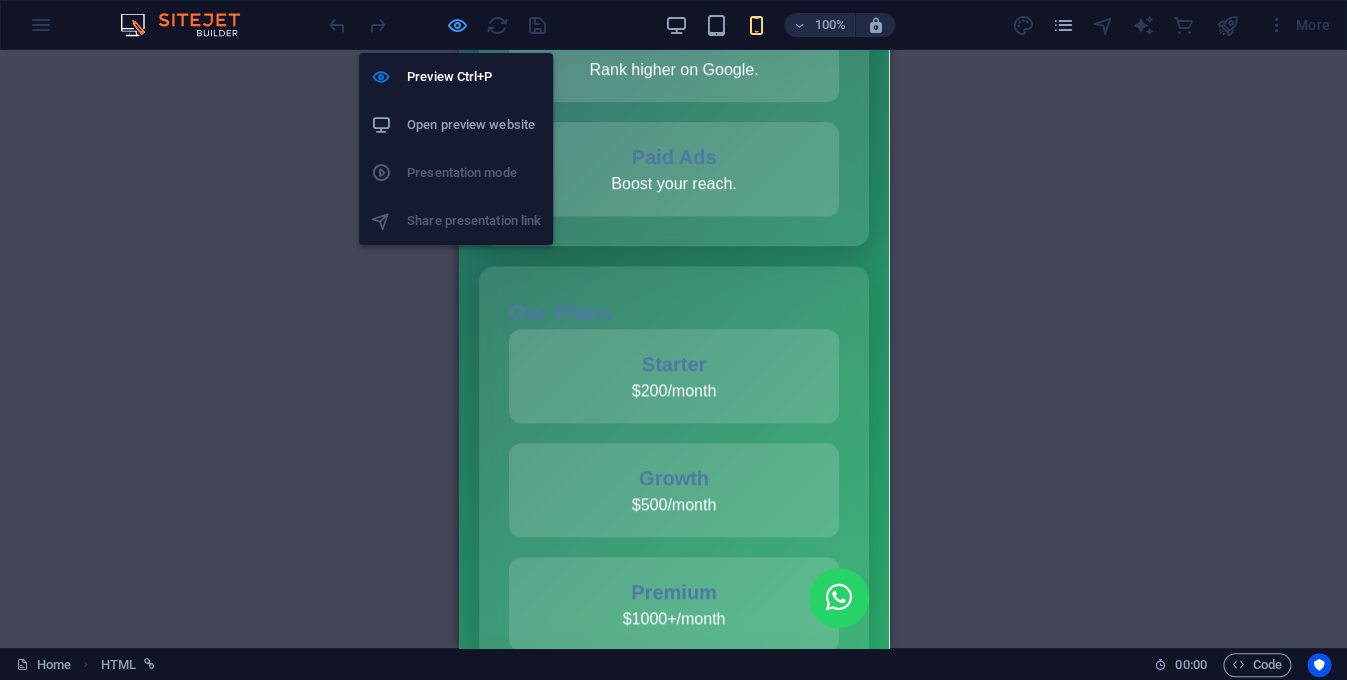 click at bounding box center [457, 25] 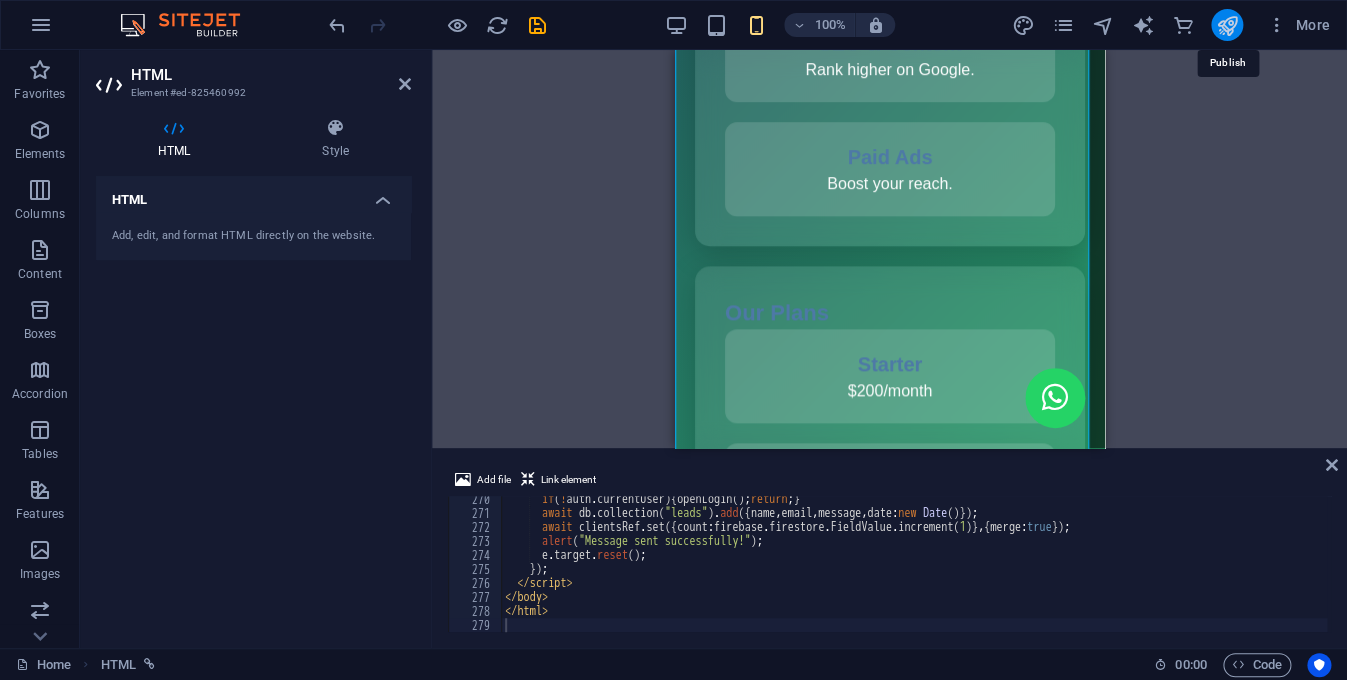 click at bounding box center (1226, 25) 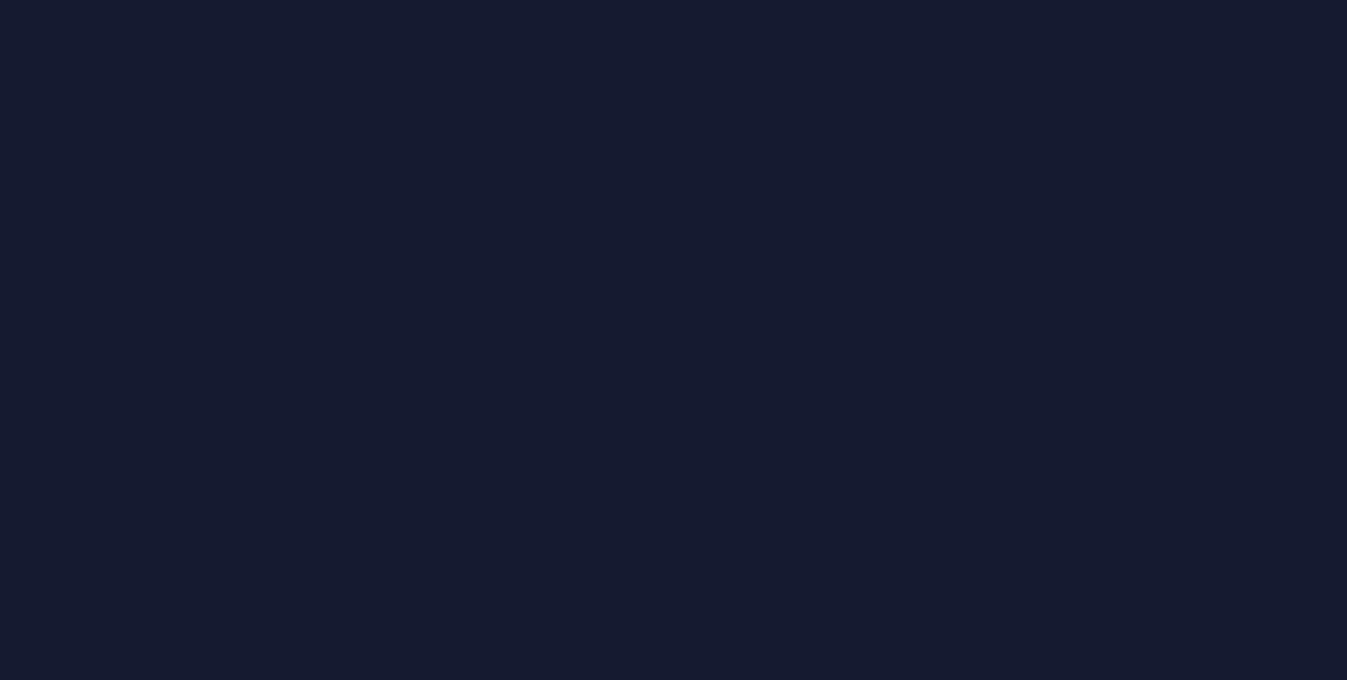 scroll, scrollTop: 0, scrollLeft: 0, axis: both 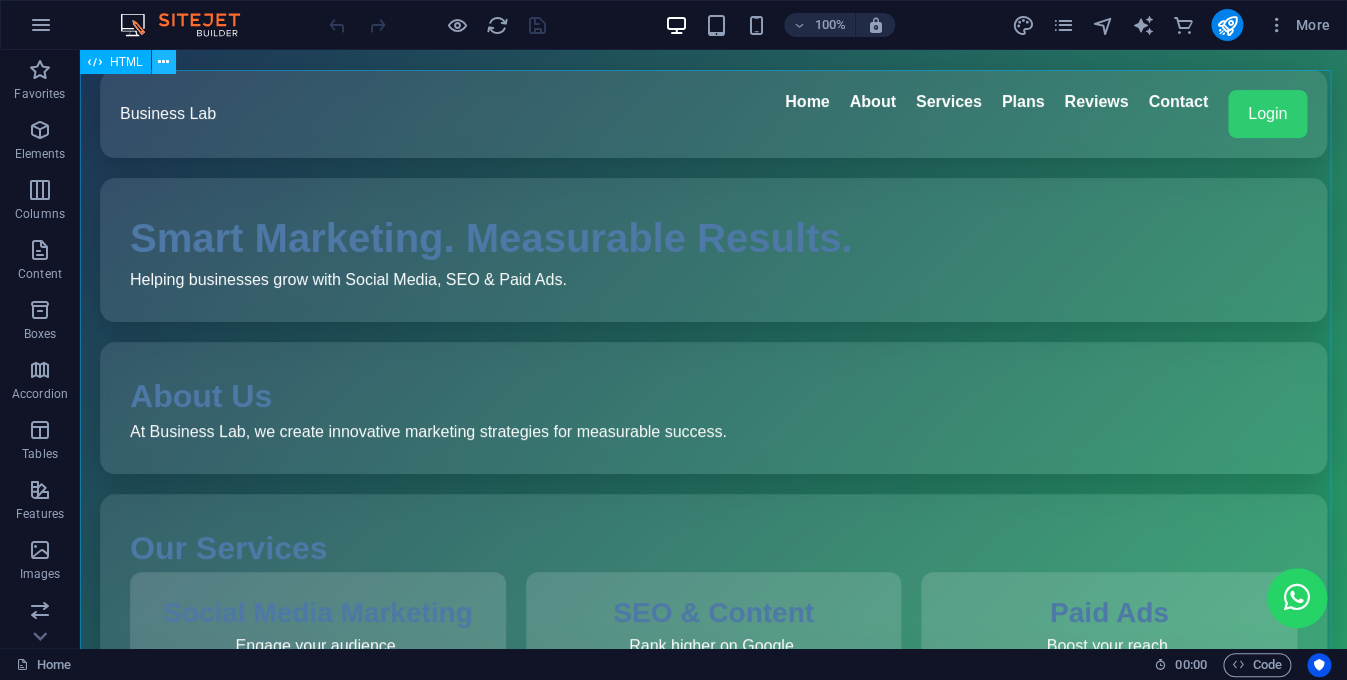 click at bounding box center [164, 62] 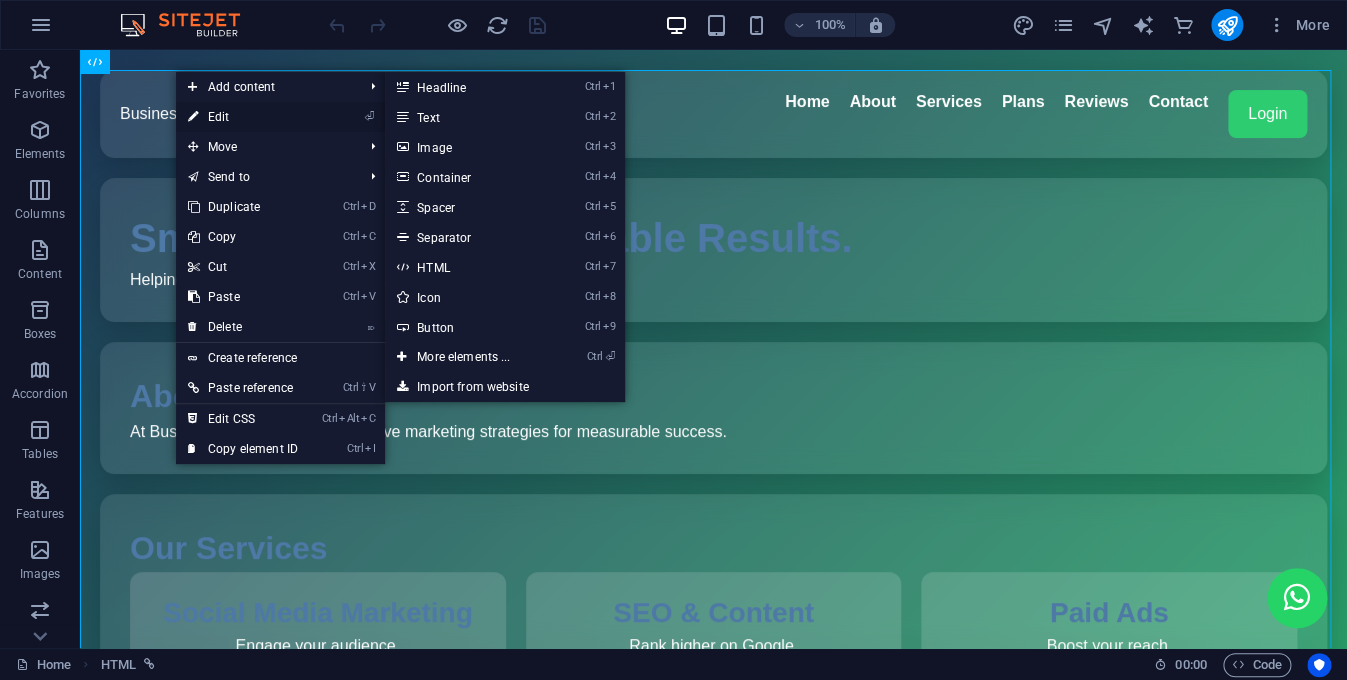 click on "⏎  Edit" at bounding box center [243, 117] 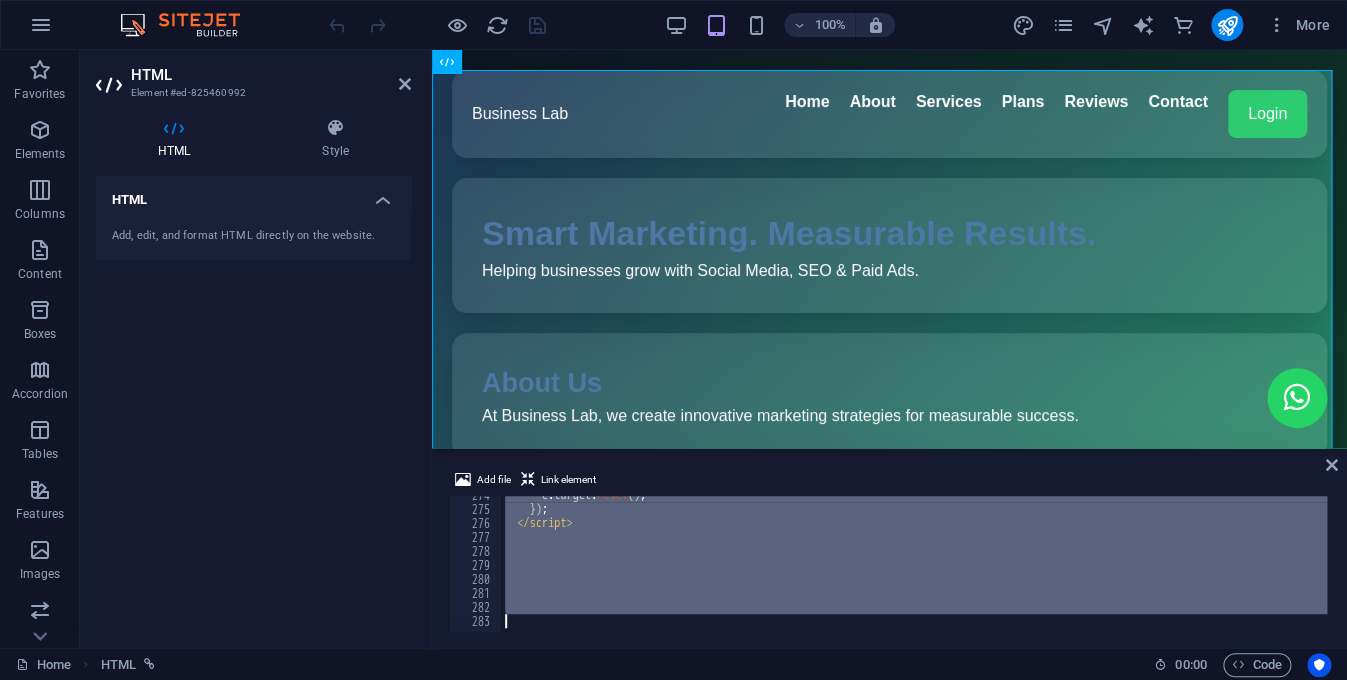 scroll, scrollTop: 3829, scrollLeft: 0, axis: vertical 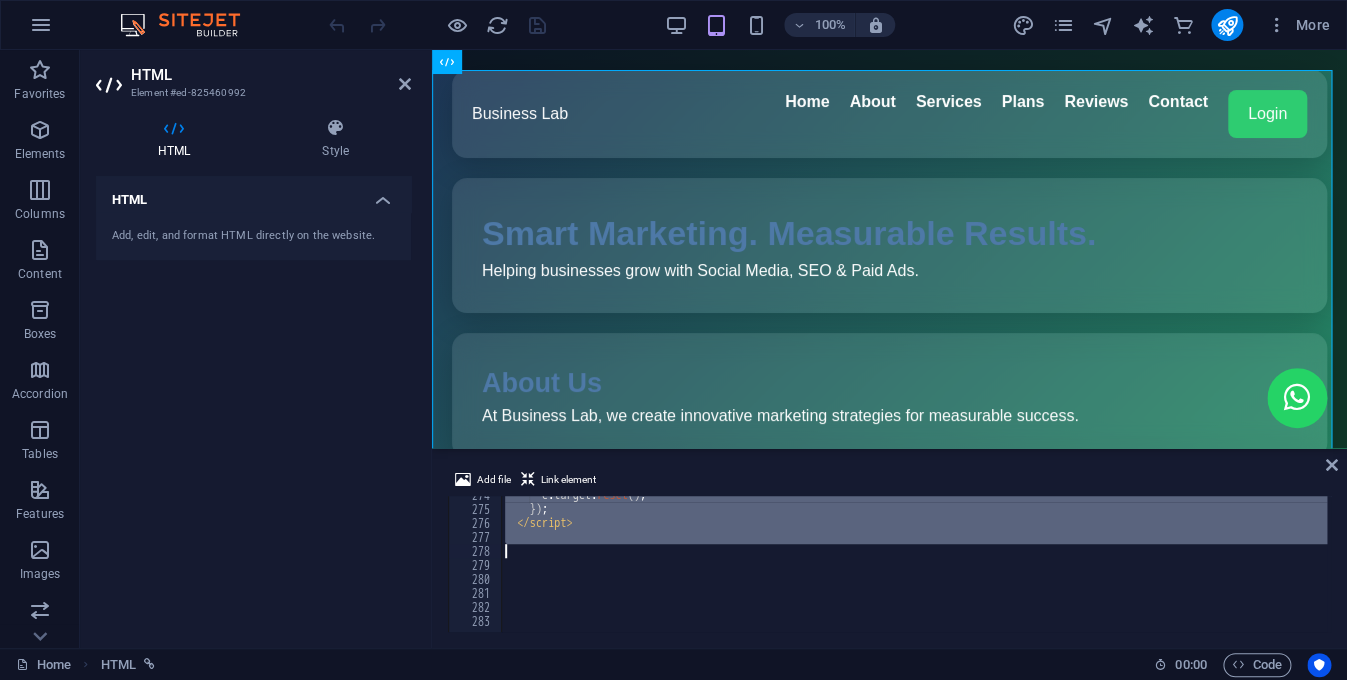 drag, startPoint x: 529, startPoint y: 530, endPoint x: 658, endPoint y: 550, distance: 130.54118 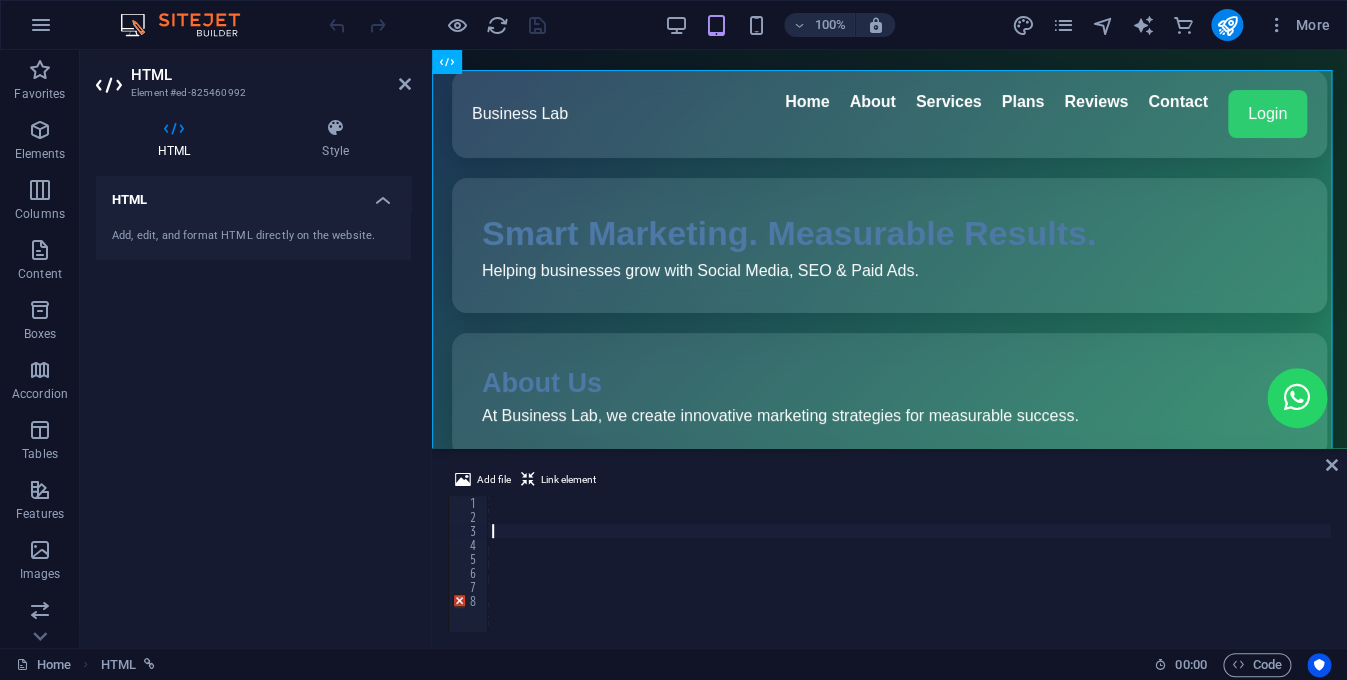 scroll, scrollTop: 3839, scrollLeft: 0, axis: vertical 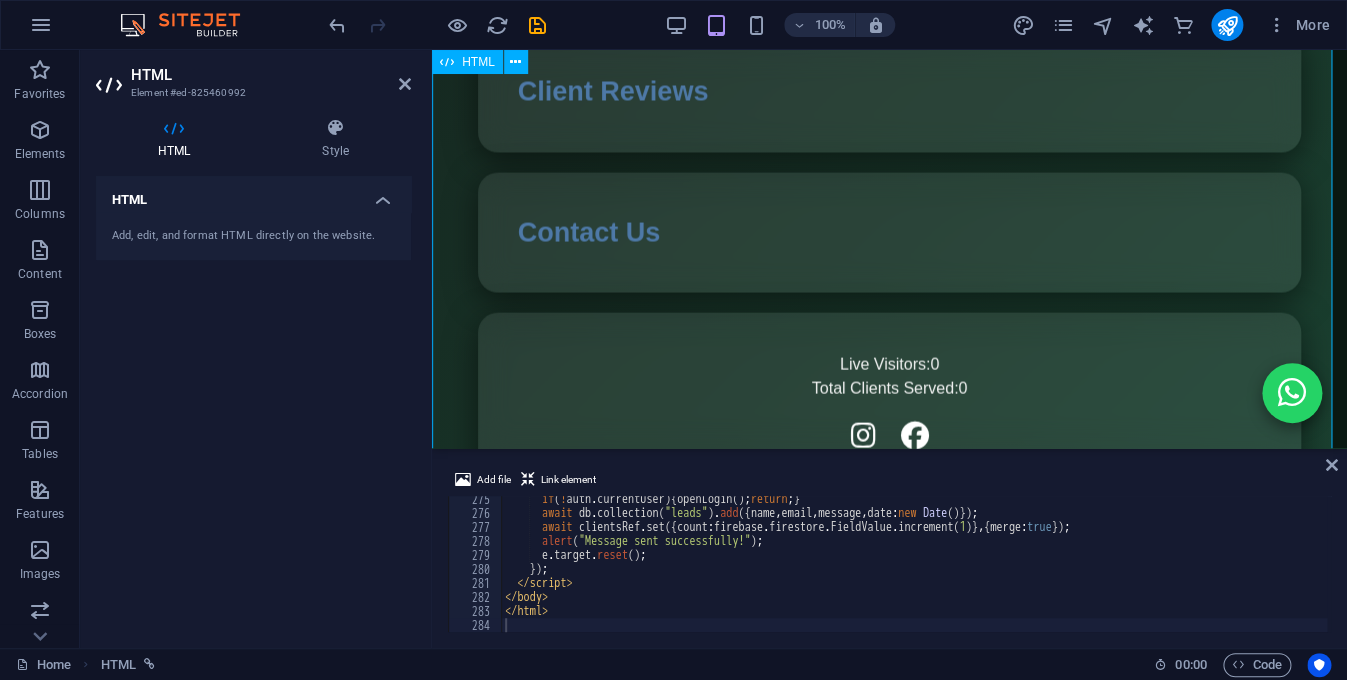 click on "Business Lab - Digital Marketing Agency
Business Lab
Home
About
Services
Plans
Reviews
Contact
Login
Smart Marketing. Measurable Results.
Helping businesses grow with Social Media, SEO & Paid Ads.
About Us
At Business Lab, we design strategies that bring measurable success. We combine creativity, technology, and data to deliver results that help your brand shine.
Our Services
Social Media Marketing Grow and engage your audience on every platform.
SEO & Content Rank higher and attract the right customers.
Paid Ads Boost your reach with targeted campaigns.
Our Plans
Starter $200/month
Growth $500/month
Premium $1000+/month" at bounding box center [889, -379] 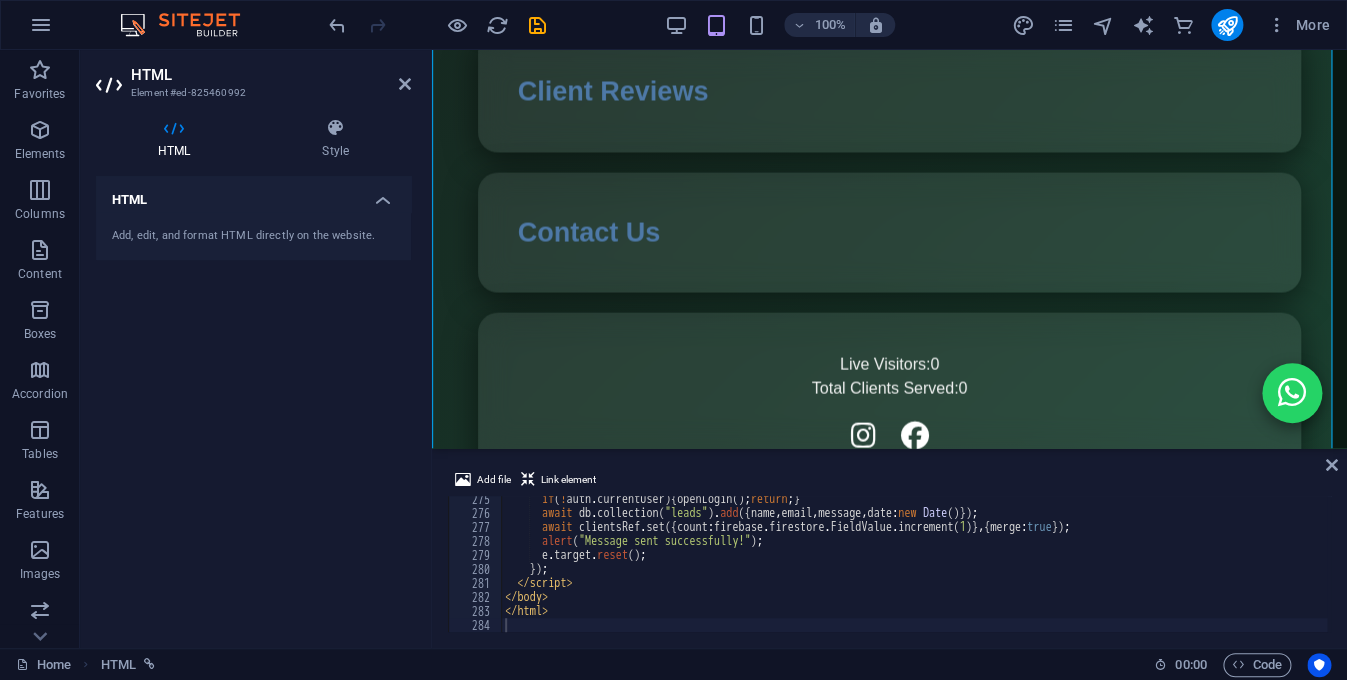 click on "100%" at bounding box center (779, 25) 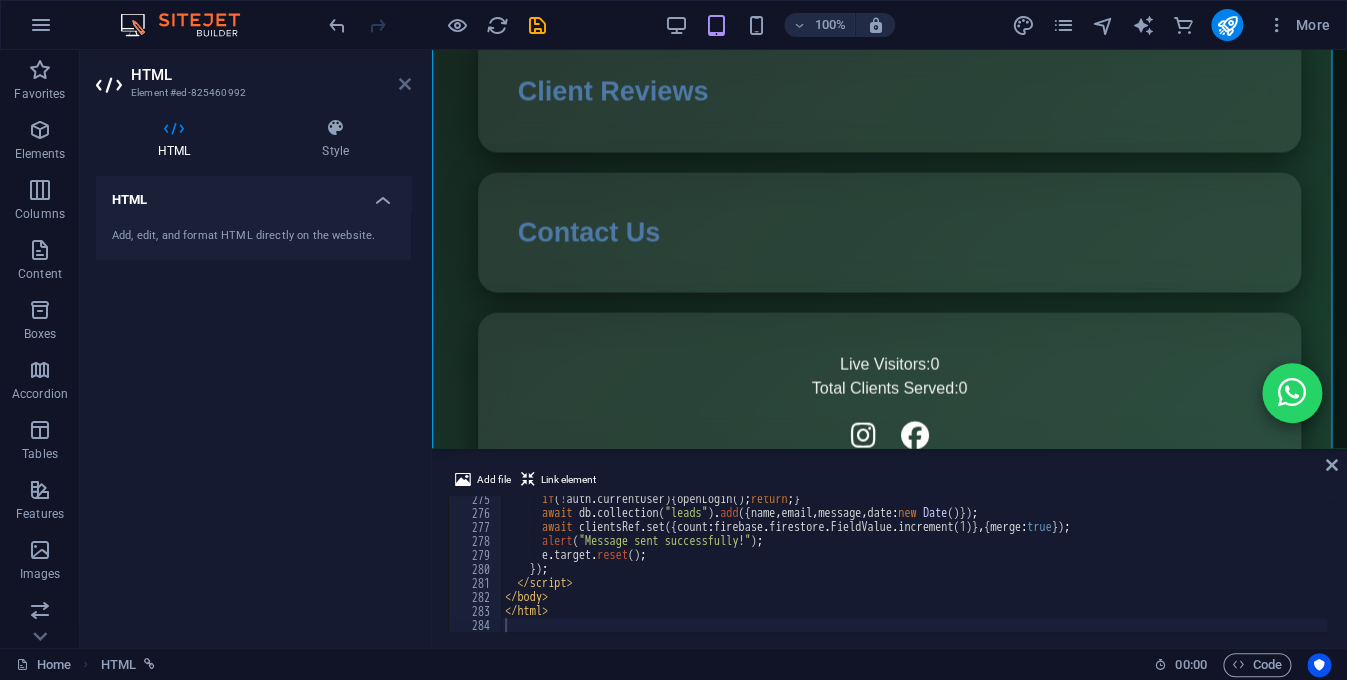 click at bounding box center (405, 84) 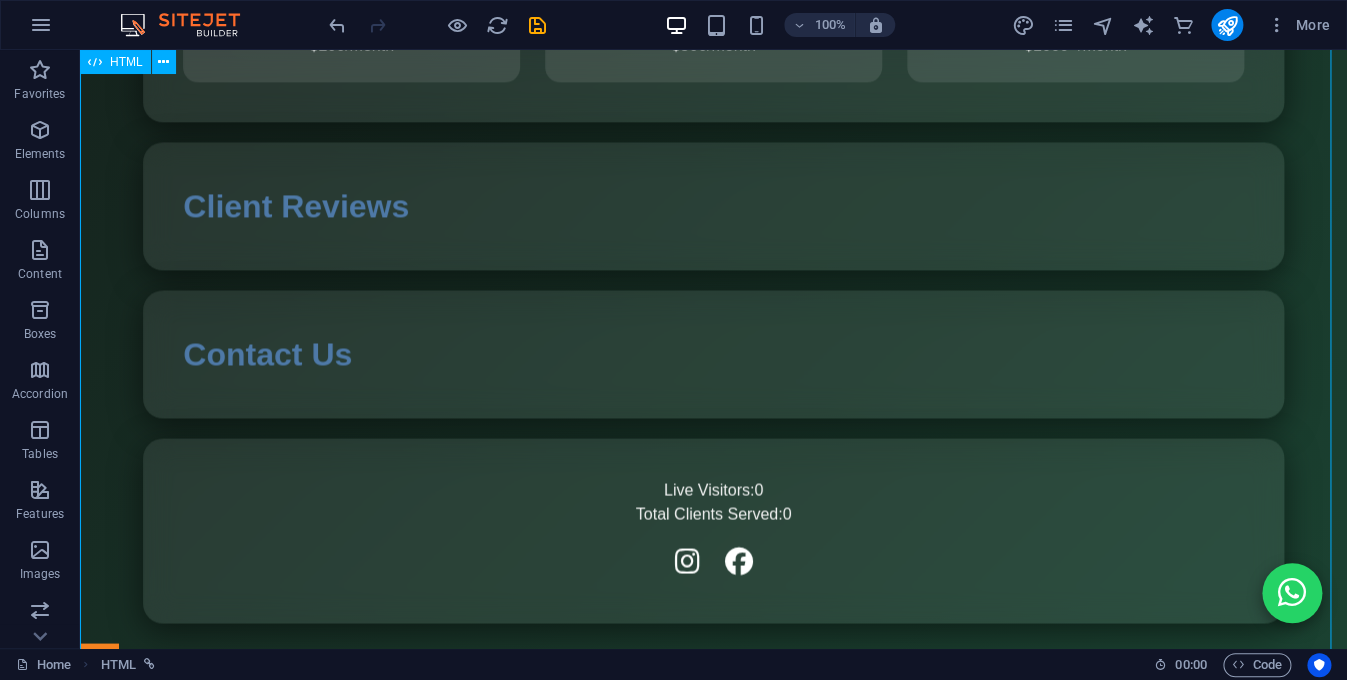 scroll, scrollTop: 1126, scrollLeft: 0, axis: vertical 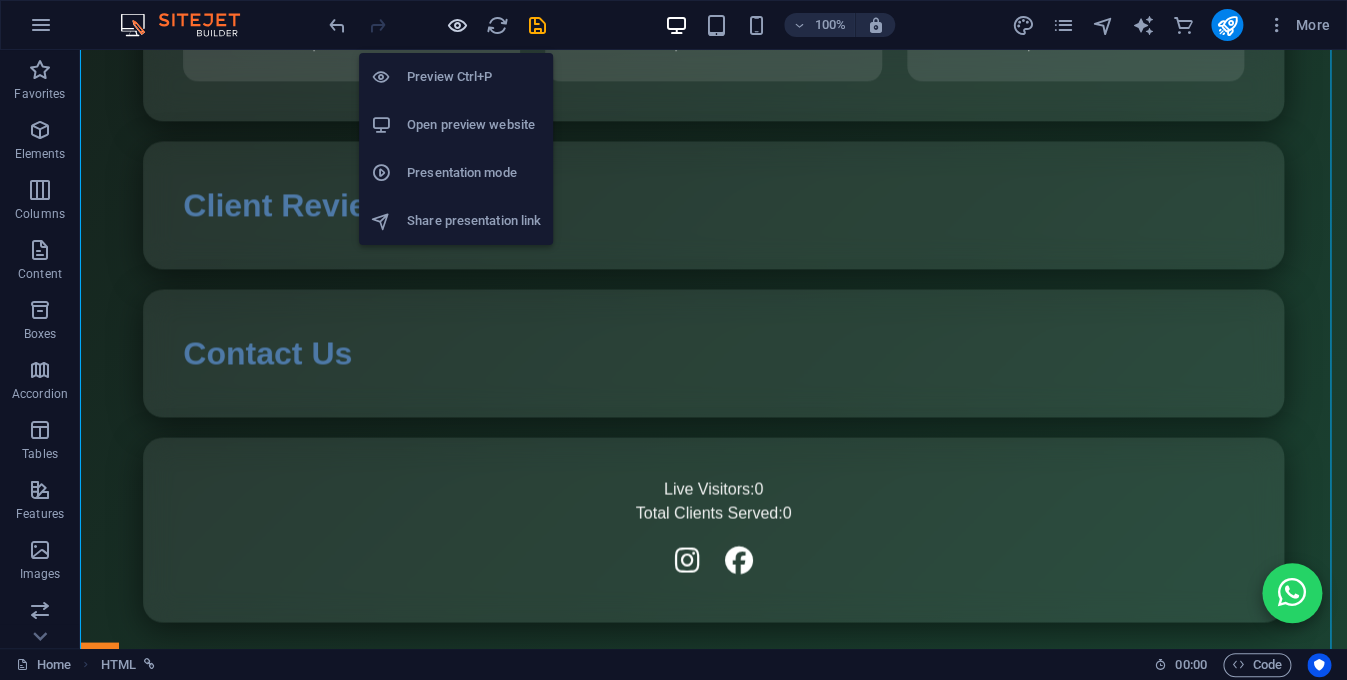 click at bounding box center [457, 25] 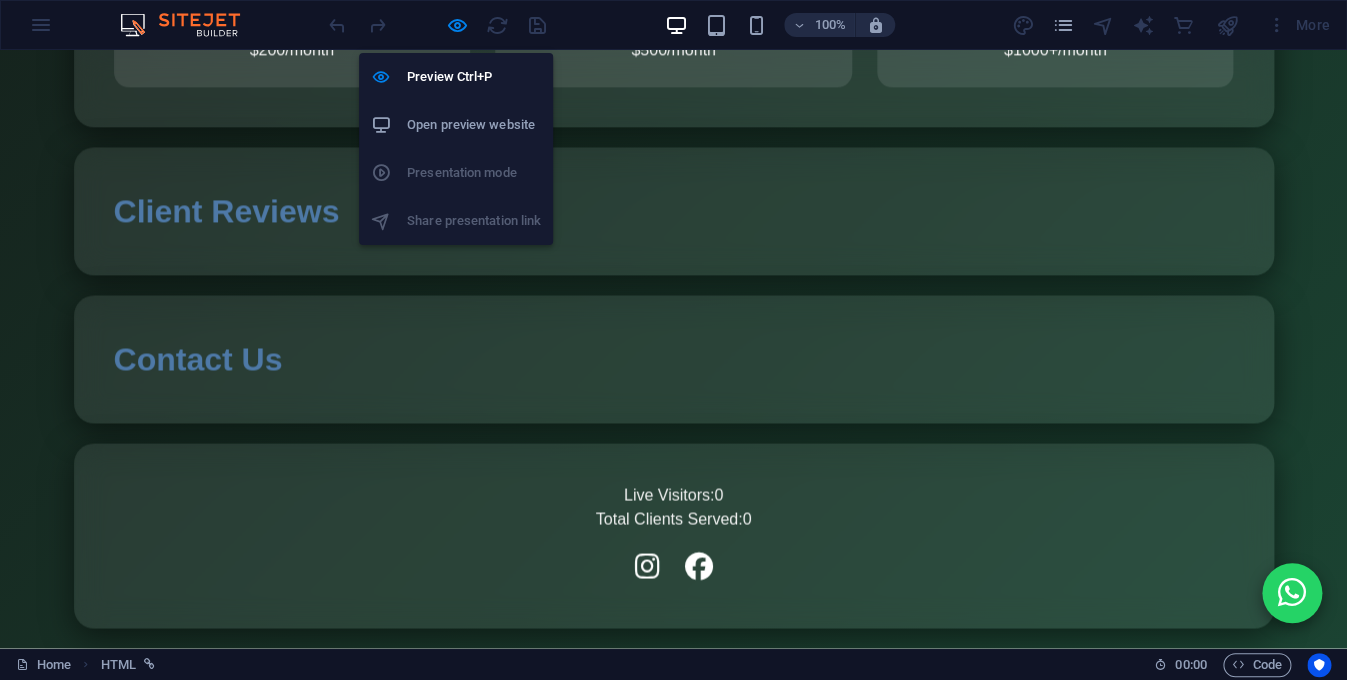 scroll, scrollTop: 1119, scrollLeft: 0, axis: vertical 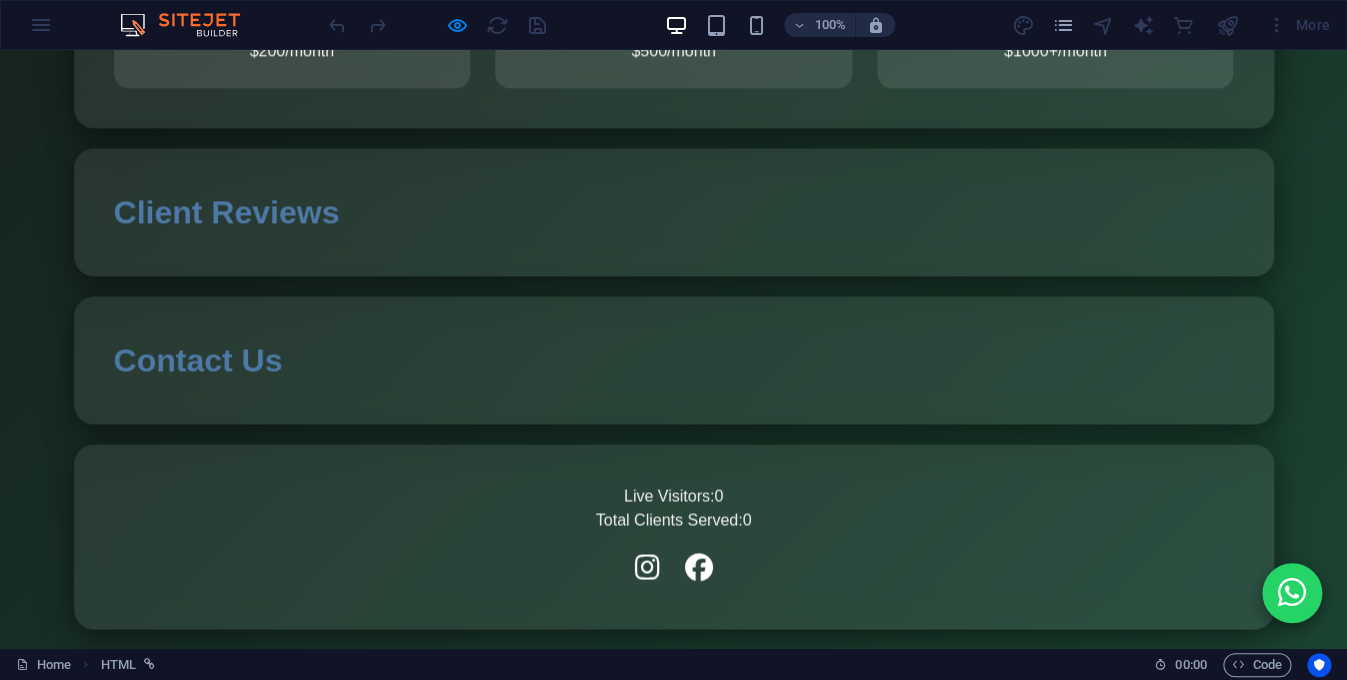 click on "Contact Us
Send" at bounding box center (674, 360) 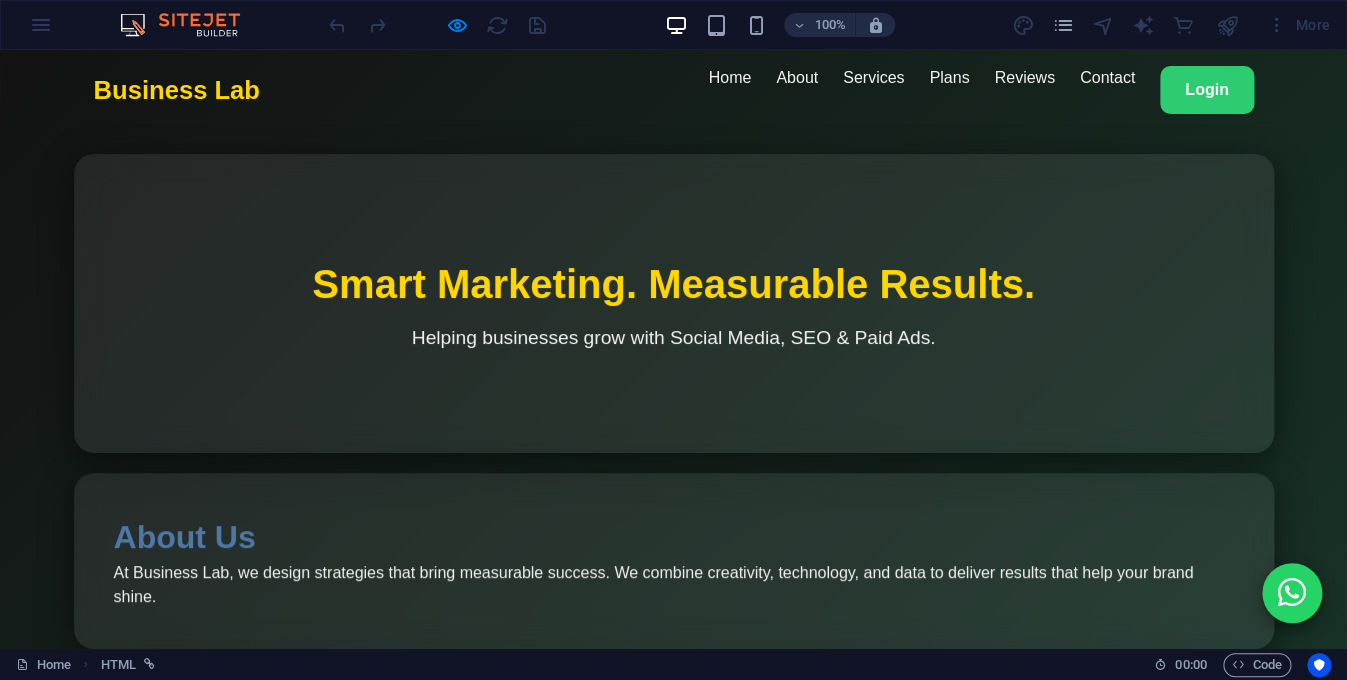 scroll, scrollTop: 0, scrollLeft: 0, axis: both 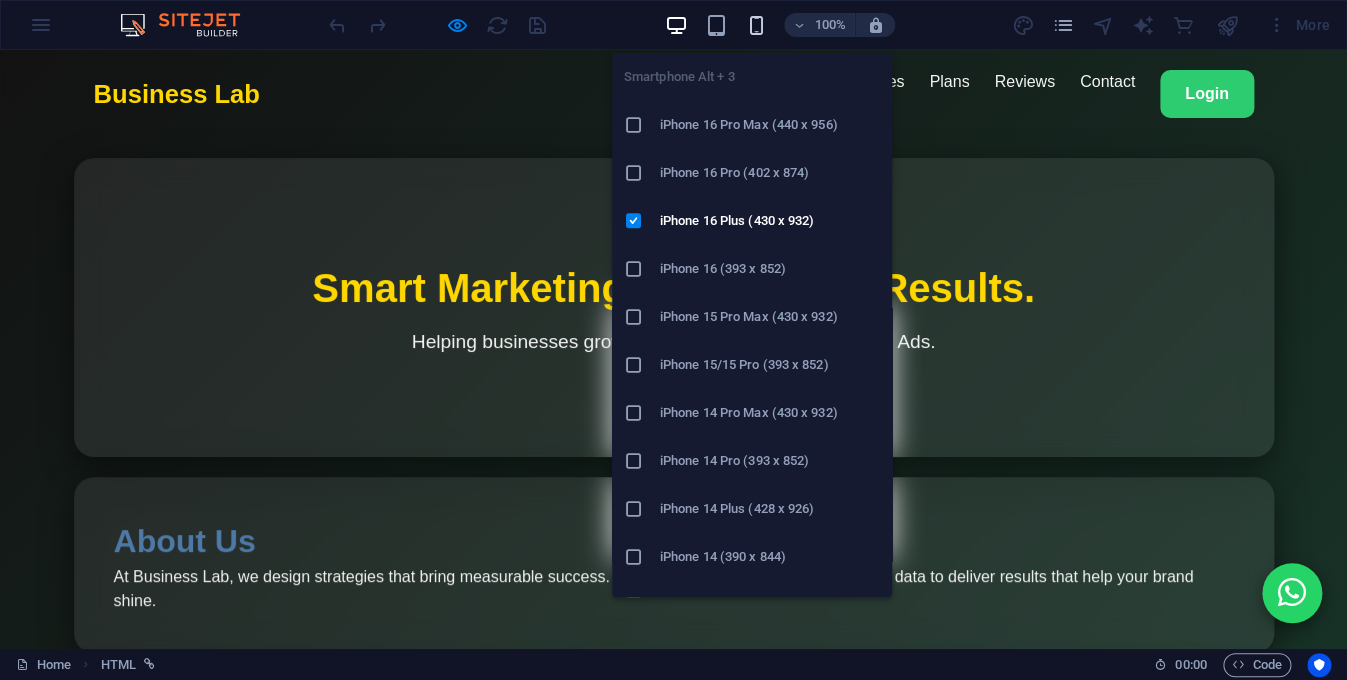 click at bounding box center (756, 25) 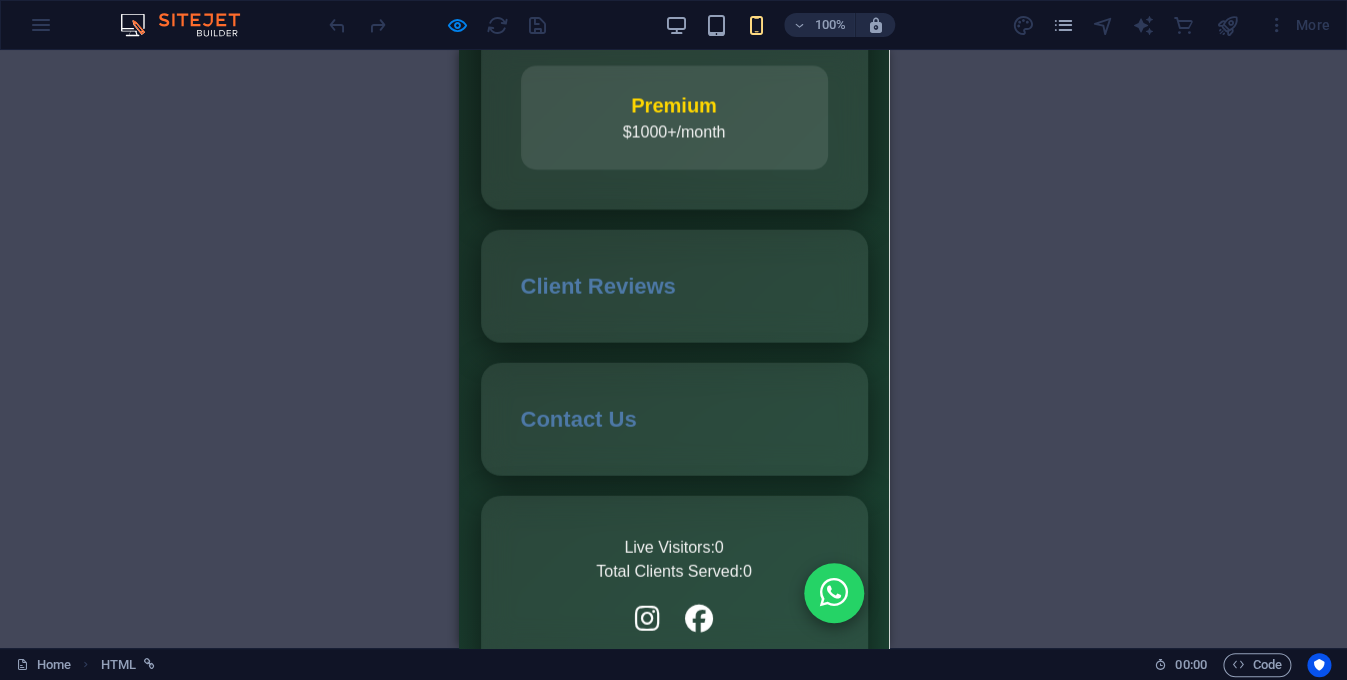 scroll, scrollTop: 1753, scrollLeft: 0, axis: vertical 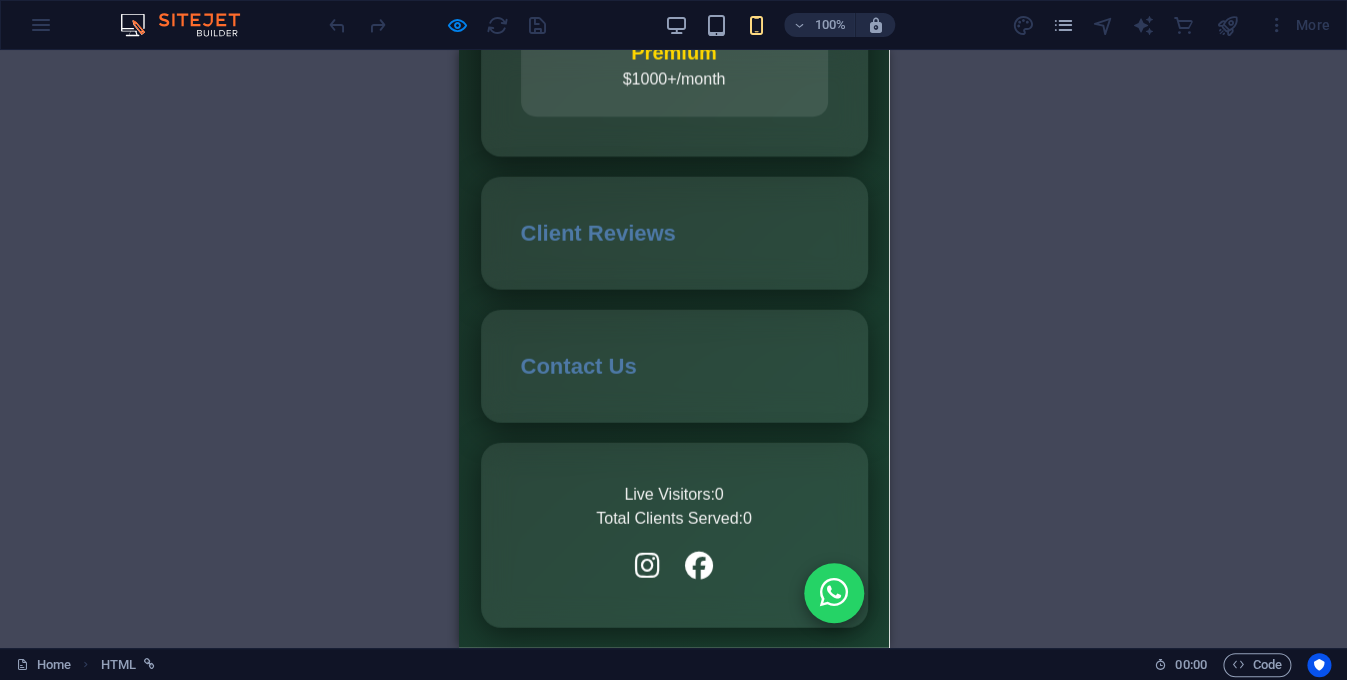 click at bounding box center [437, 25] 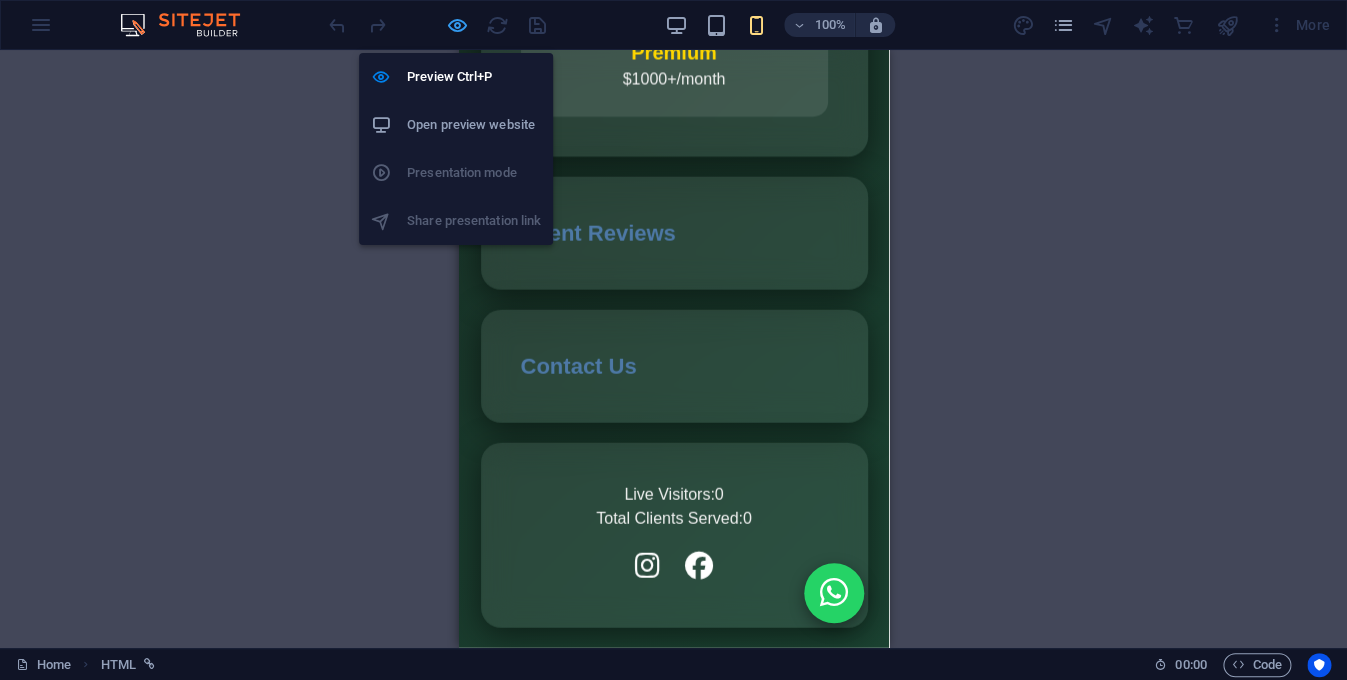 click at bounding box center (457, 25) 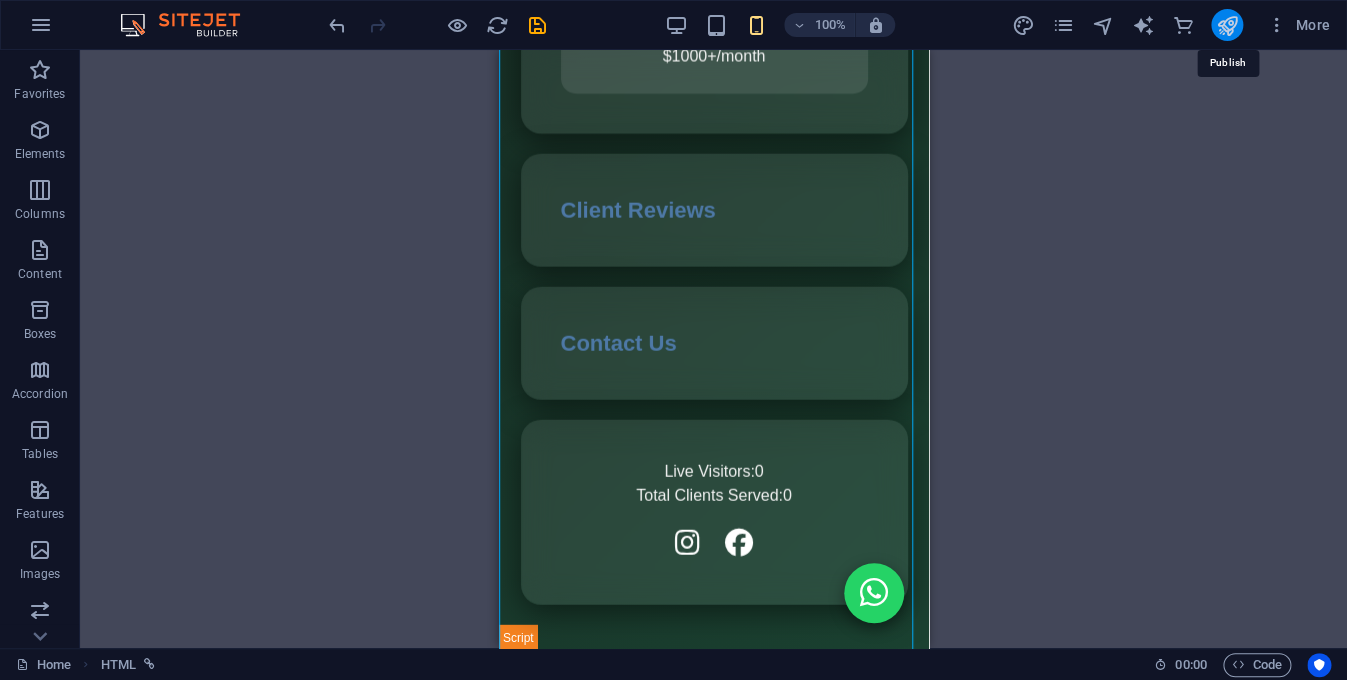 click at bounding box center (1226, 25) 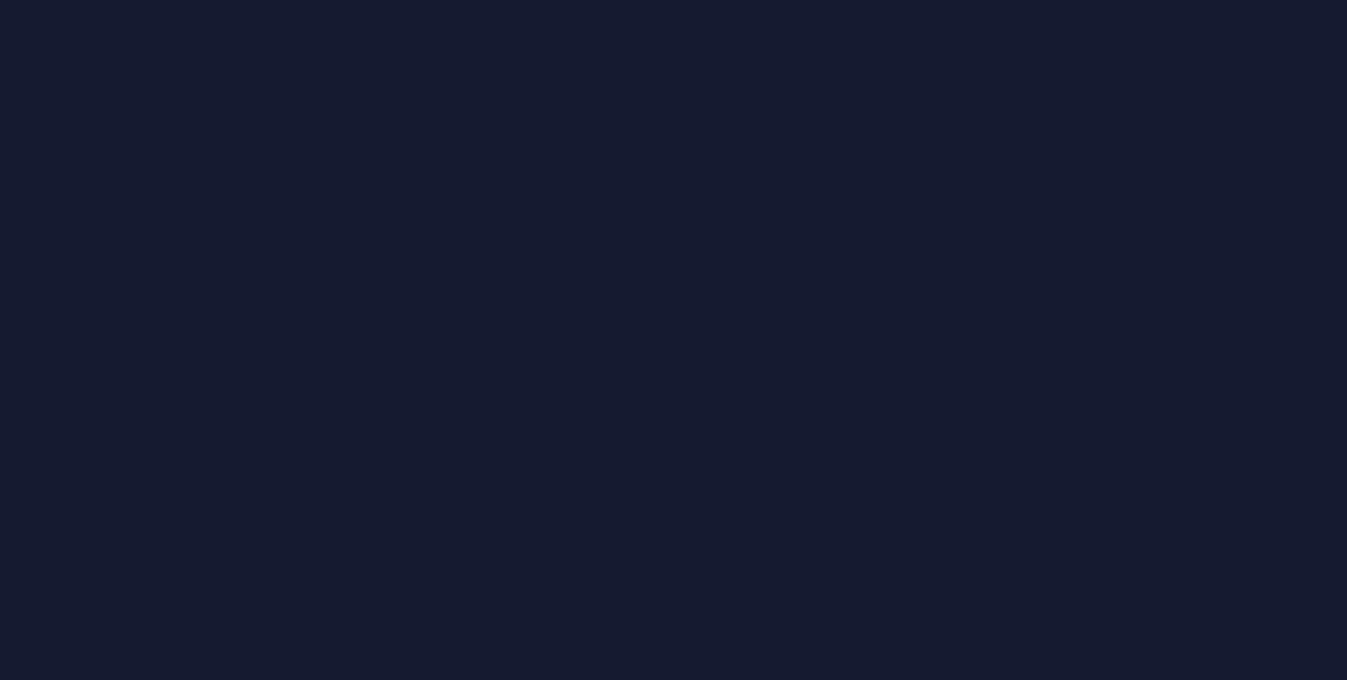 scroll, scrollTop: 0, scrollLeft: 0, axis: both 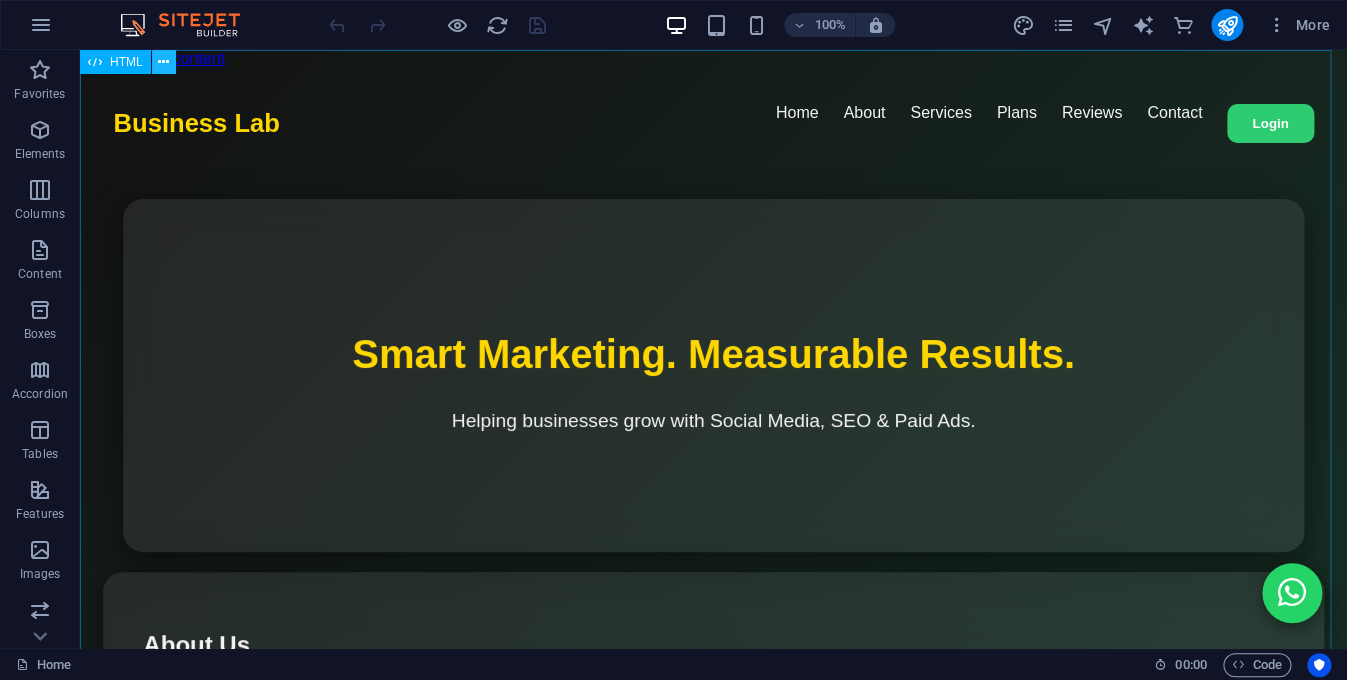 click at bounding box center (163, 62) 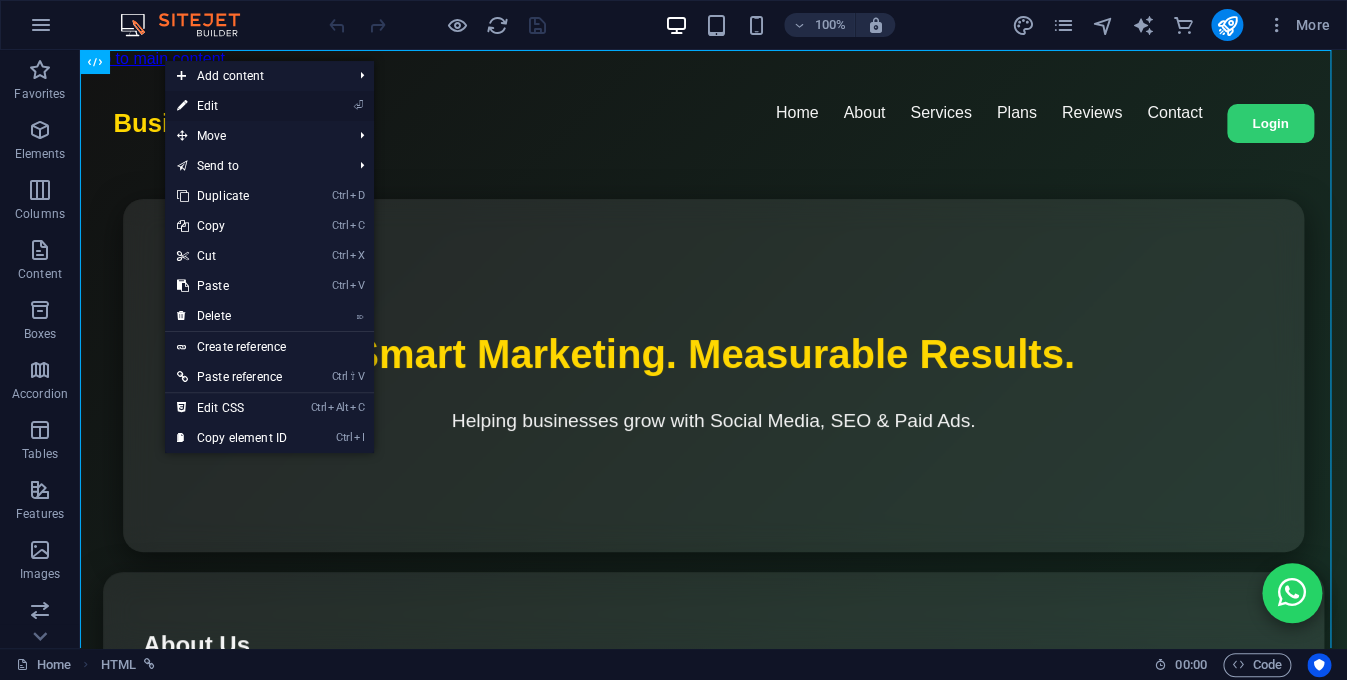 click on "⏎  Edit" at bounding box center (232, 106) 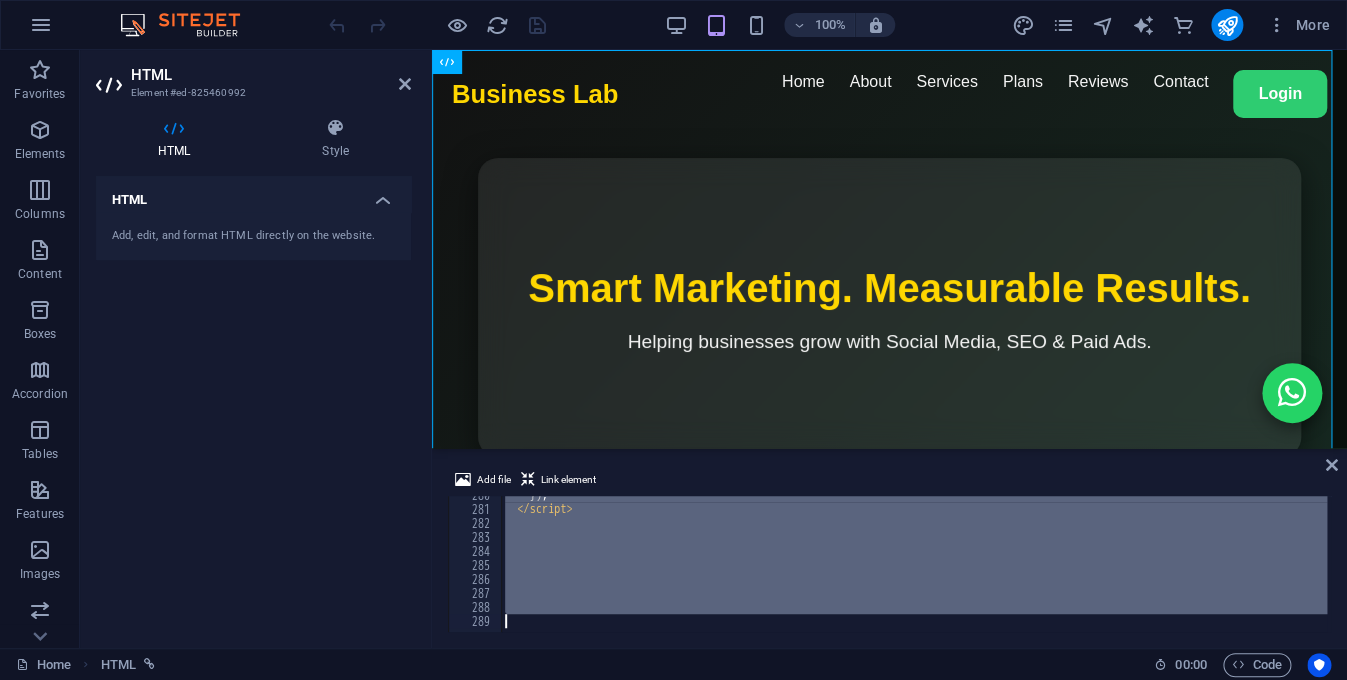 scroll, scrollTop: 3913, scrollLeft: 0, axis: vertical 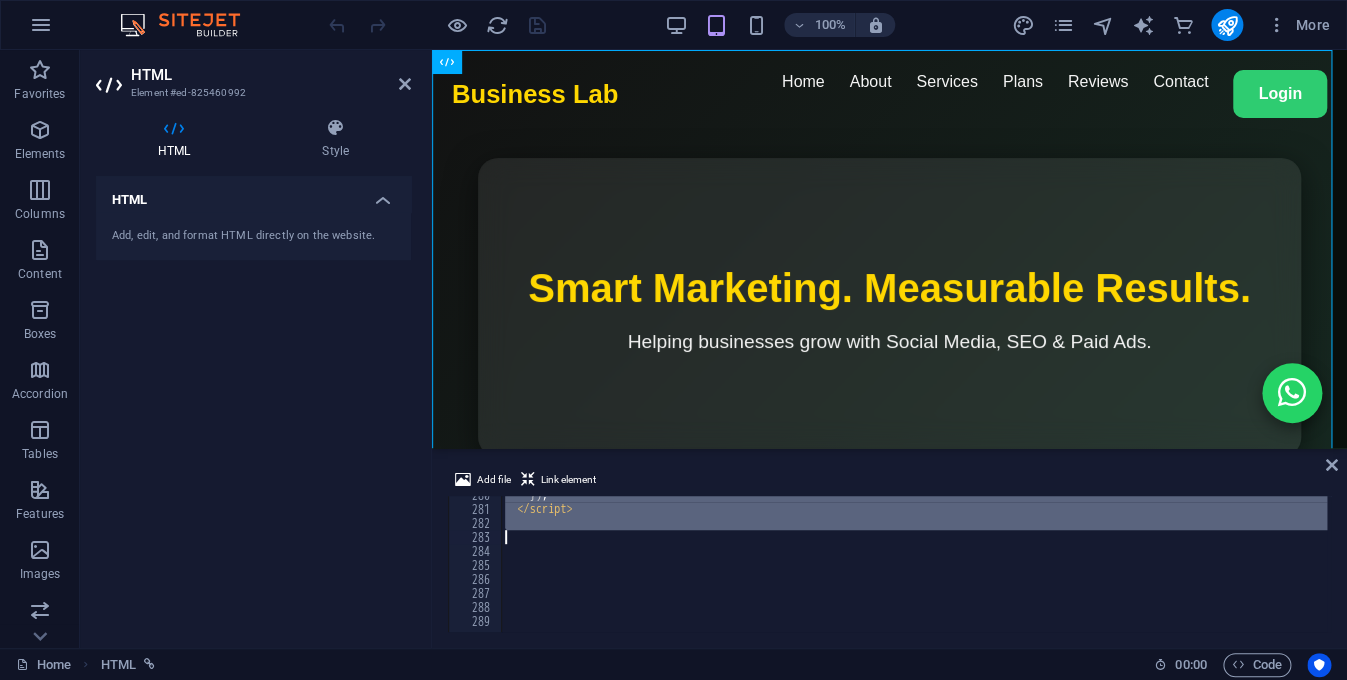drag, startPoint x: 555, startPoint y: 514, endPoint x: 520, endPoint y: 542, distance: 44.82187 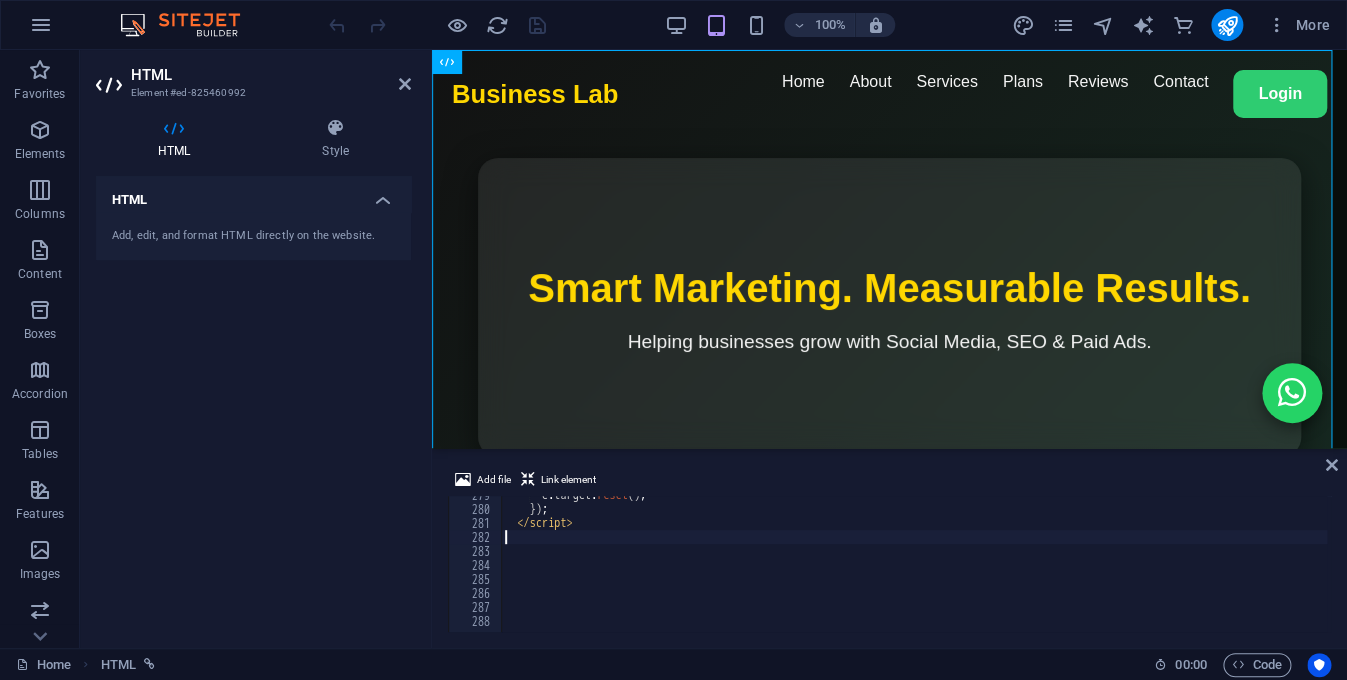 scroll, scrollTop: 3900, scrollLeft: 0, axis: vertical 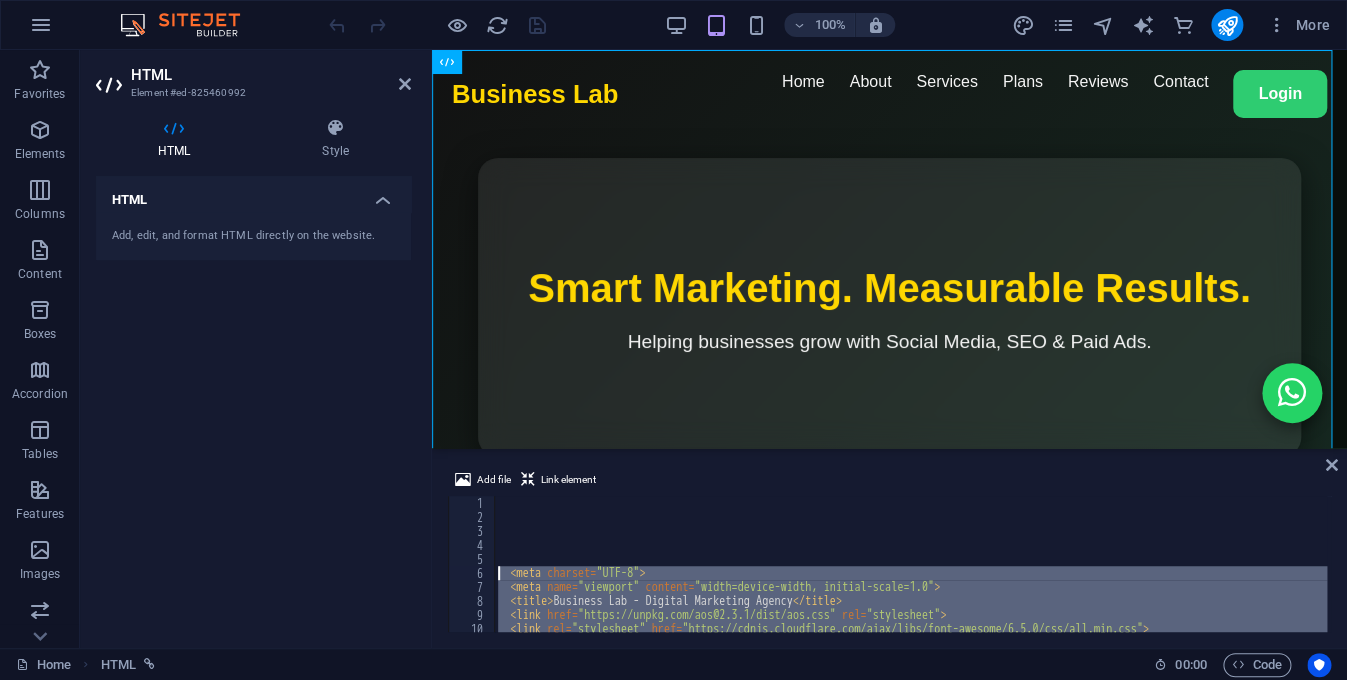 drag, startPoint x: 520, startPoint y: 542, endPoint x: 458, endPoint y: 578, distance: 71.693794 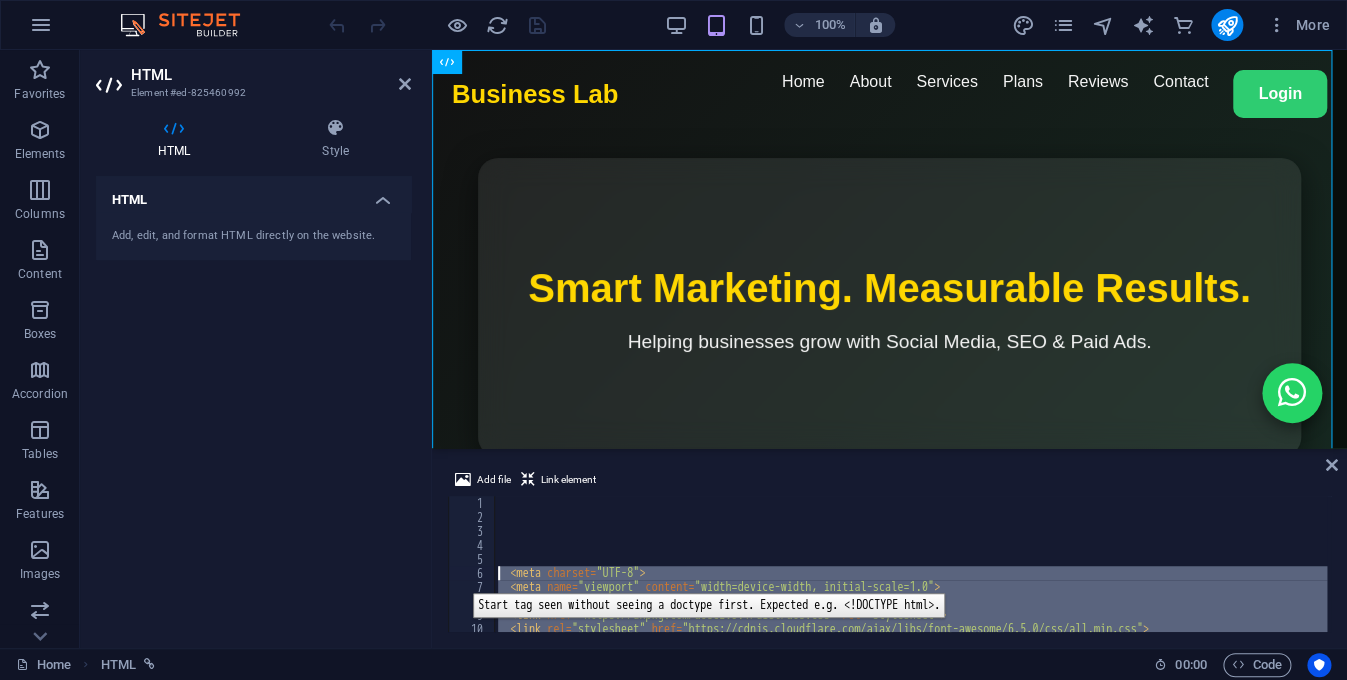 type 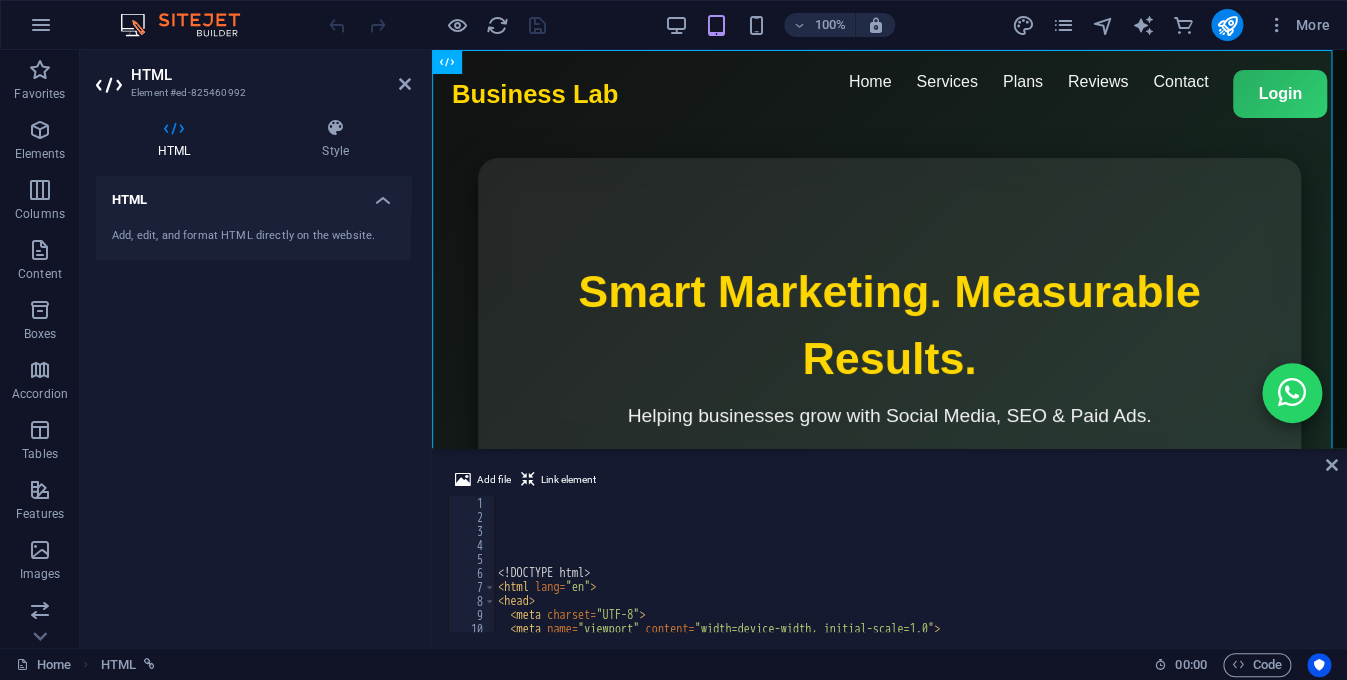 scroll, scrollTop: 0, scrollLeft: 0, axis: both 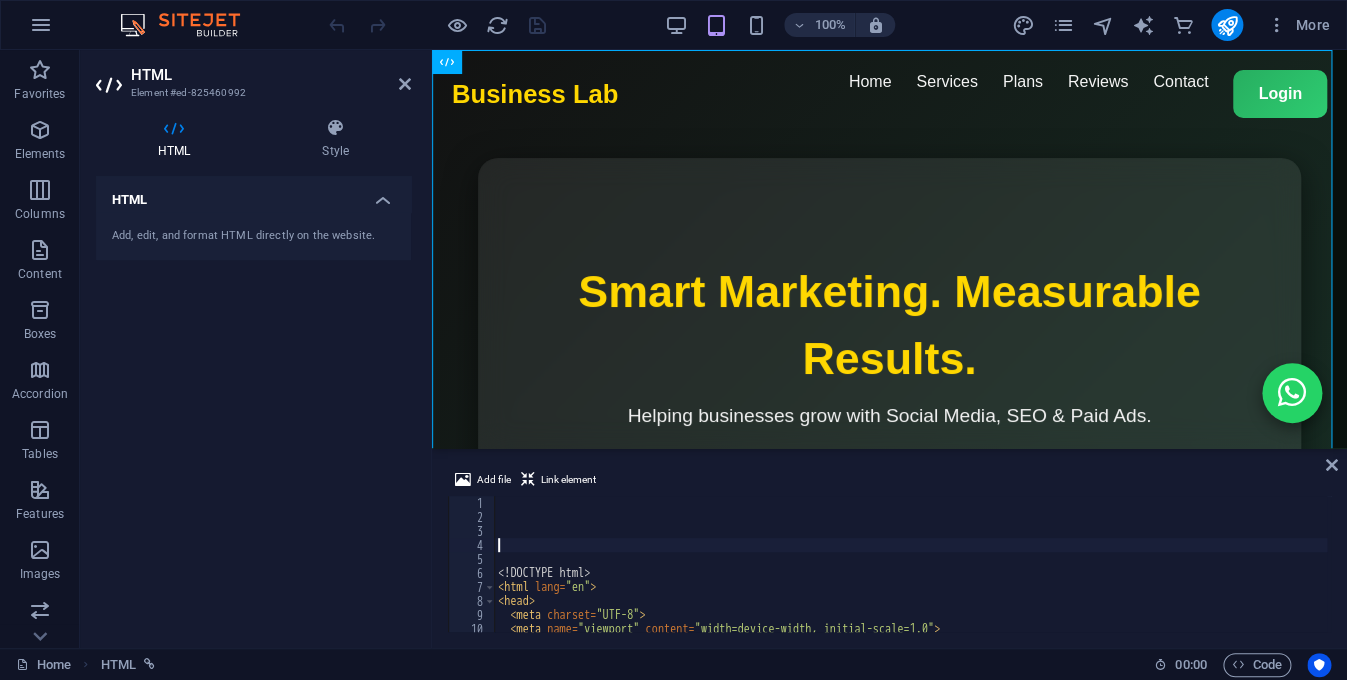 click on "<! DOCTYPE   html > < html   lang = "en" > < head >    < meta   charset = "UTF-8" >    < meta   name = "viewport"   content = "width=device-width, initial-scale=1.0" >    < title > Business Lab - Digital Marketing Agency </ title >" at bounding box center (1114, 576) 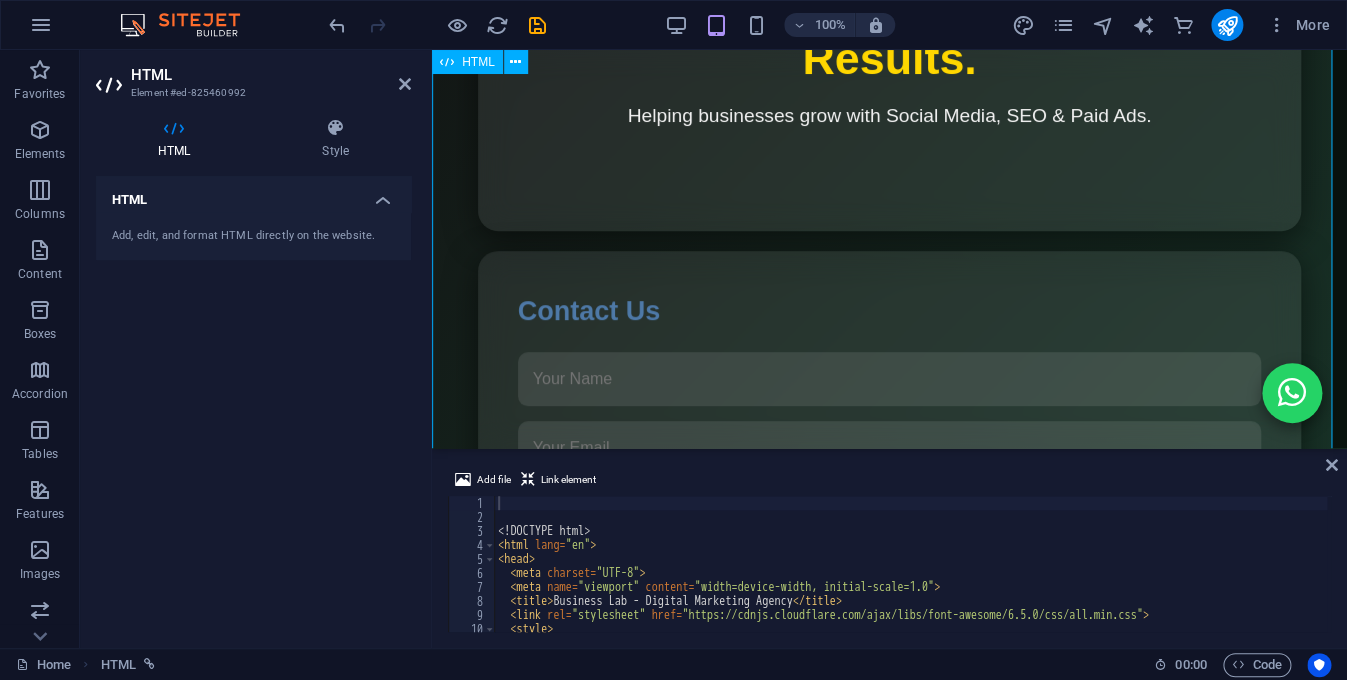 scroll, scrollTop: 700, scrollLeft: 0, axis: vertical 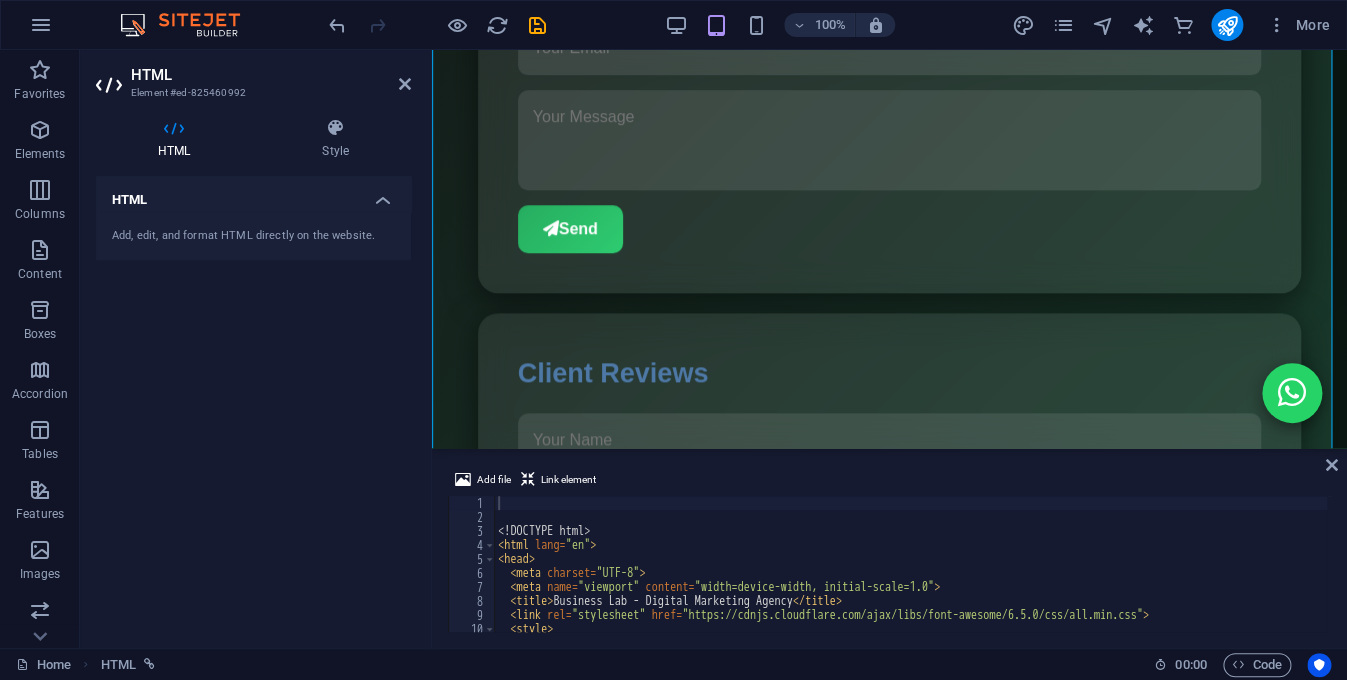 click on "HTML" at bounding box center [271, 75] 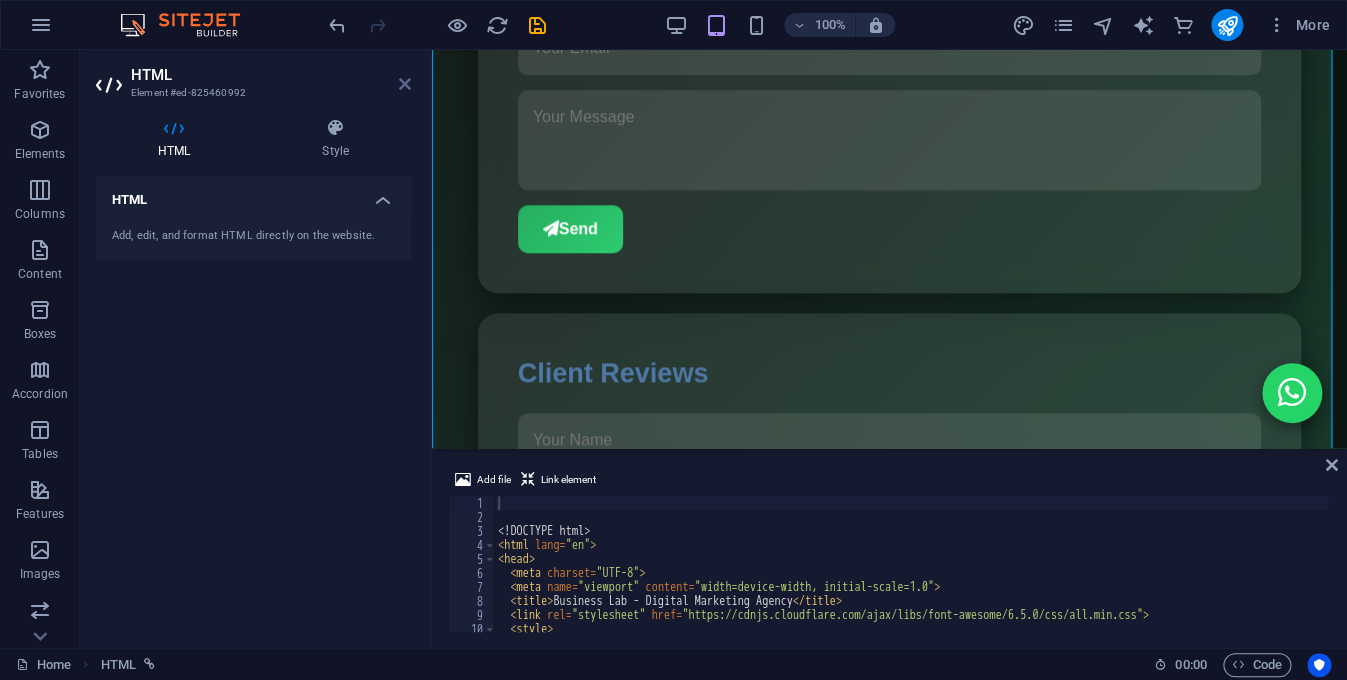 click at bounding box center (405, 84) 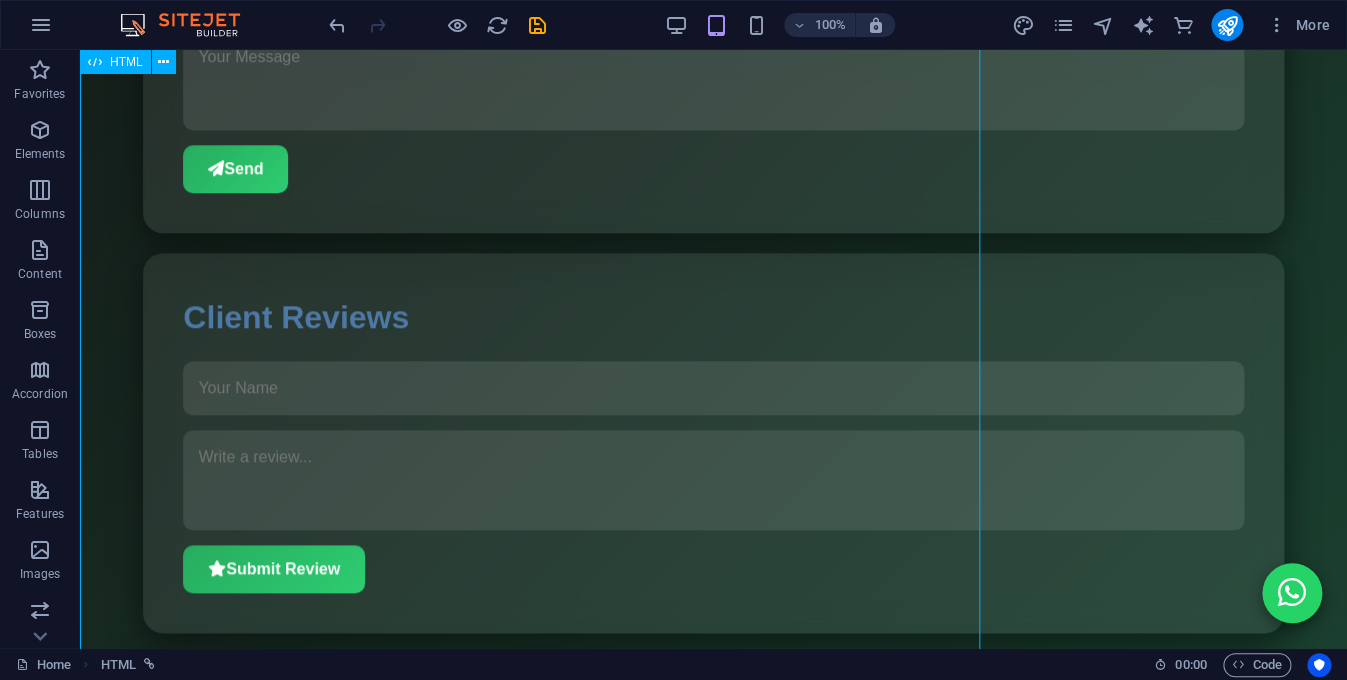 scroll, scrollTop: 640, scrollLeft: 0, axis: vertical 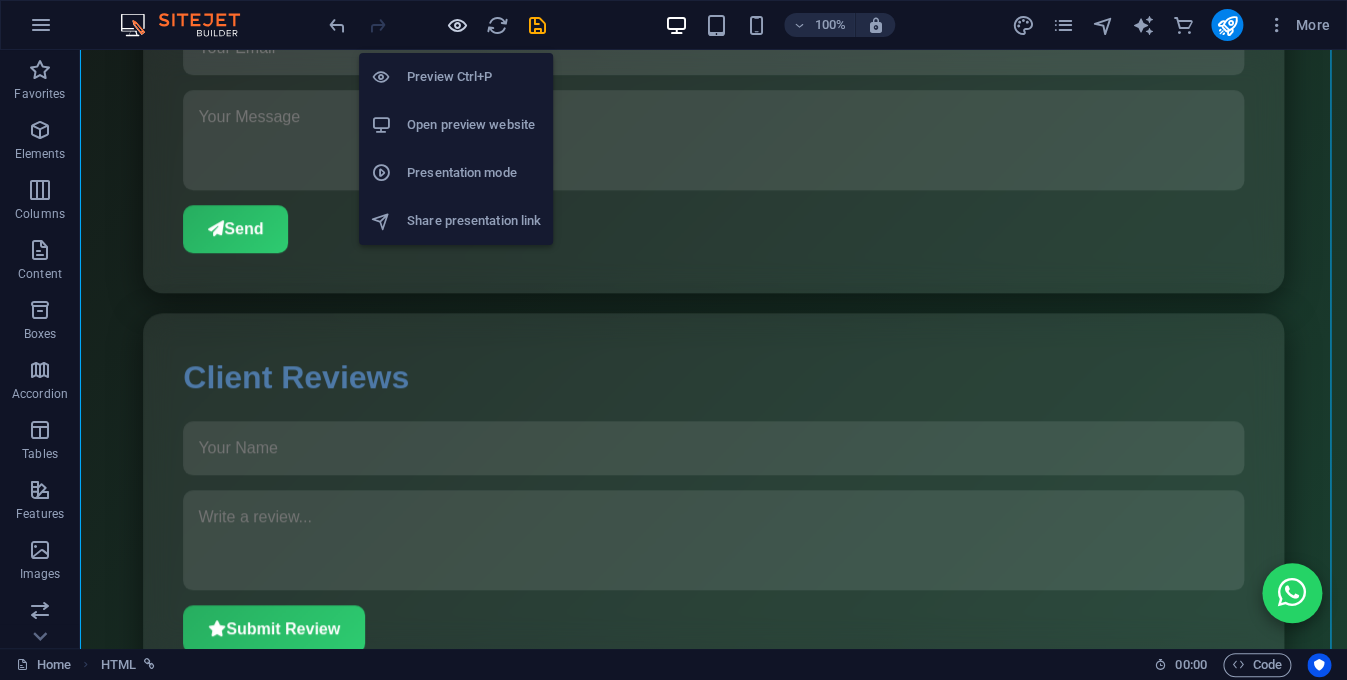 click at bounding box center (457, 25) 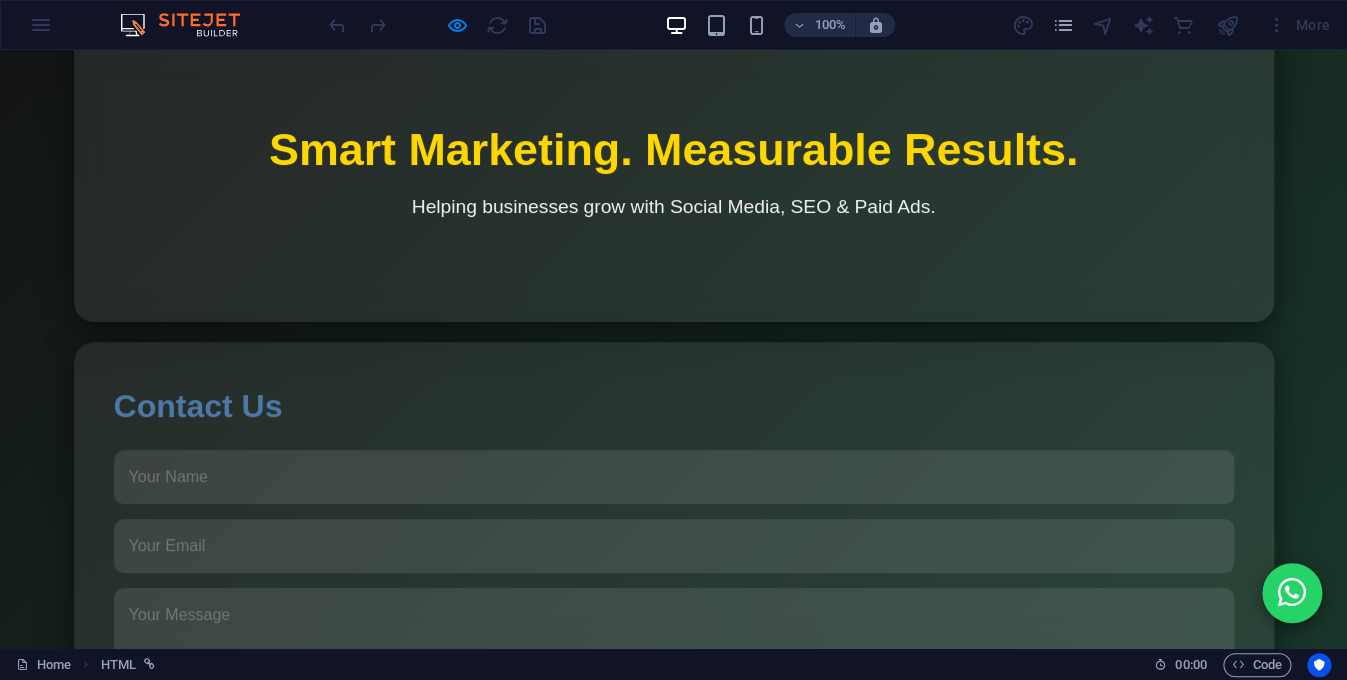 scroll, scrollTop: 0, scrollLeft: 0, axis: both 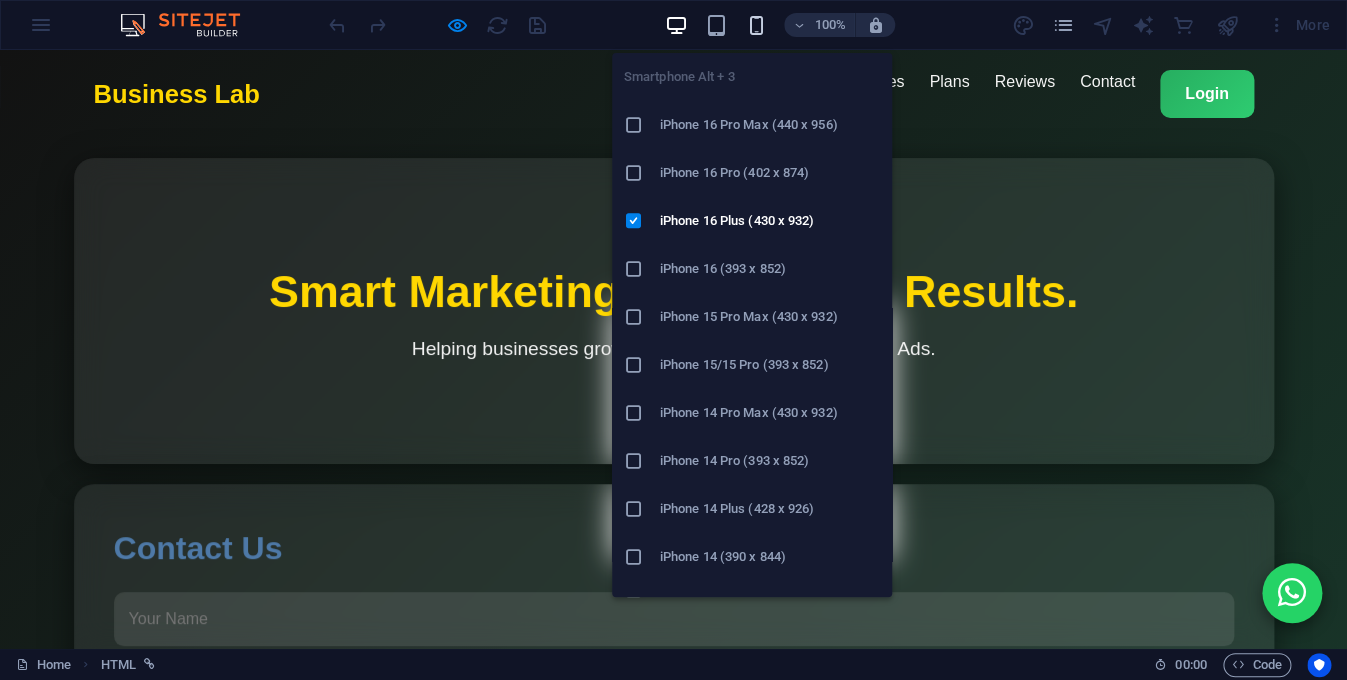 click at bounding box center (756, 25) 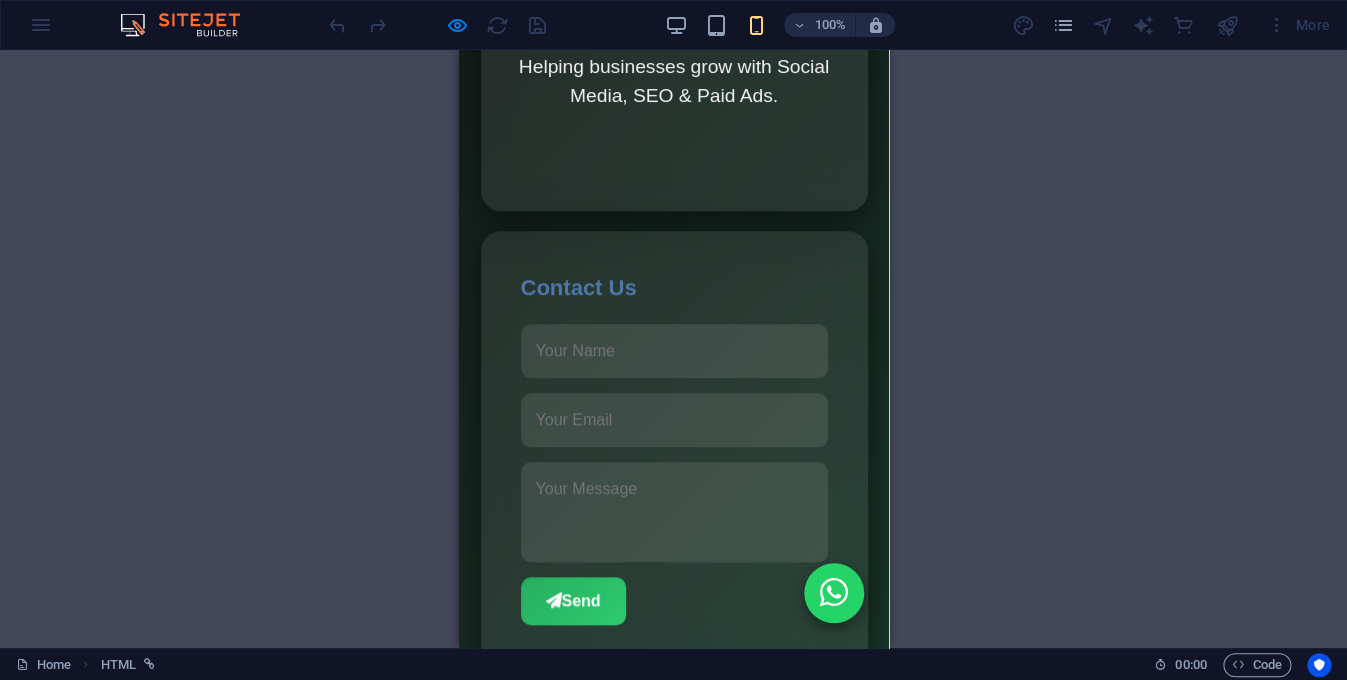 scroll, scrollTop: 500, scrollLeft: 0, axis: vertical 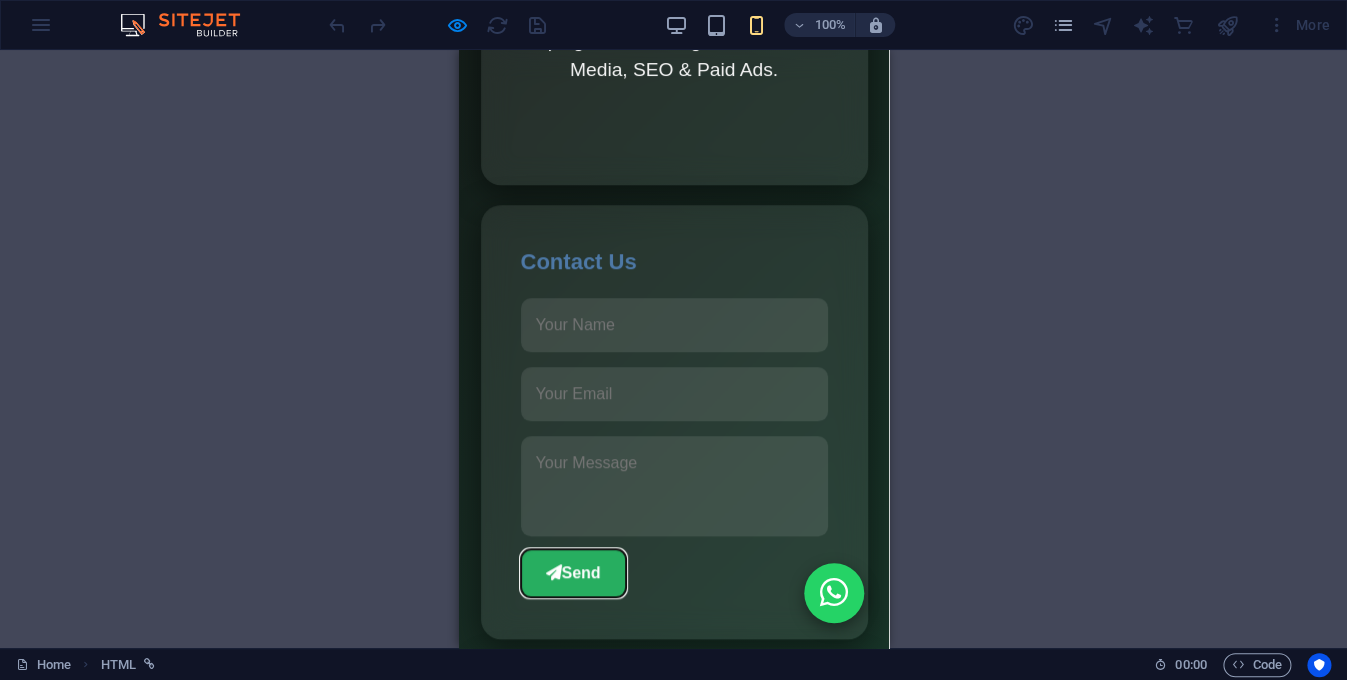 click on "Send" at bounding box center (572, 573) 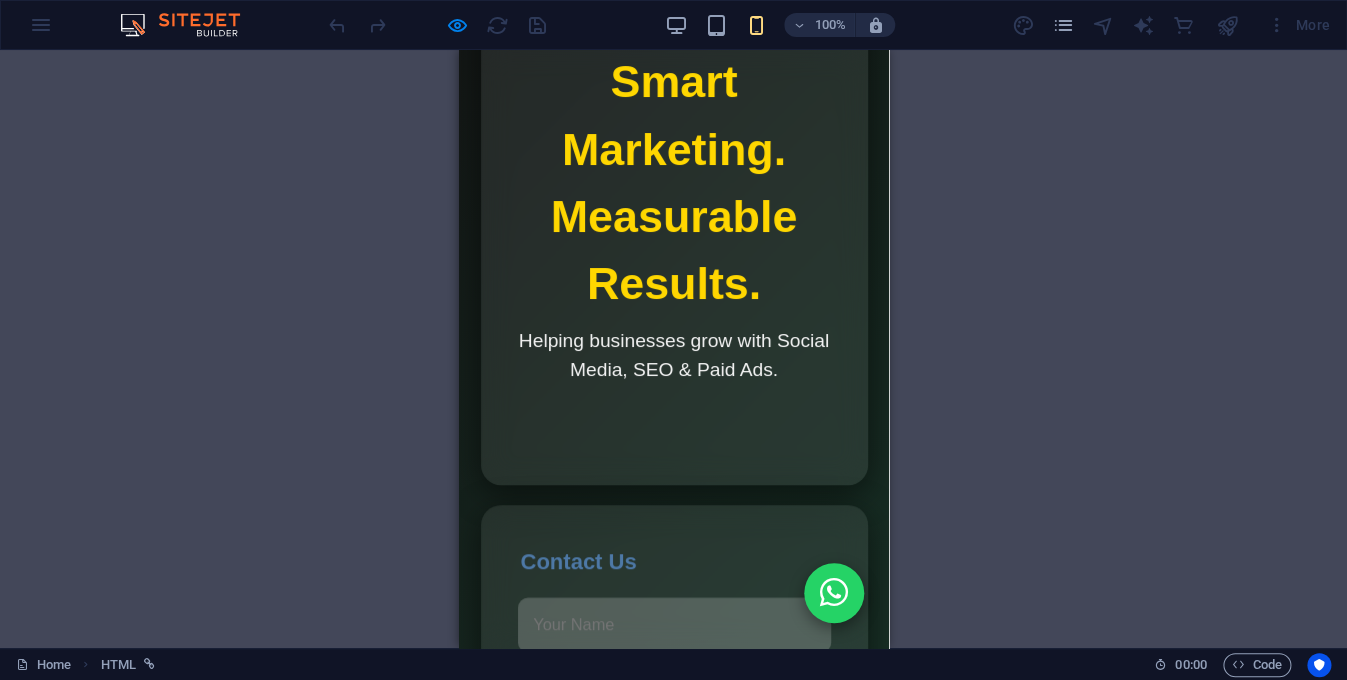 scroll, scrollTop: 0, scrollLeft: 0, axis: both 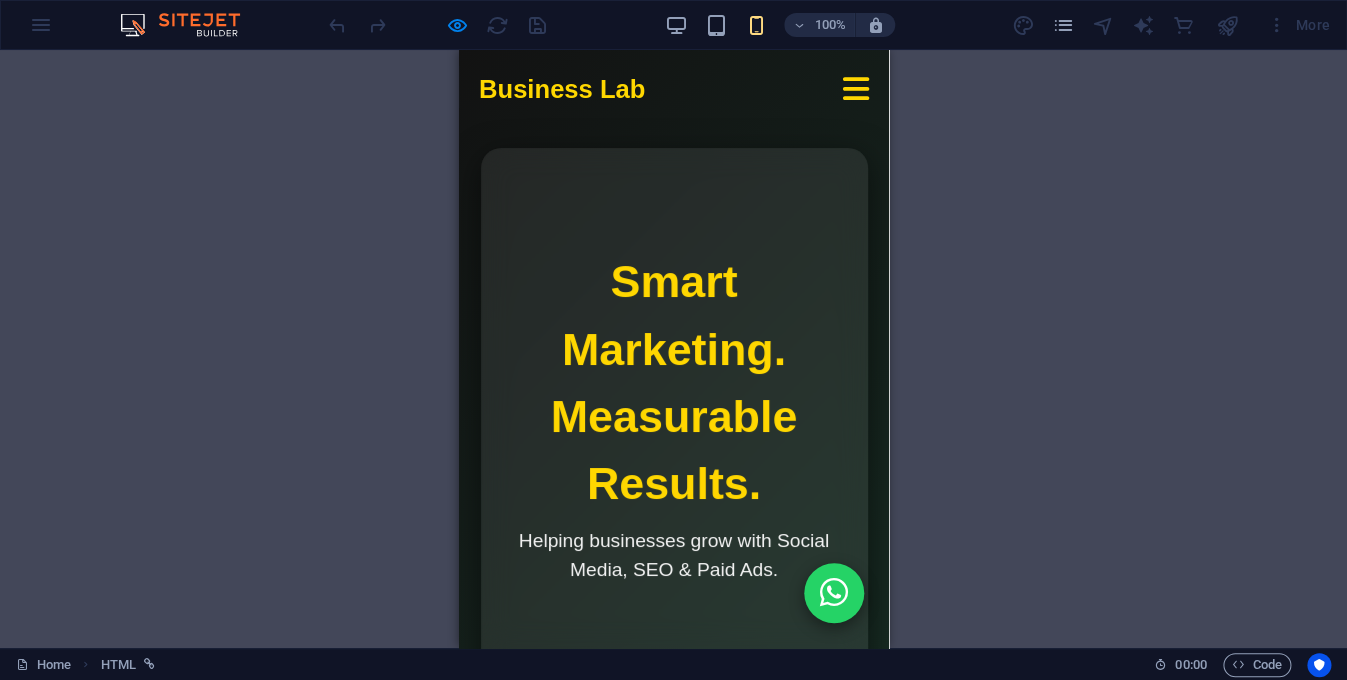 click at bounding box center [855, 89] 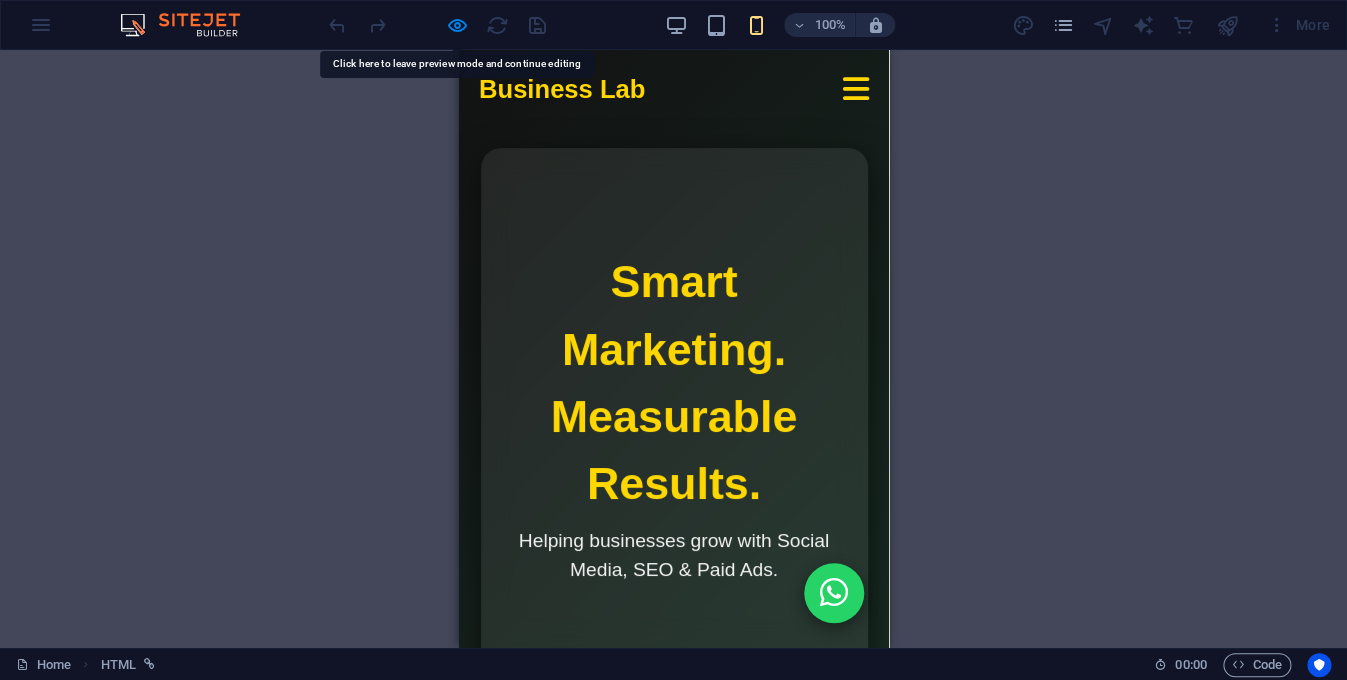 drag, startPoint x: 843, startPoint y: 86, endPoint x: 822, endPoint y: 169, distance: 85.61542 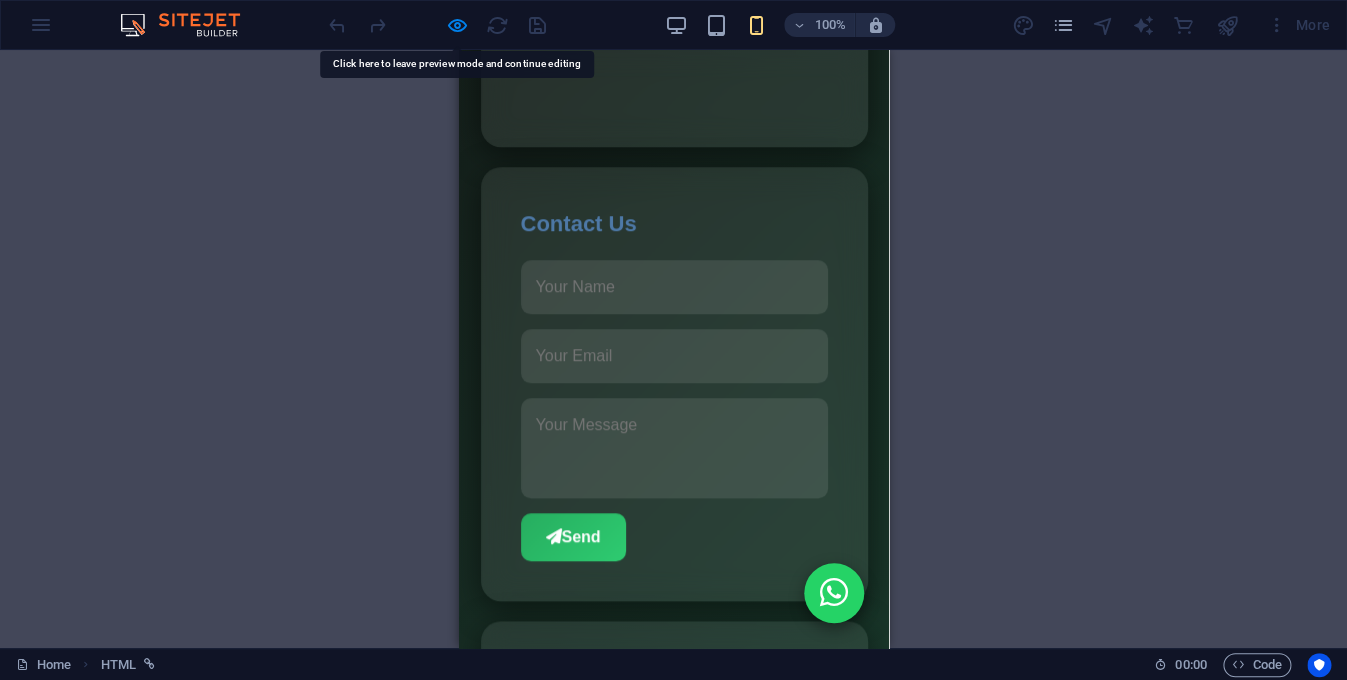 scroll, scrollTop: 600, scrollLeft: 0, axis: vertical 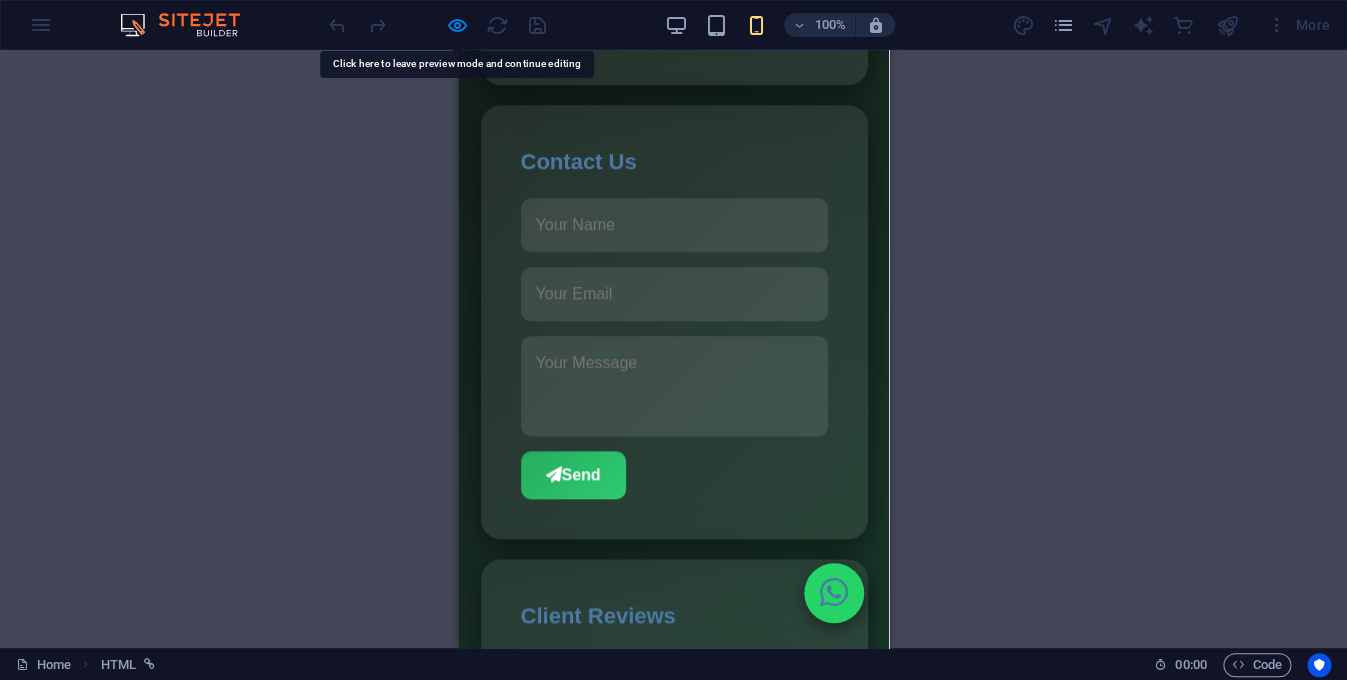click at bounding box center (833, 592) 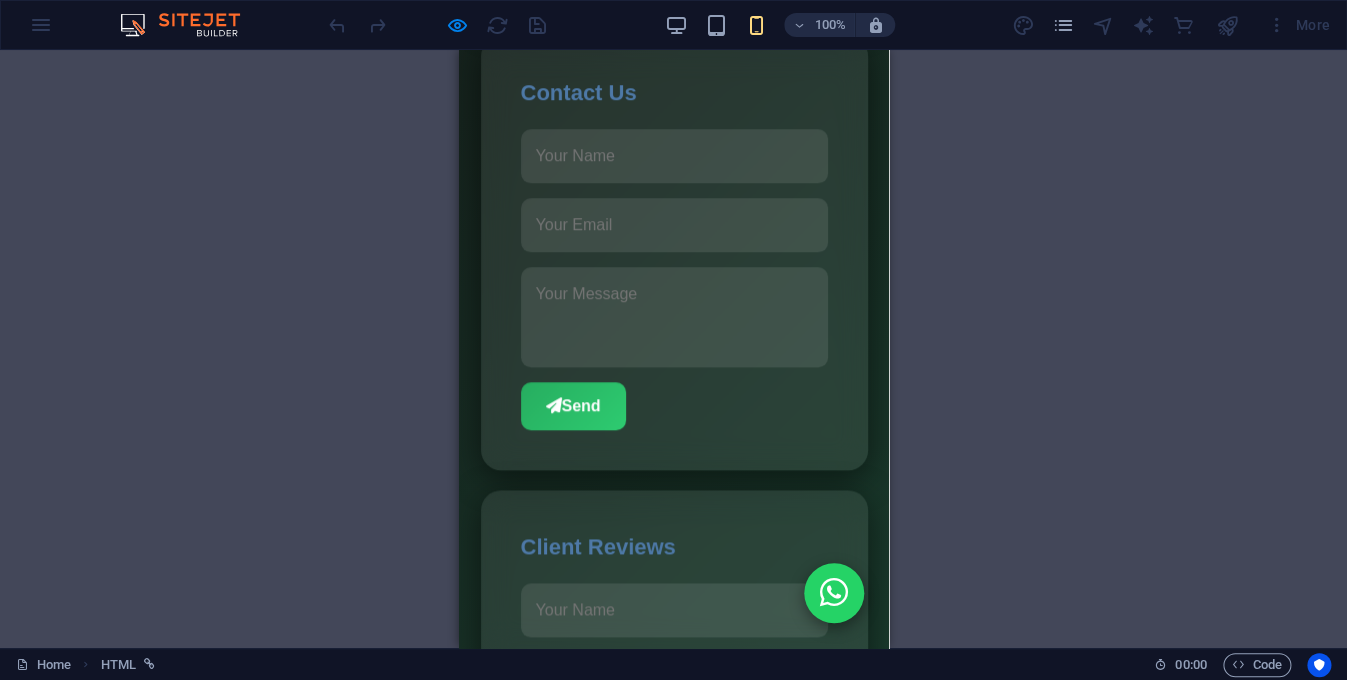 scroll, scrollTop: 600, scrollLeft: 0, axis: vertical 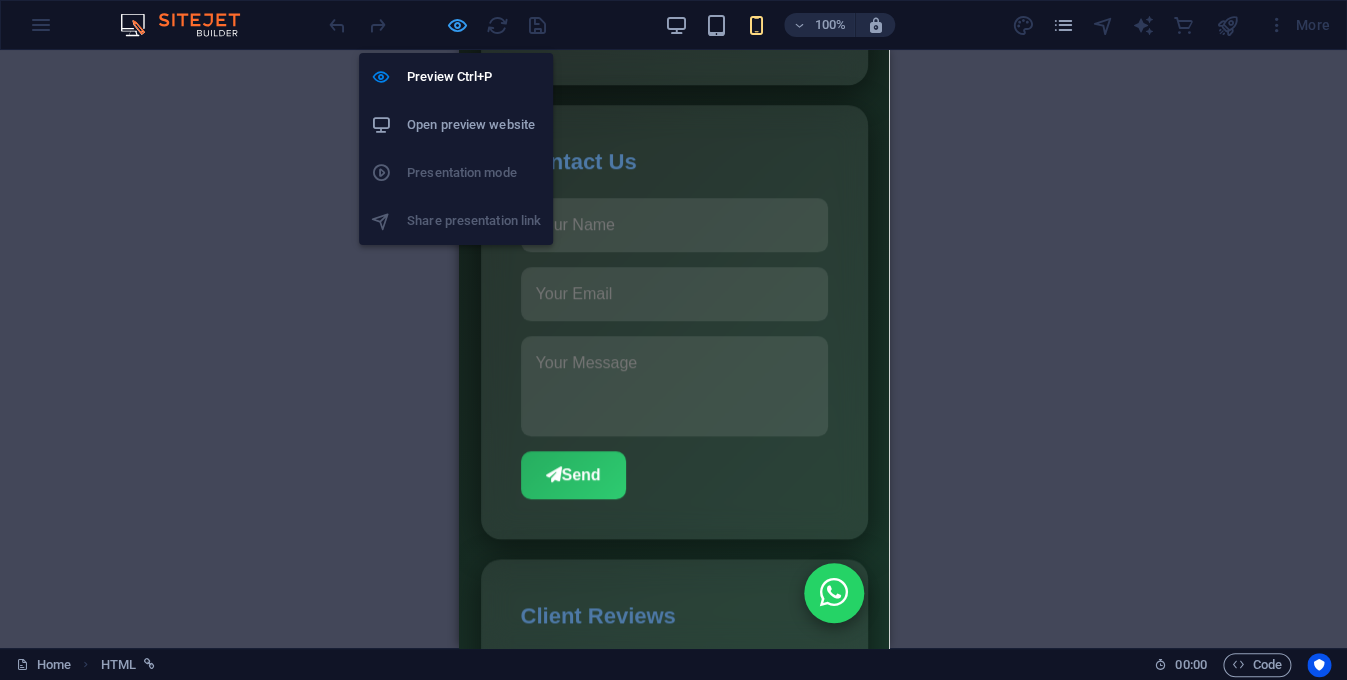 click at bounding box center (457, 25) 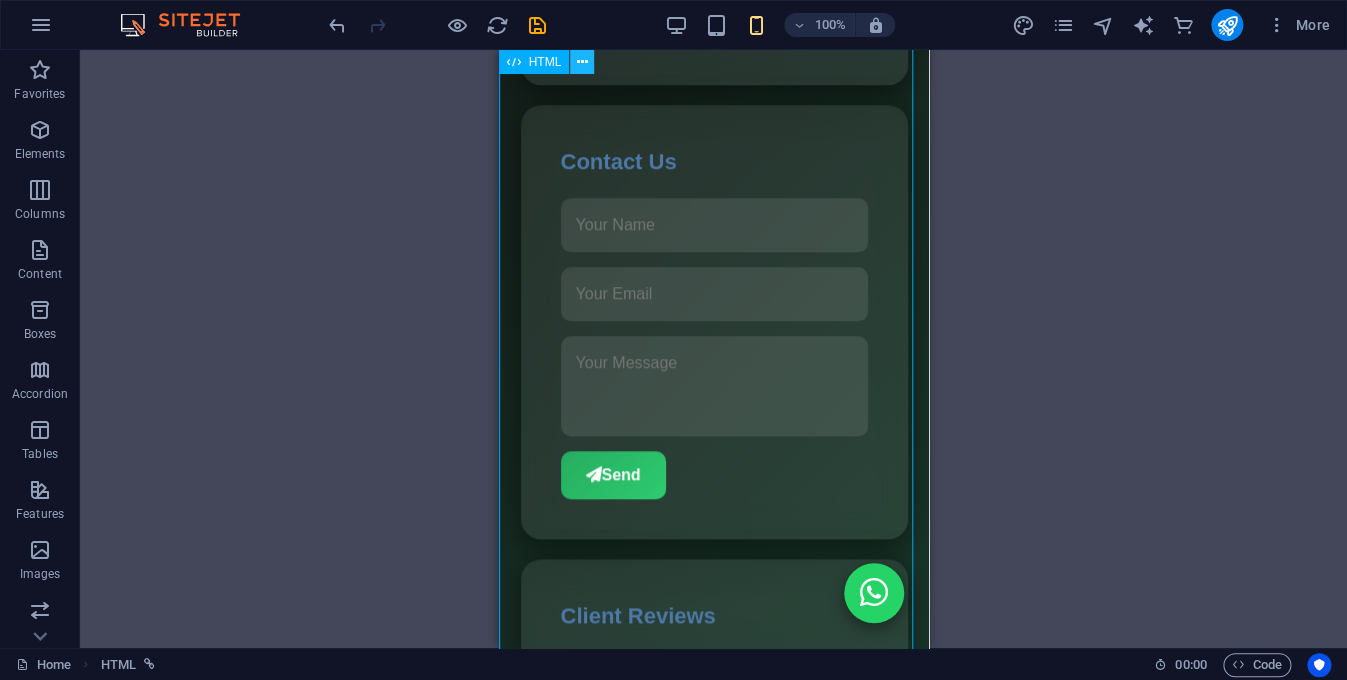 click at bounding box center (582, 62) 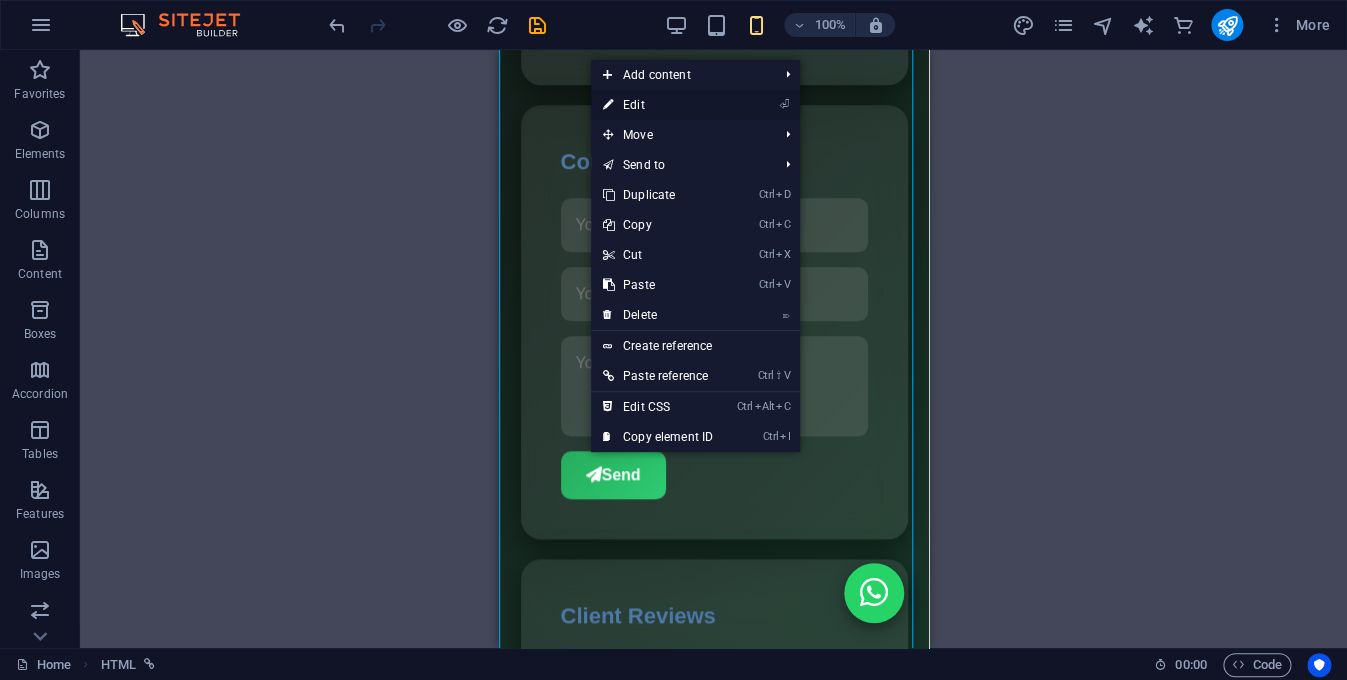 click at bounding box center (608, 105) 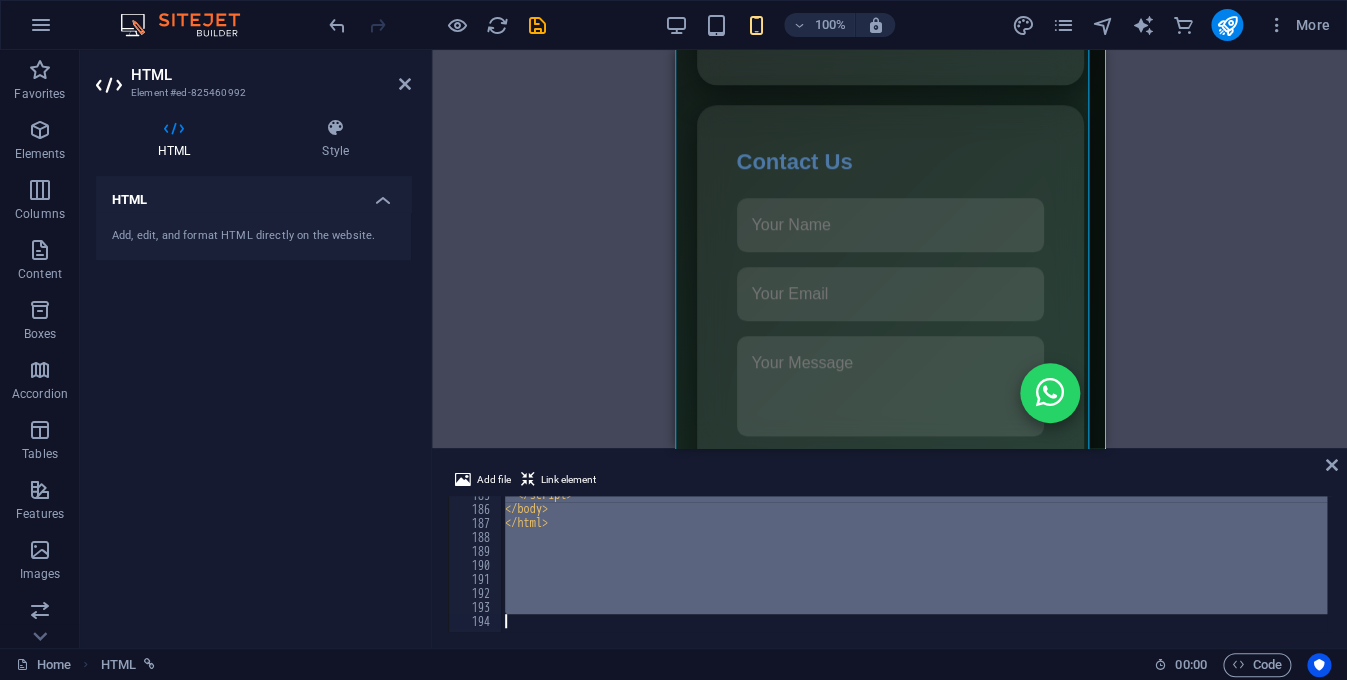 scroll, scrollTop: 2584, scrollLeft: 0, axis: vertical 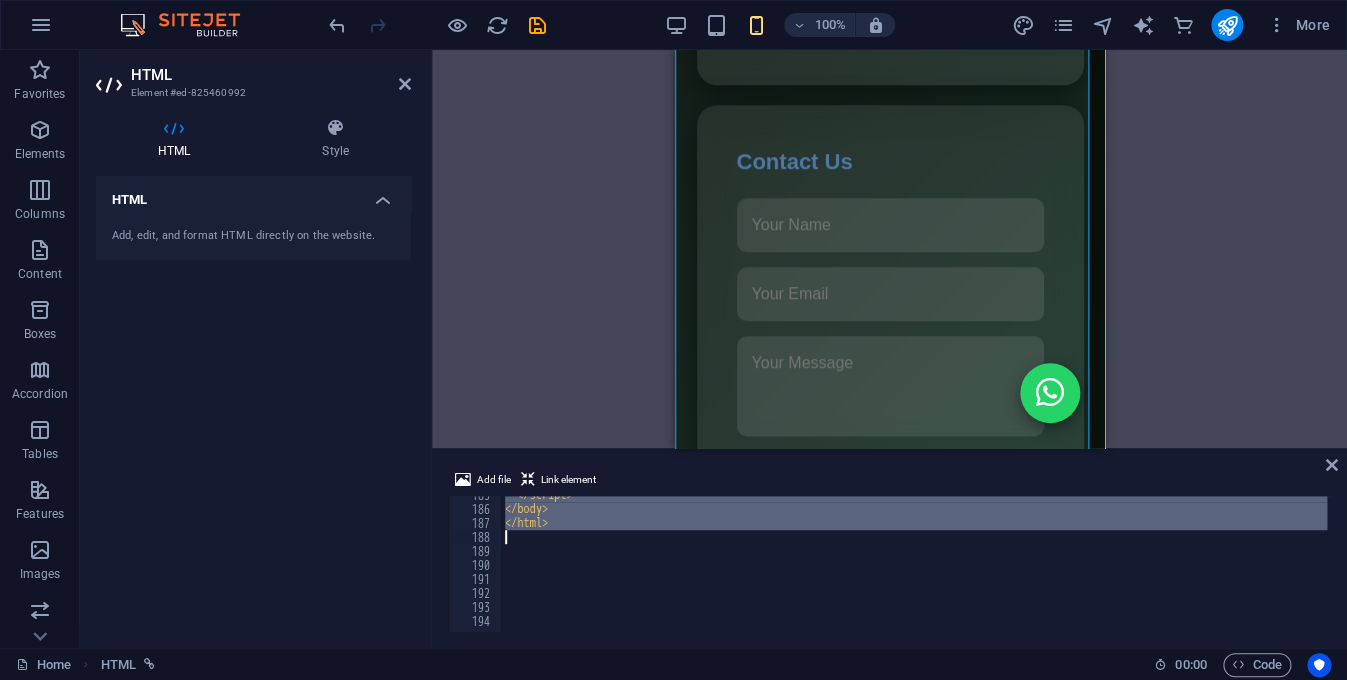 drag, startPoint x: 519, startPoint y: 513, endPoint x: 593, endPoint y: 538, distance: 78.1089 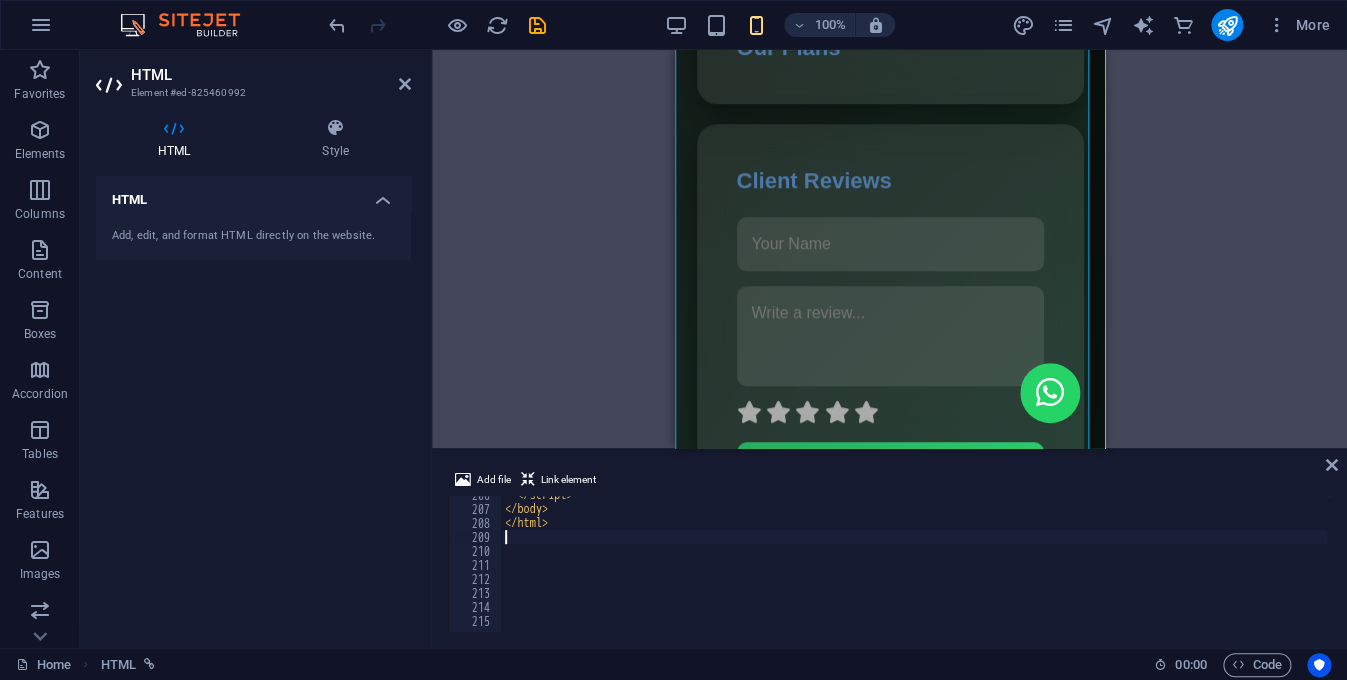 scroll, scrollTop: 2878, scrollLeft: 0, axis: vertical 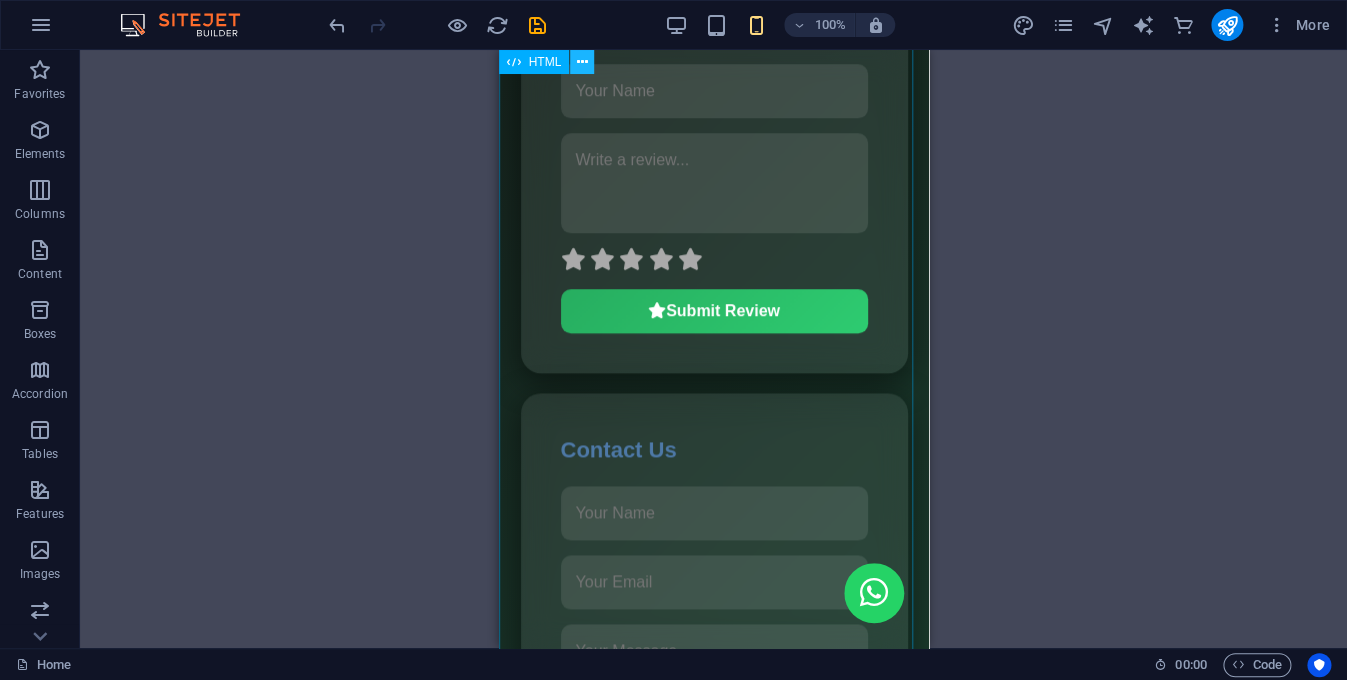 click at bounding box center [582, 62] 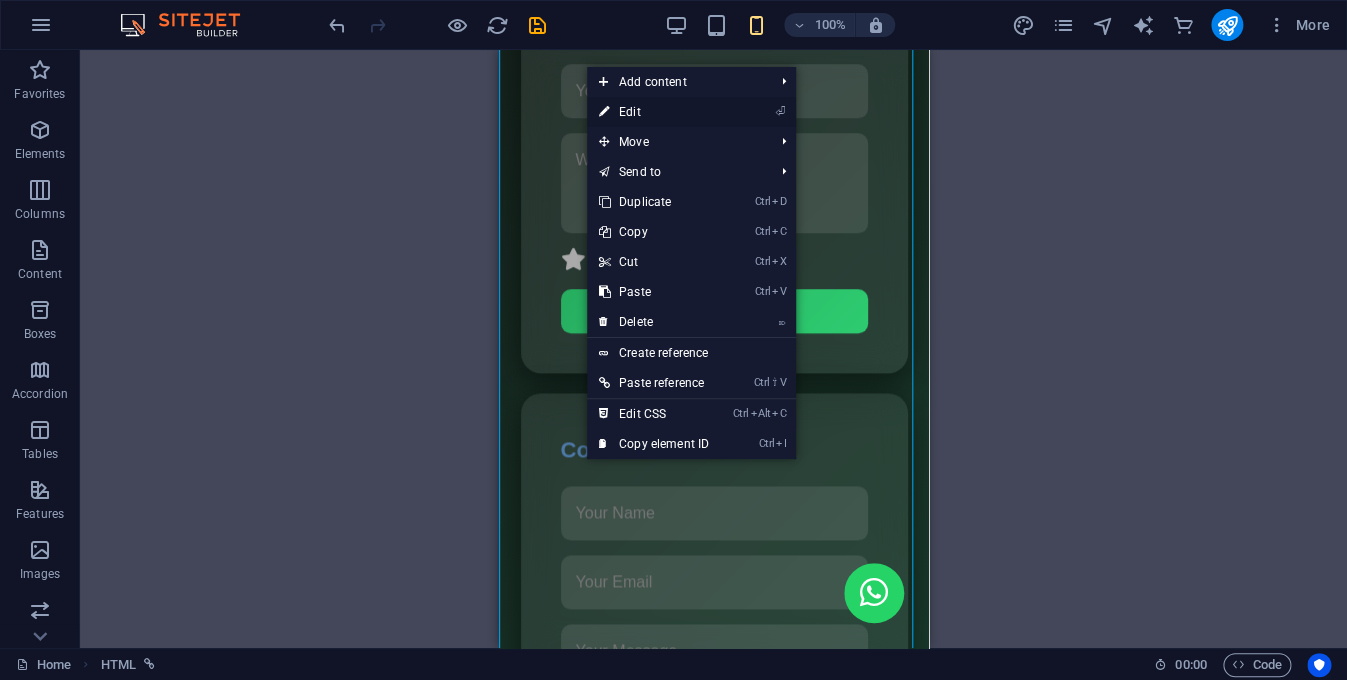 drag, startPoint x: 693, startPoint y: 116, endPoint x: 18, endPoint y: 68, distance: 676.7045 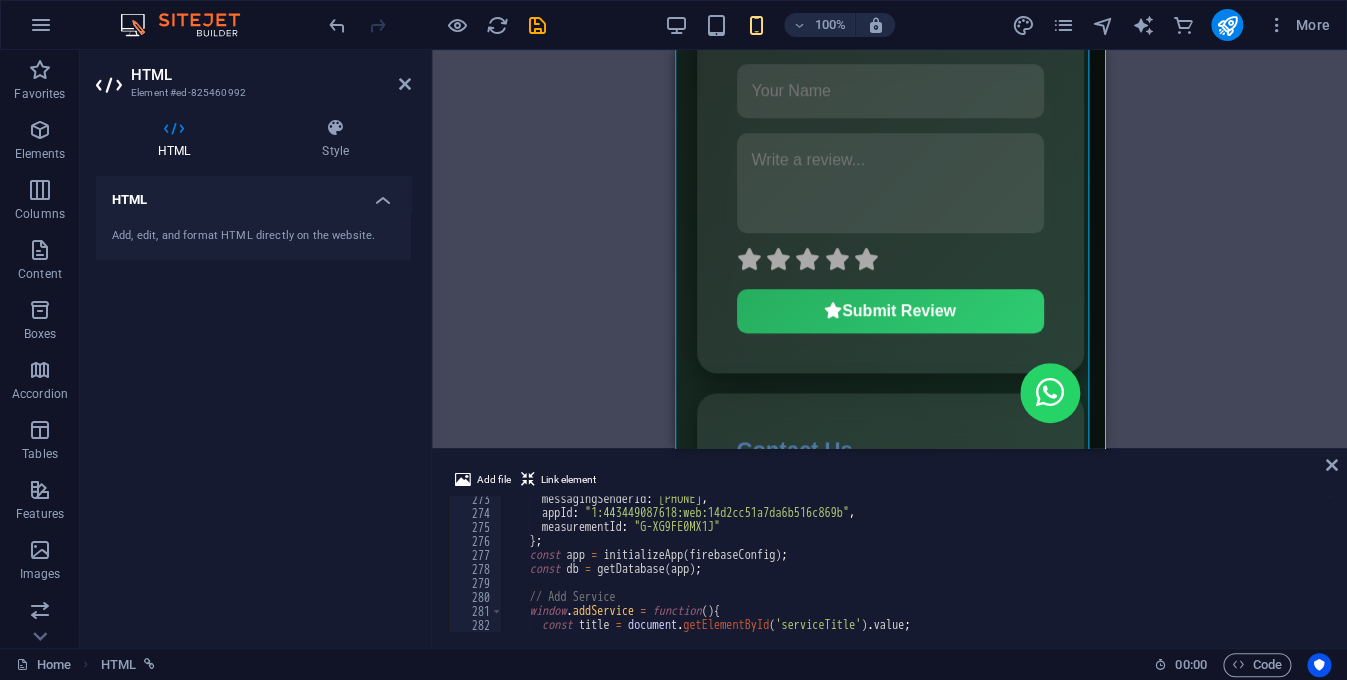 scroll, scrollTop: 3753, scrollLeft: 0, axis: vertical 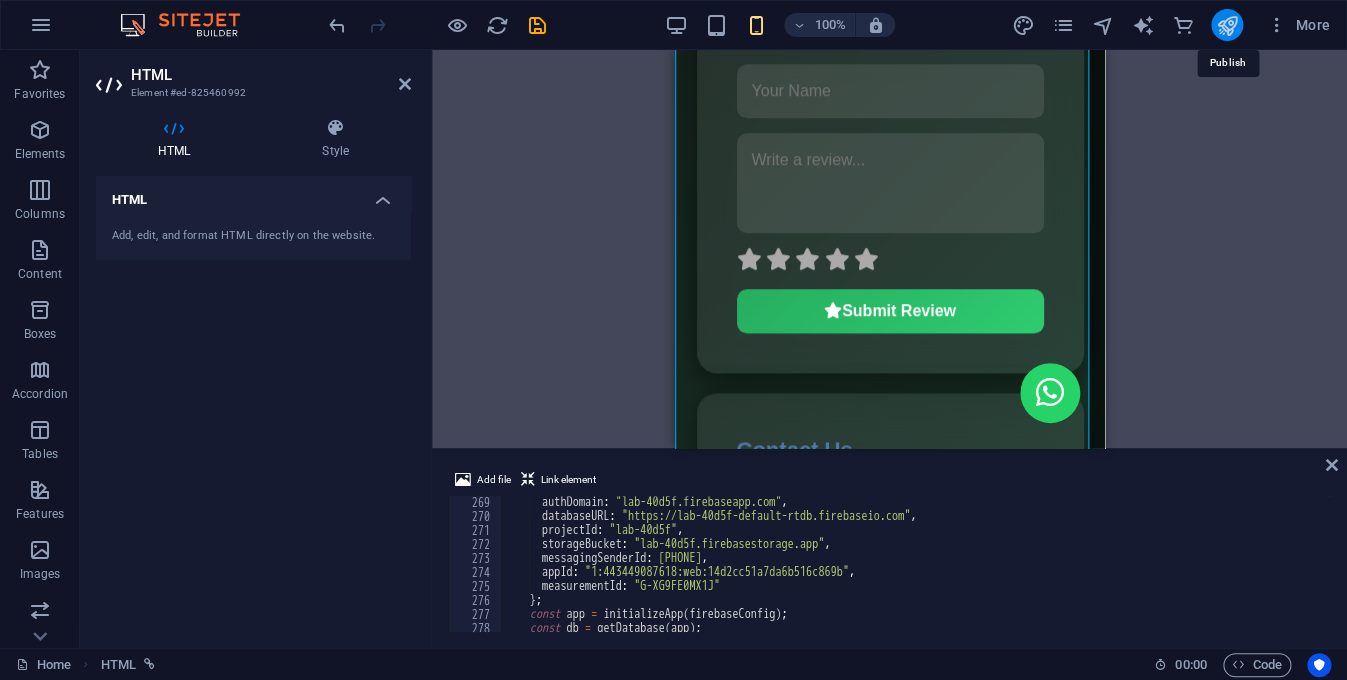 click at bounding box center (1226, 25) 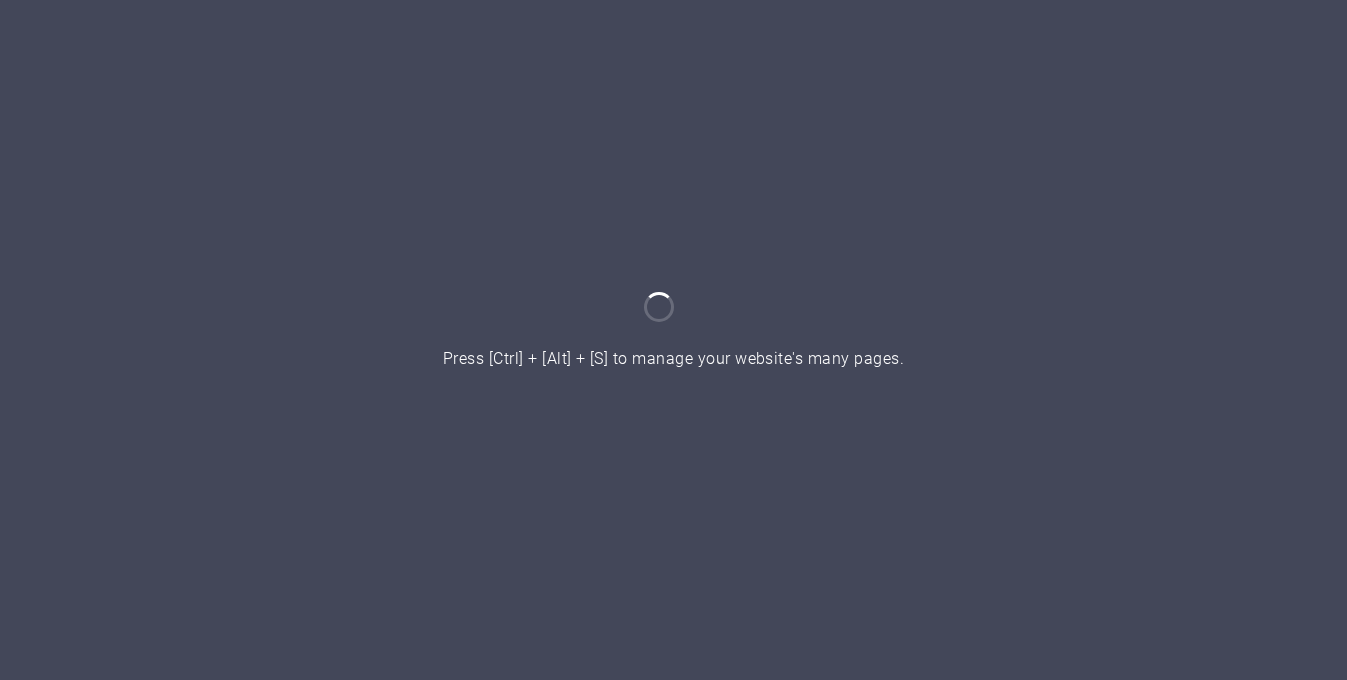 scroll, scrollTop: 0, scrollLeft: 0, axis: both 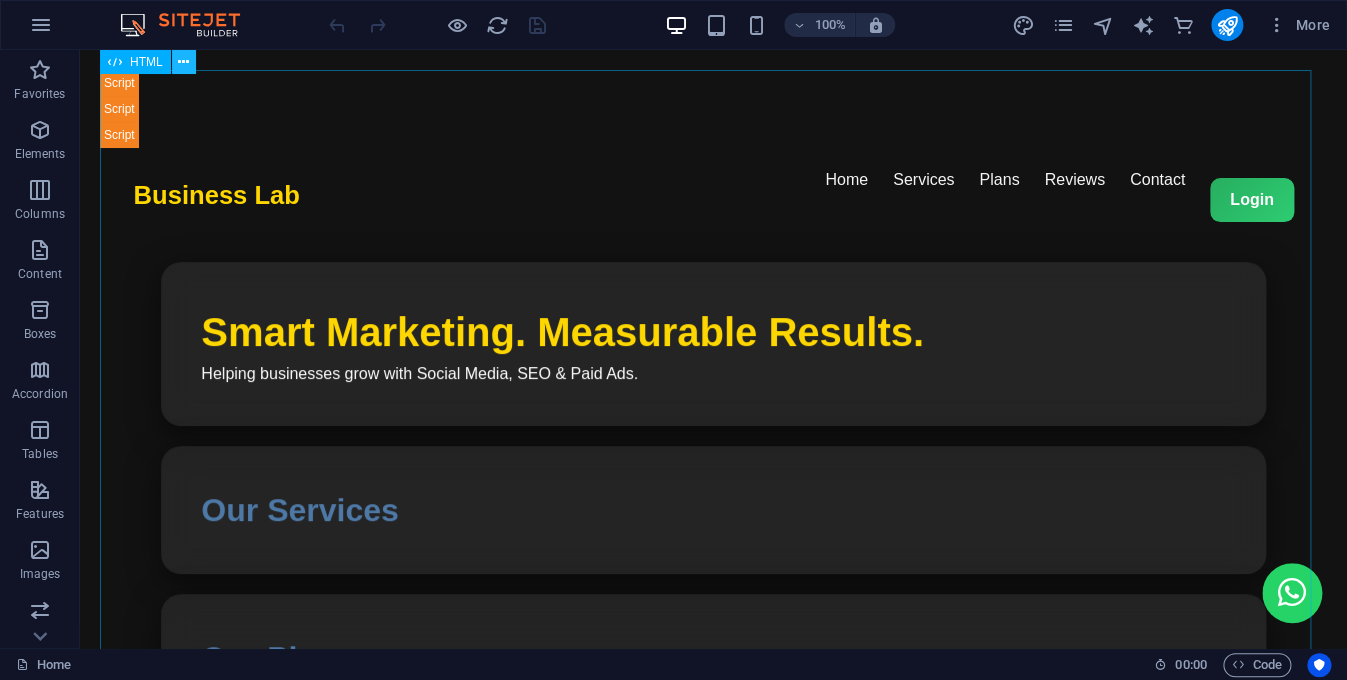 click at bounding box center [183, 62] 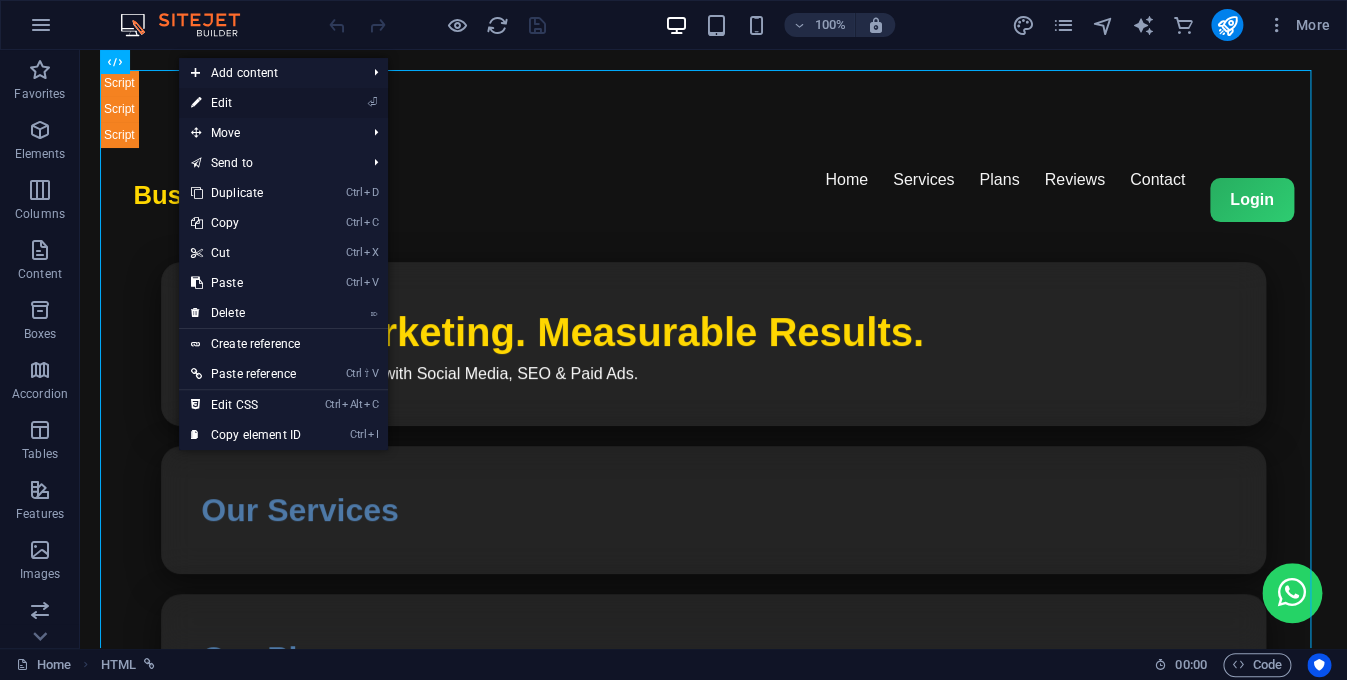 click on "⏎  Edit" at bounding box center (246, 103) 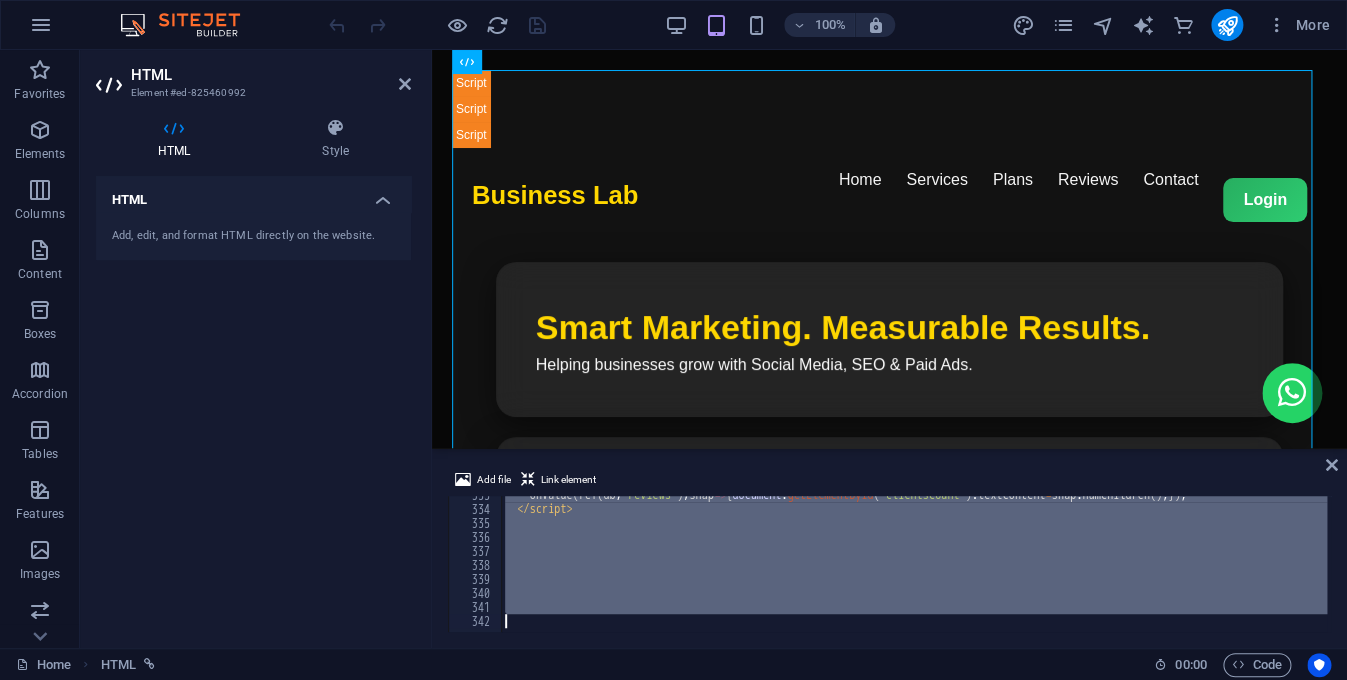 scroll, scrollTop: 4656, scrollLeft: 0, axis: vertical 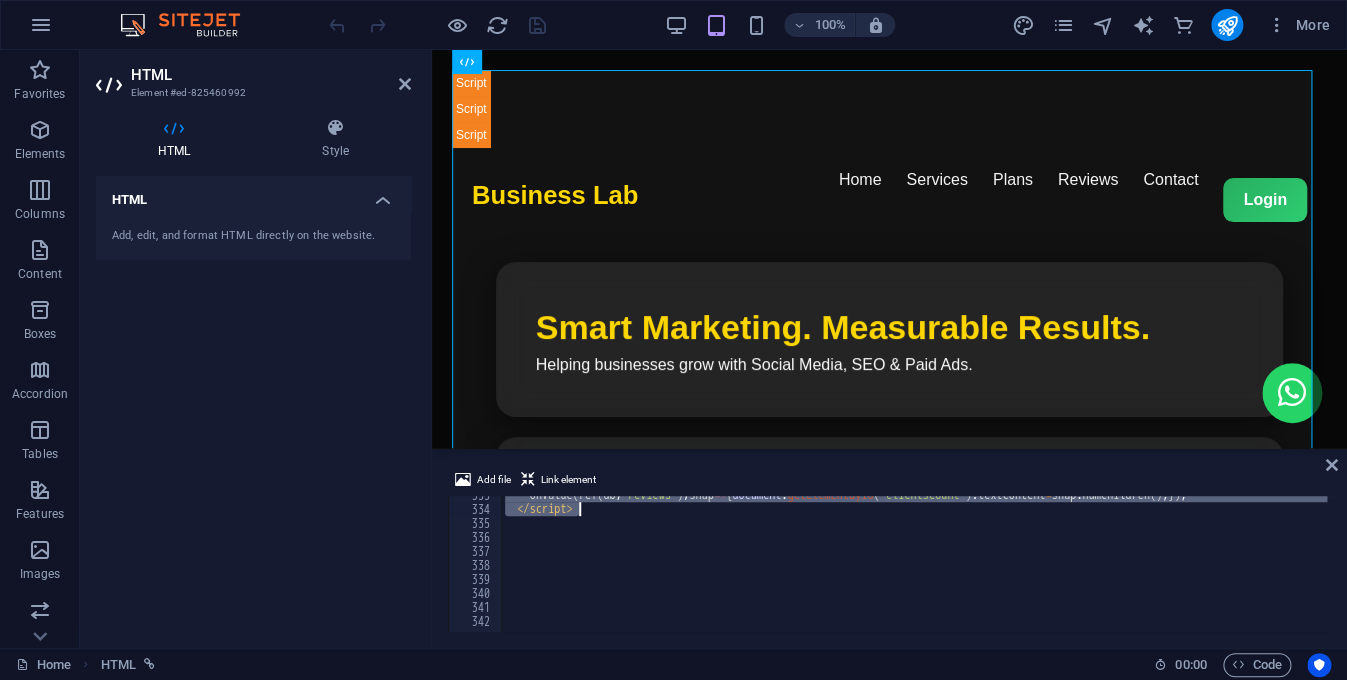 drag, startPoint x: 524, startPoint y: 532, endPoint x: 600, endPoint y: 515, distance: 77.87811 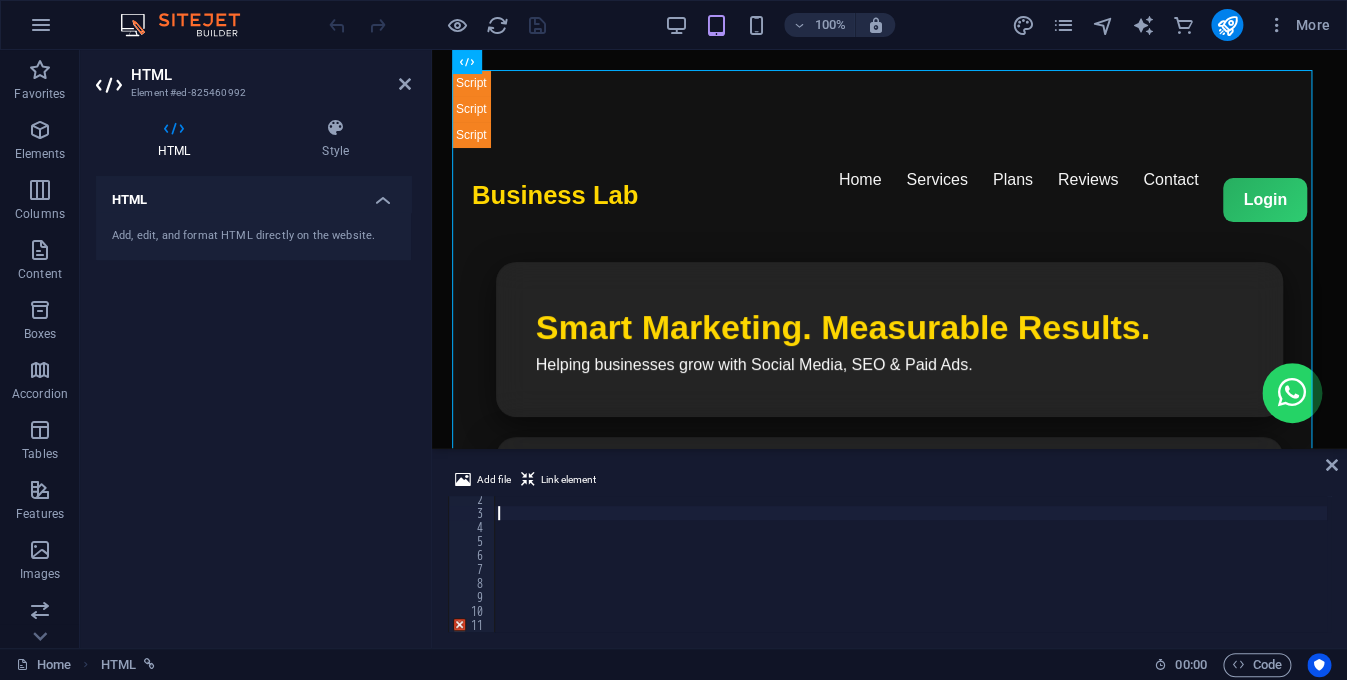 scroll, scrollTop: 3350, scrollLeft: 0, axis: vertical 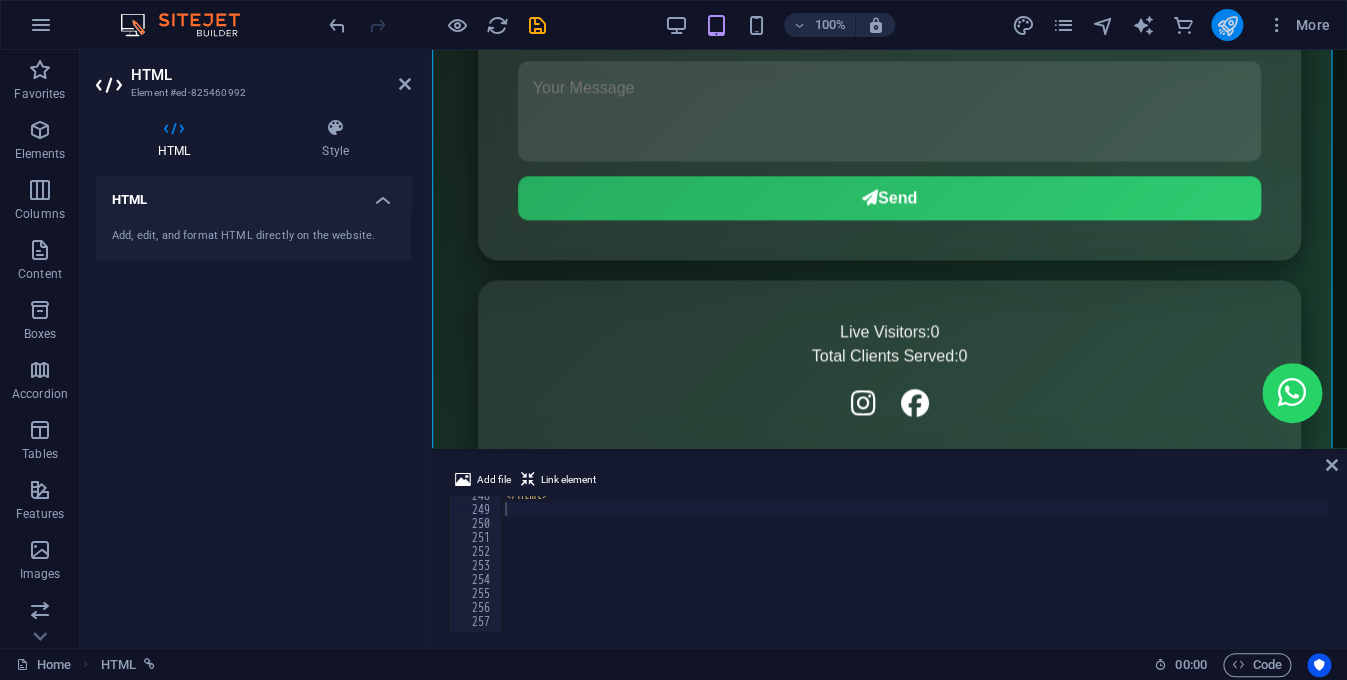 click at bounding box center [1227, 25] 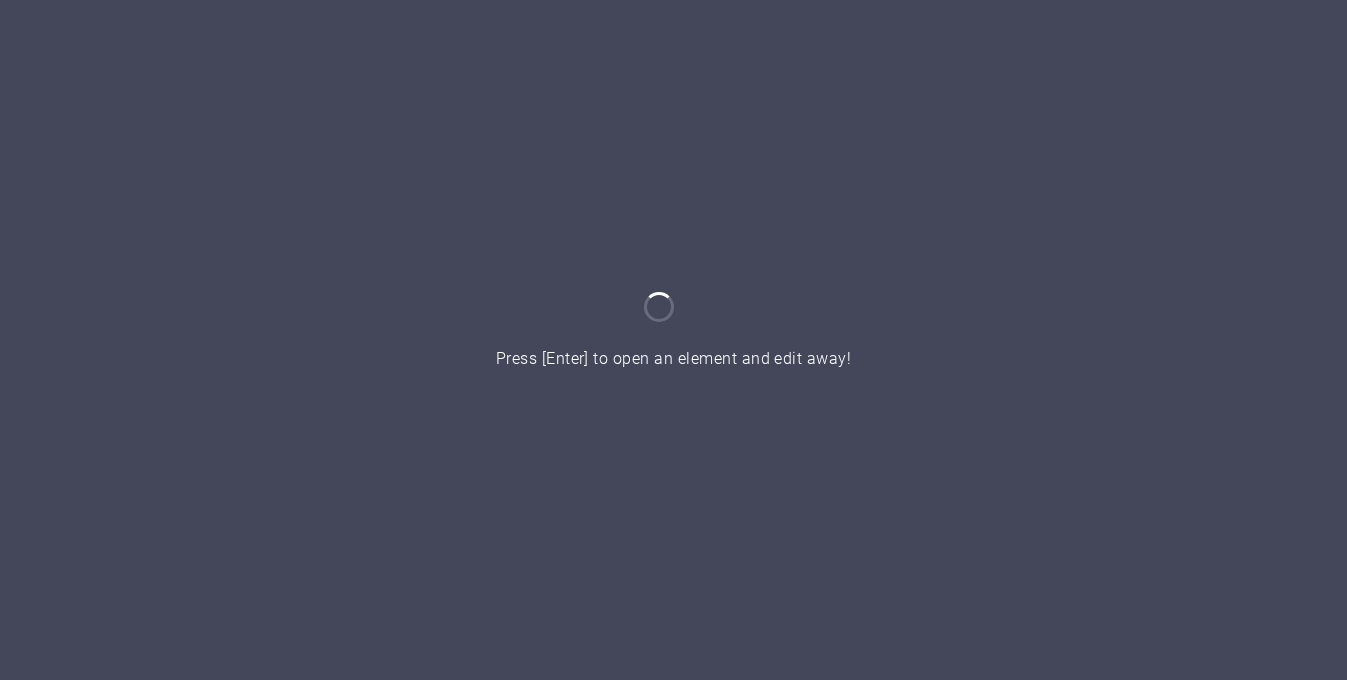 scroll, scrollTop: 0, scrollLeft: 0, axis: both 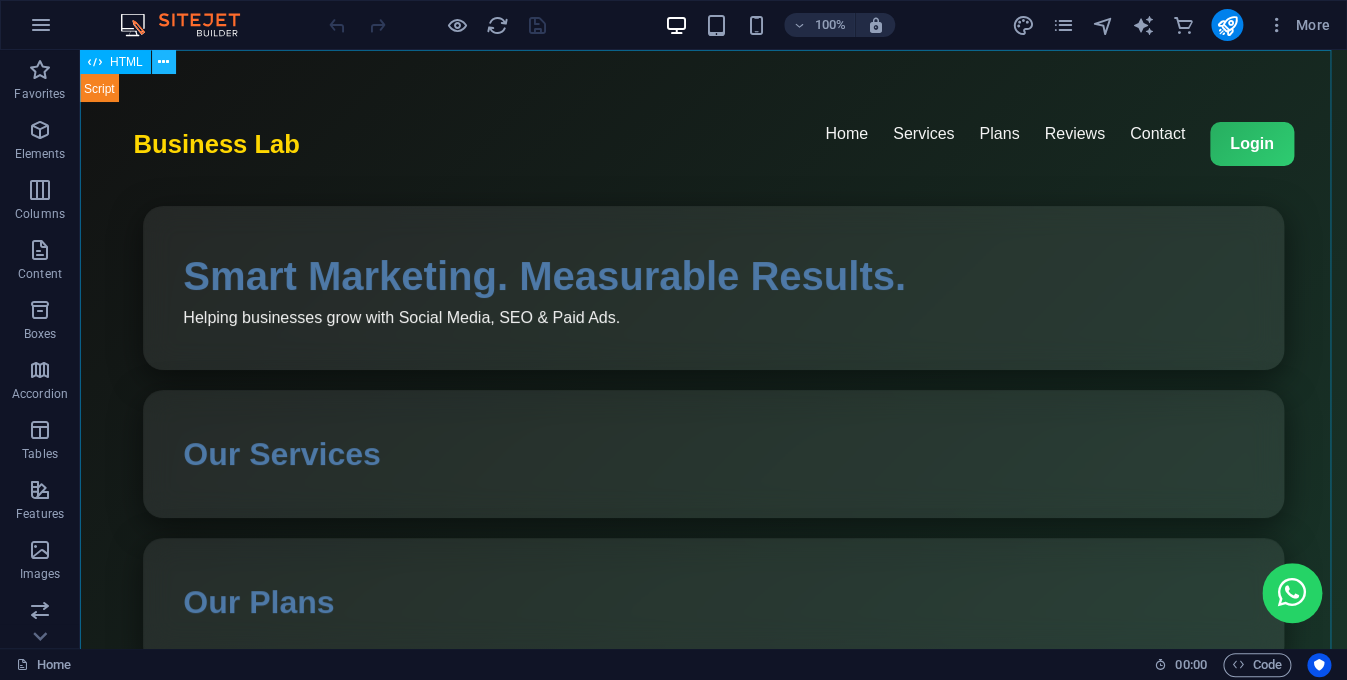 click at bounding box center (163, 62) 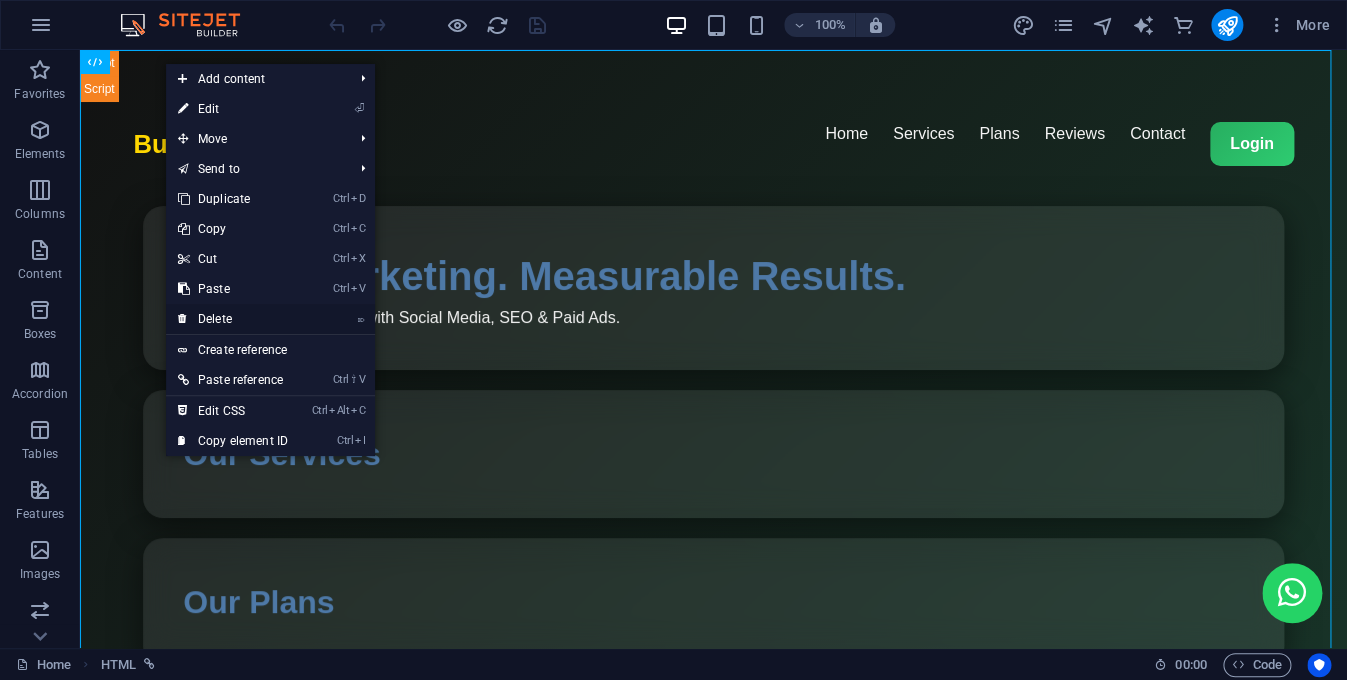 click on "⌦  Delete" at bounding box center (233, 319) 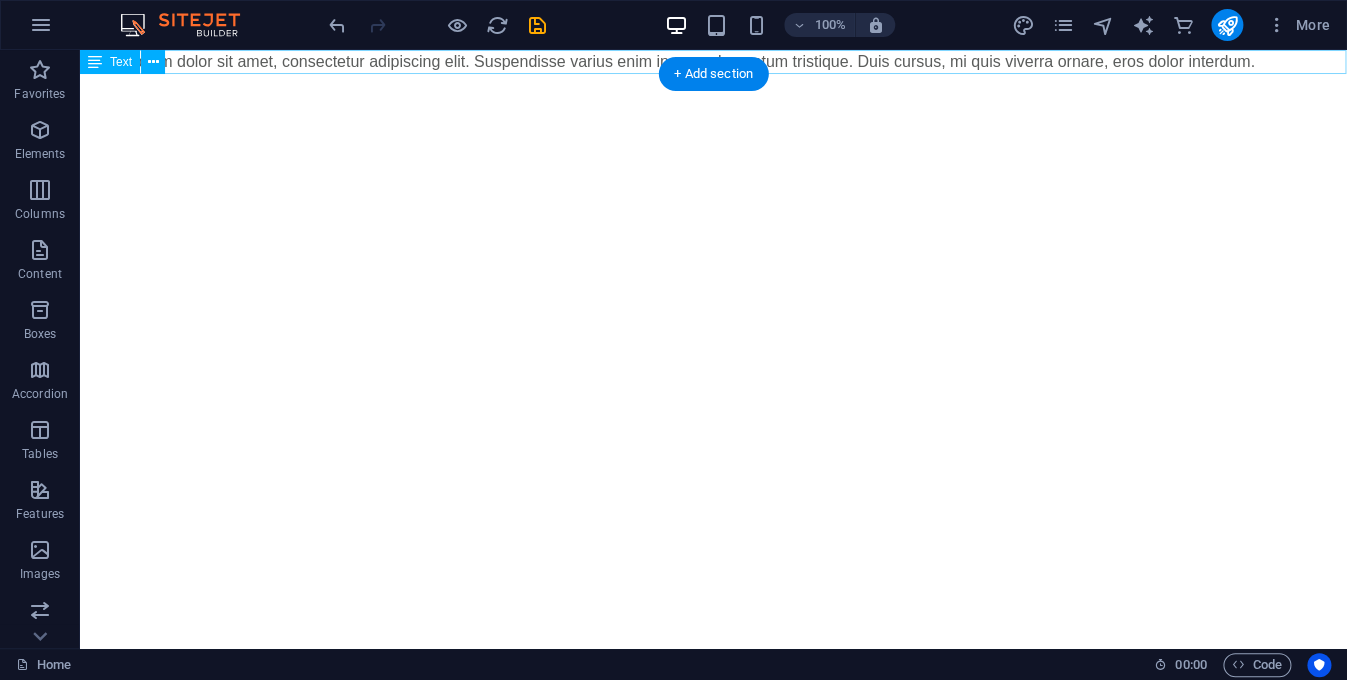 click on "Lorem ipsum dolor sit amet, consectetur adipiscing elit. Suspendisse varius enim in eros elementum tristique. Duis cursus, mi quis viverra ornare, eros dolor interdum." at bounding box center [713, 62] 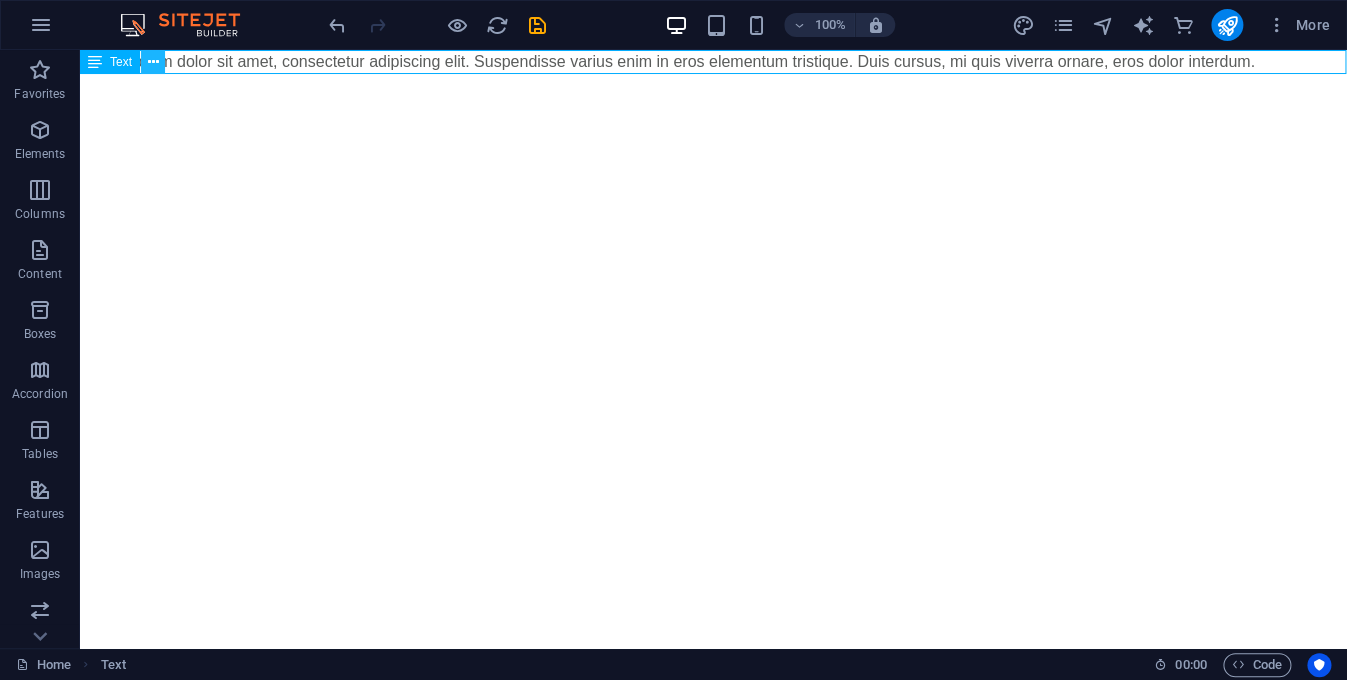 click at bounding box center [153, 62] 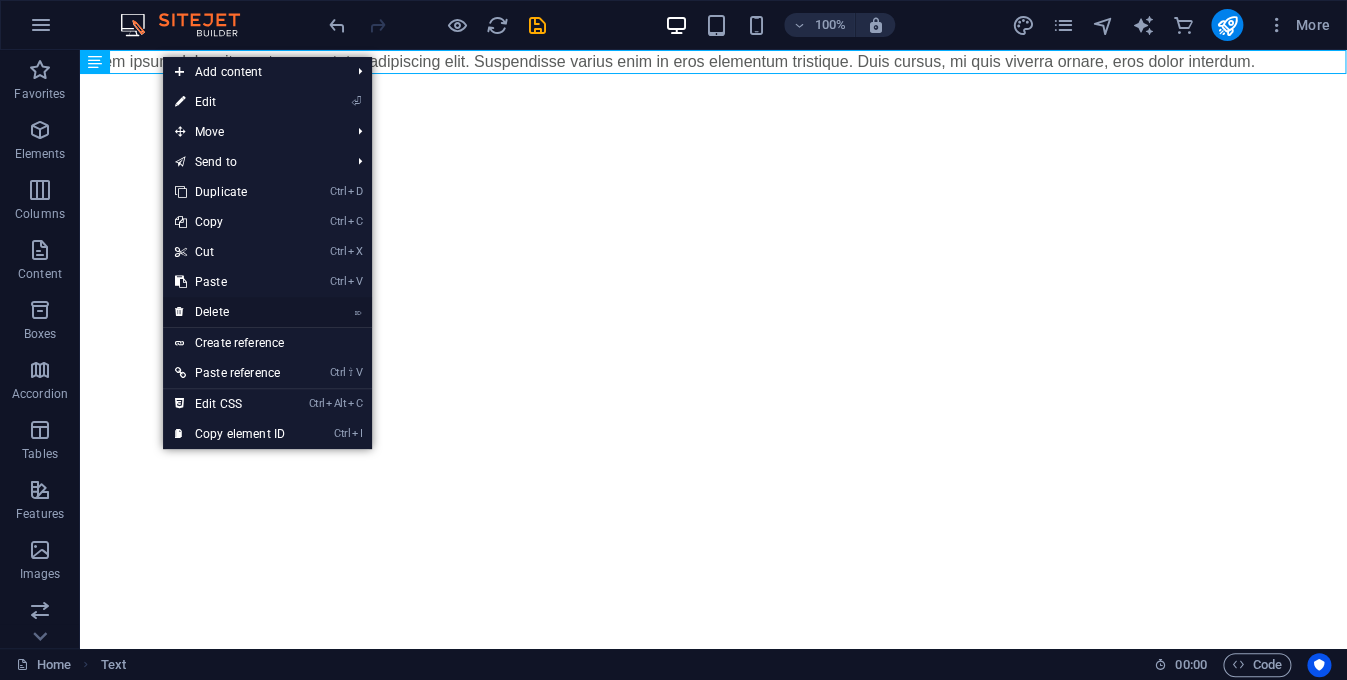 click on "⌦  Delete" at bounding box center (230, 312) 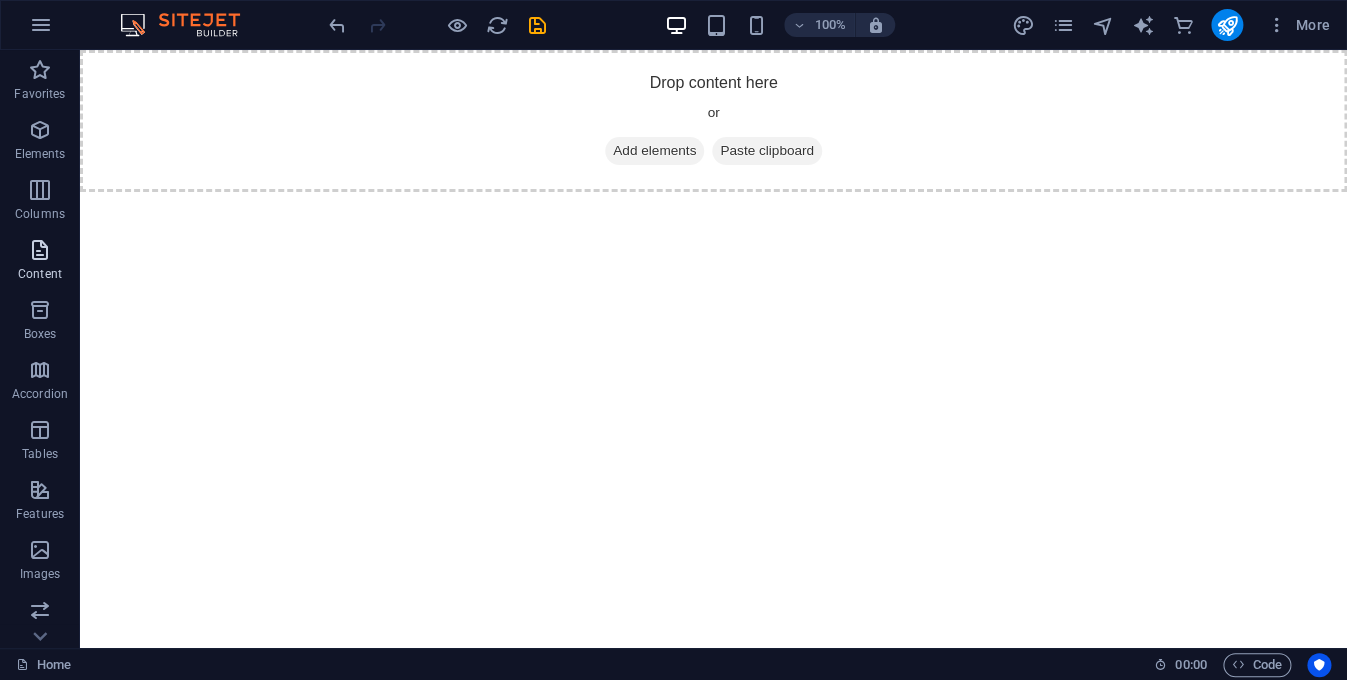 click on "Content" at bounding box center [40, 262] 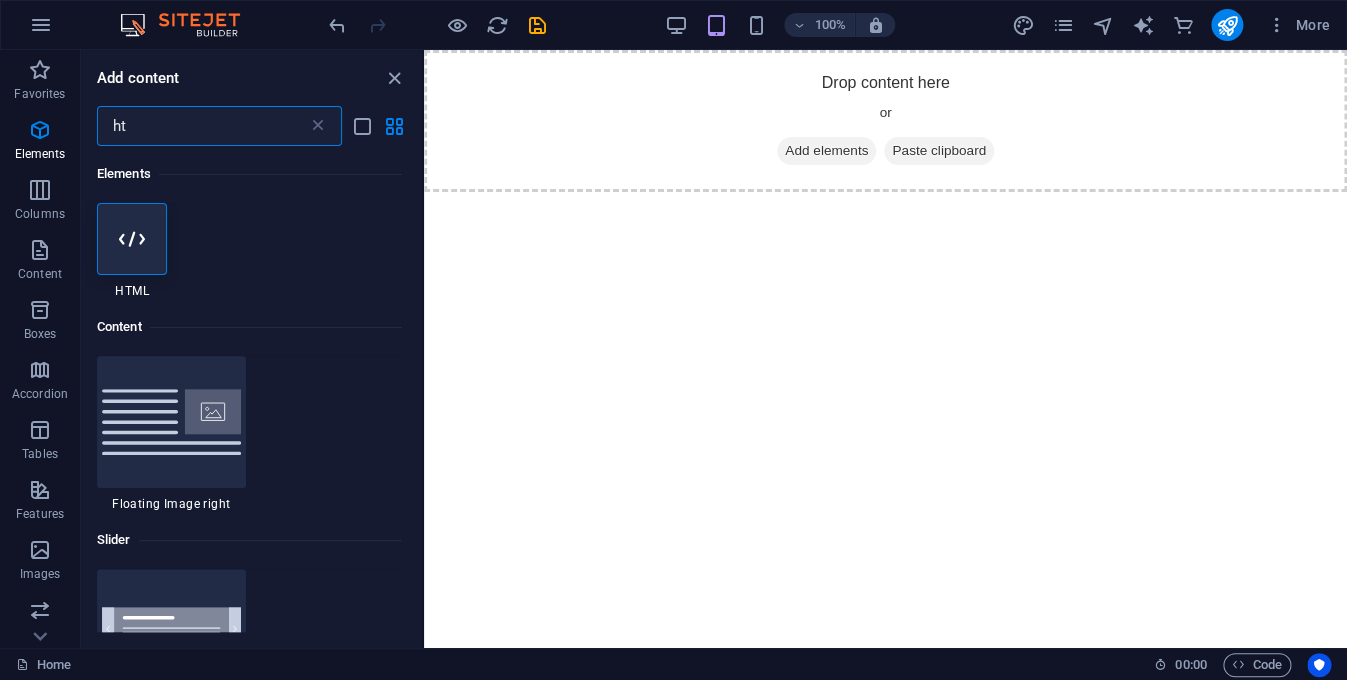 scroll, scrollTop: 0, scrollLeft: 0, axis: both 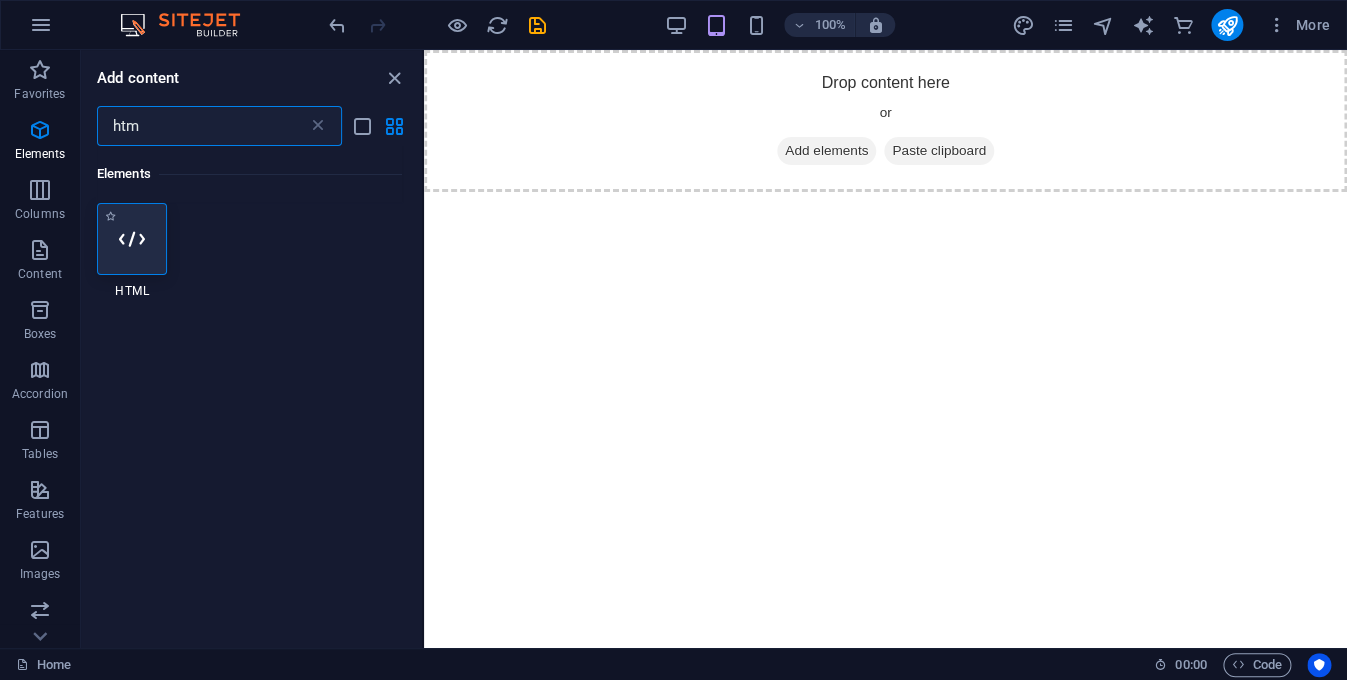 type on "htm" 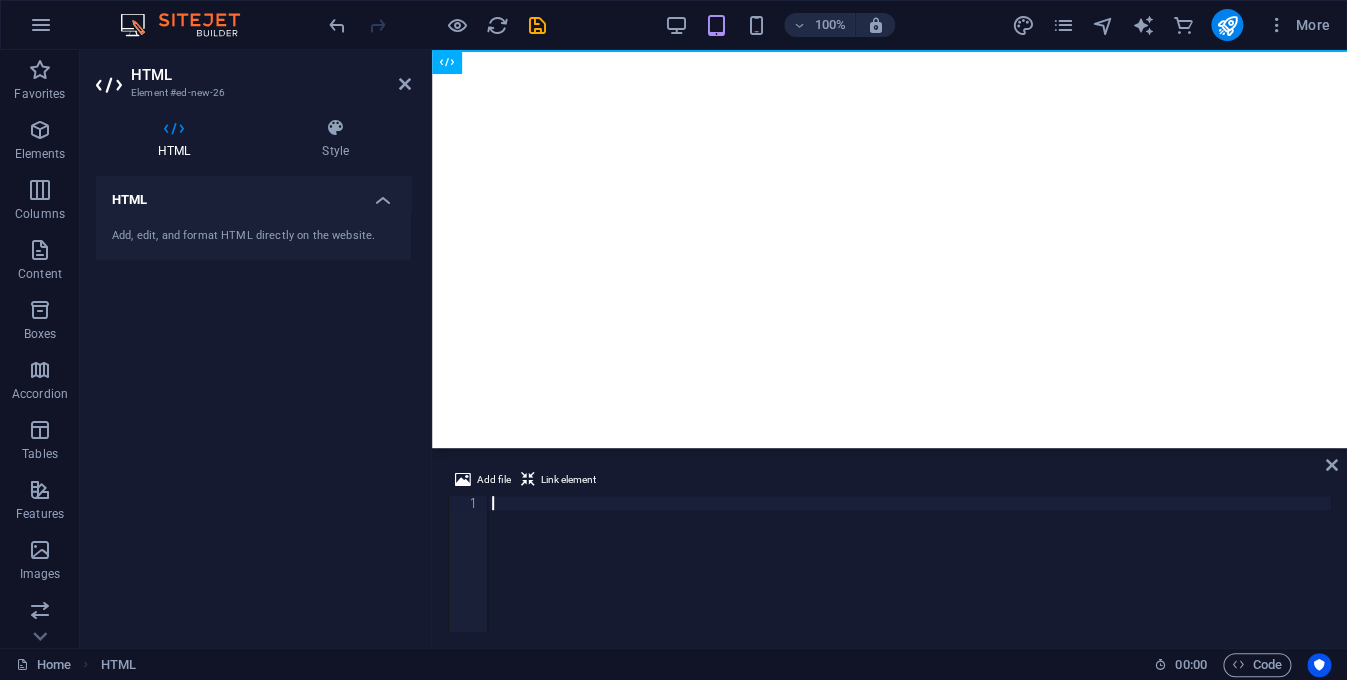 scroll, scrollTop: 3574, scrollLeft: 0, axis: vertical 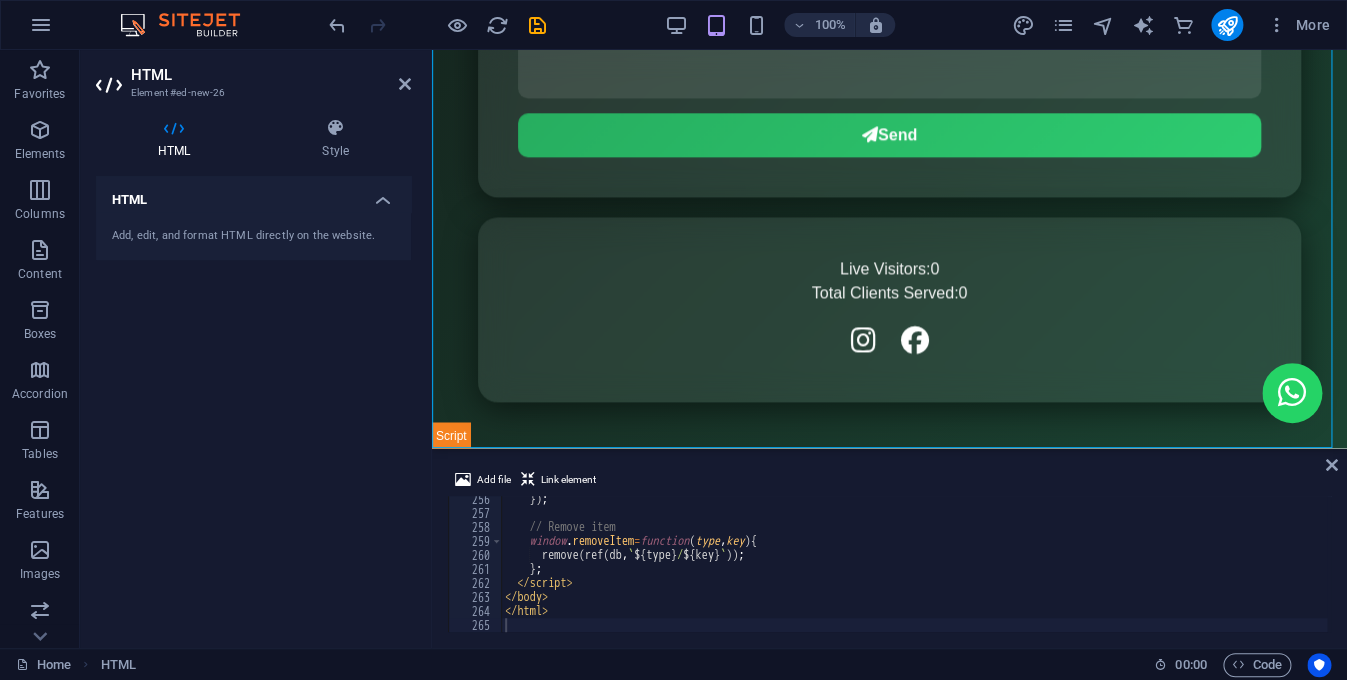 click at bounding box center (1227, 25) 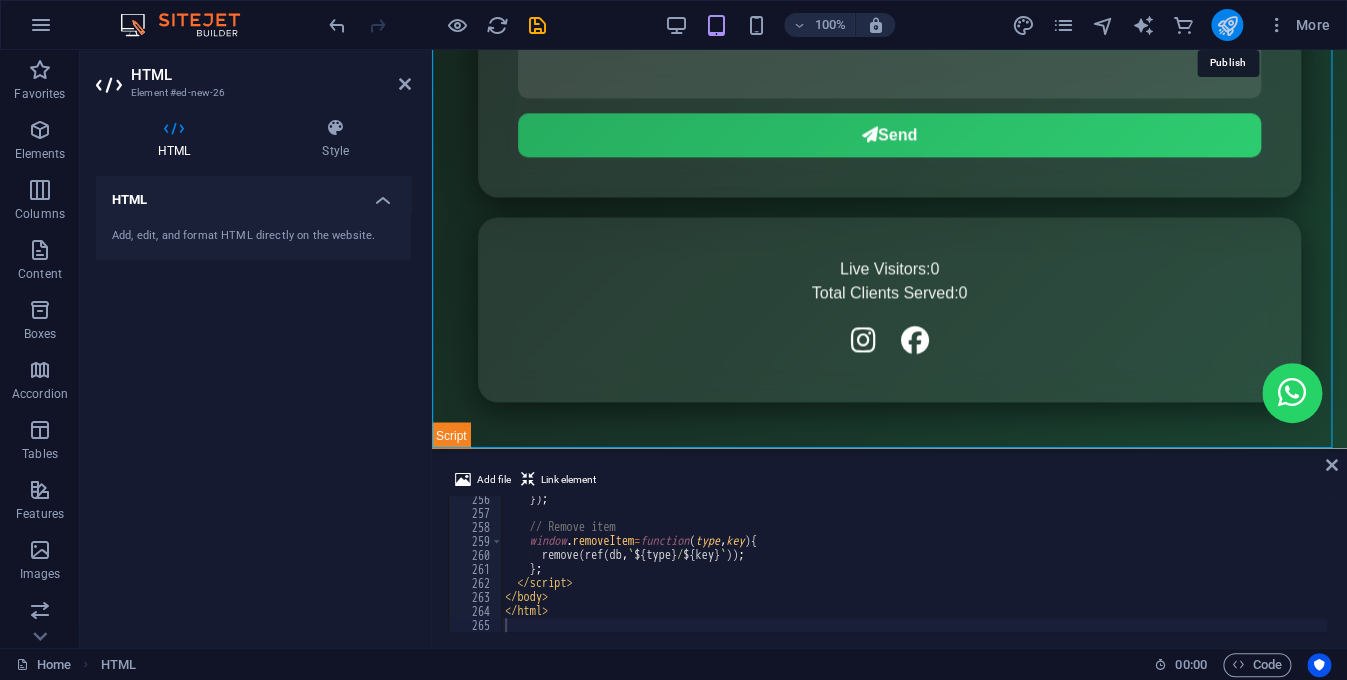 click at bounding box center [1226, 25] 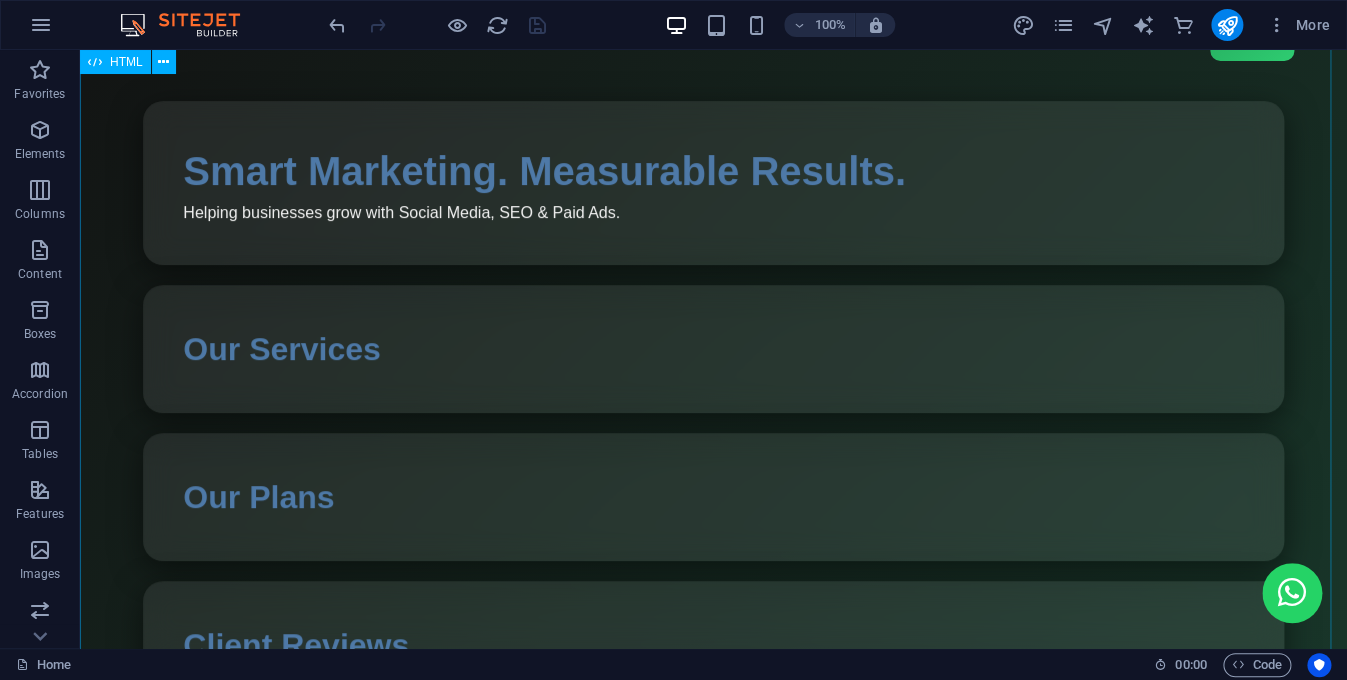 scroll, scrollTop: 0, scrollLeft: 0, axis: both 